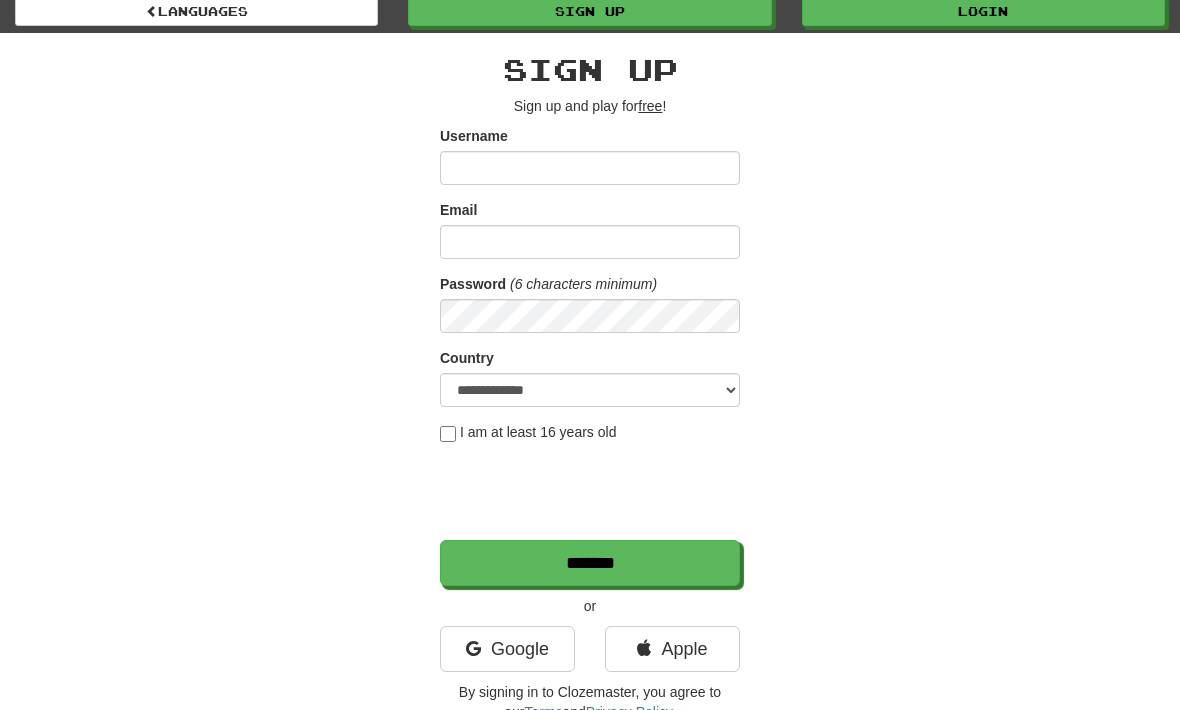 scroll, scrollTop: 59, scrollLeft: 0, axis: vertical 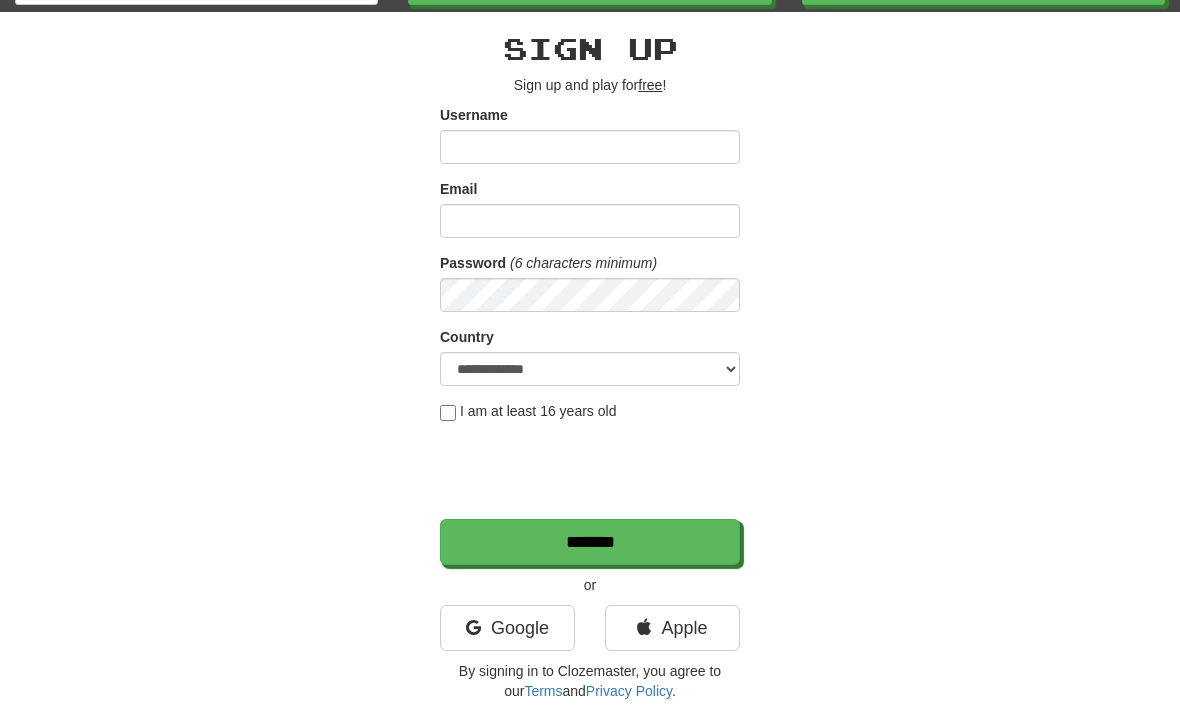 click on "Google" at bounding box center [507, 628] 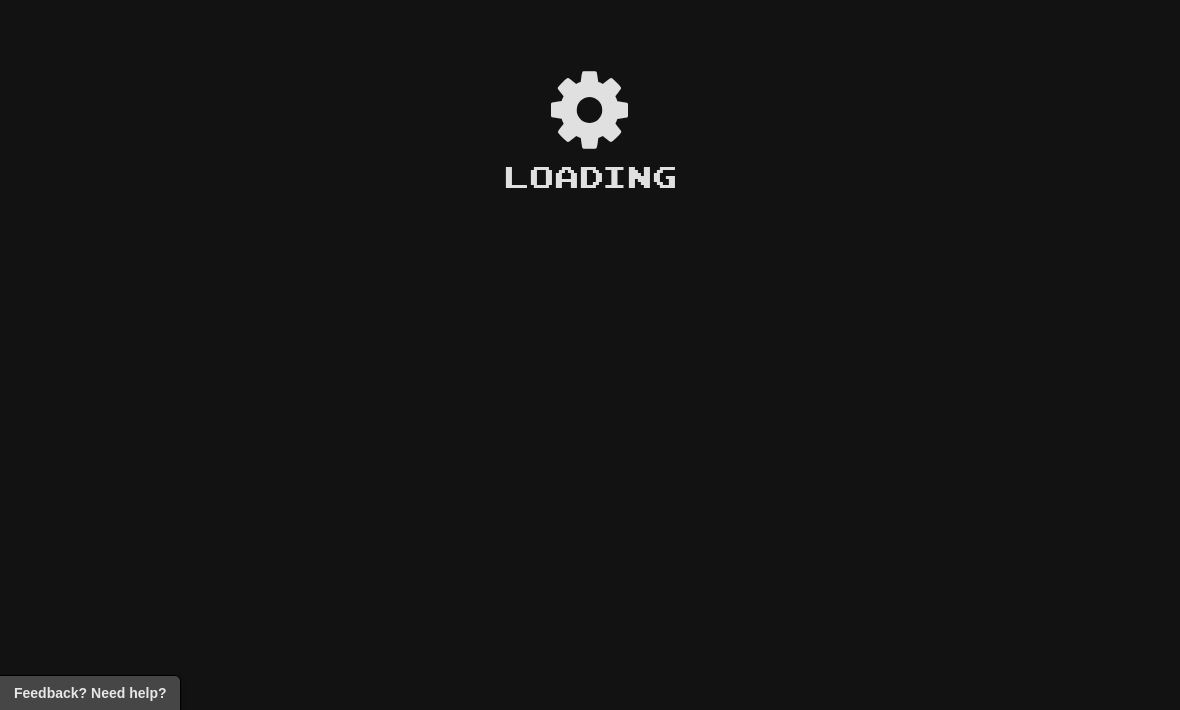 scroll, scrollTop: 0, scrollLeft: 0, axis: both 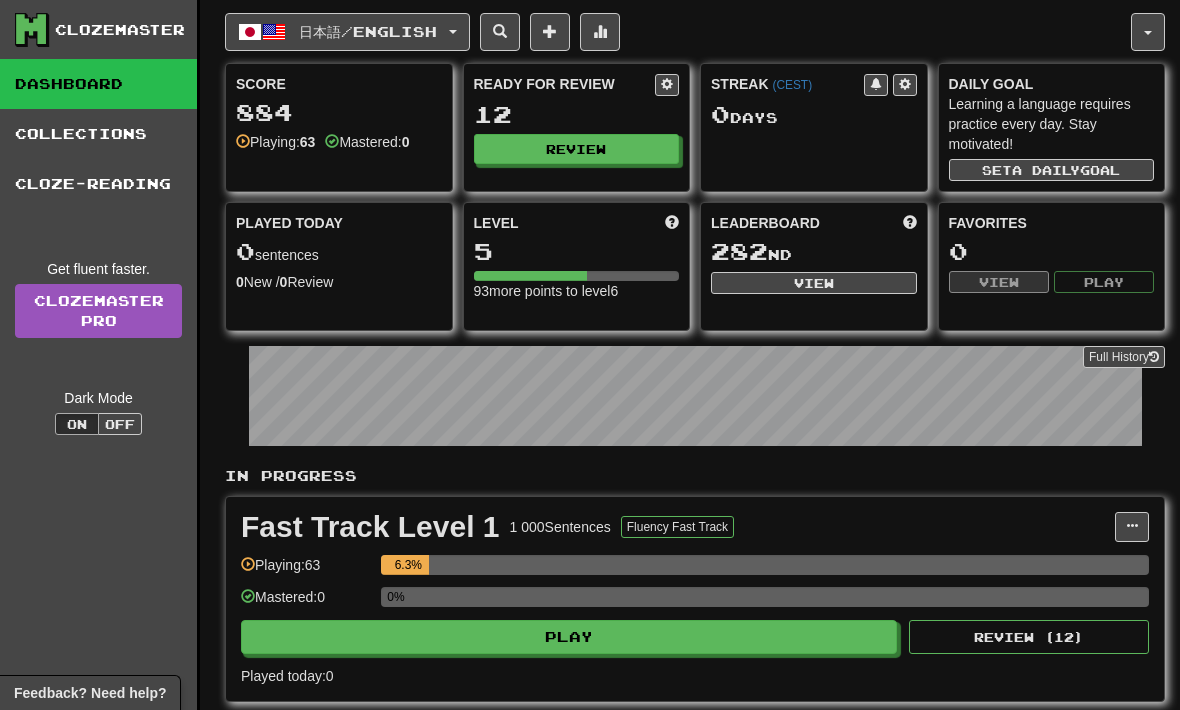 click on "Fluency Fast Track" at bounding box center (677, 527) 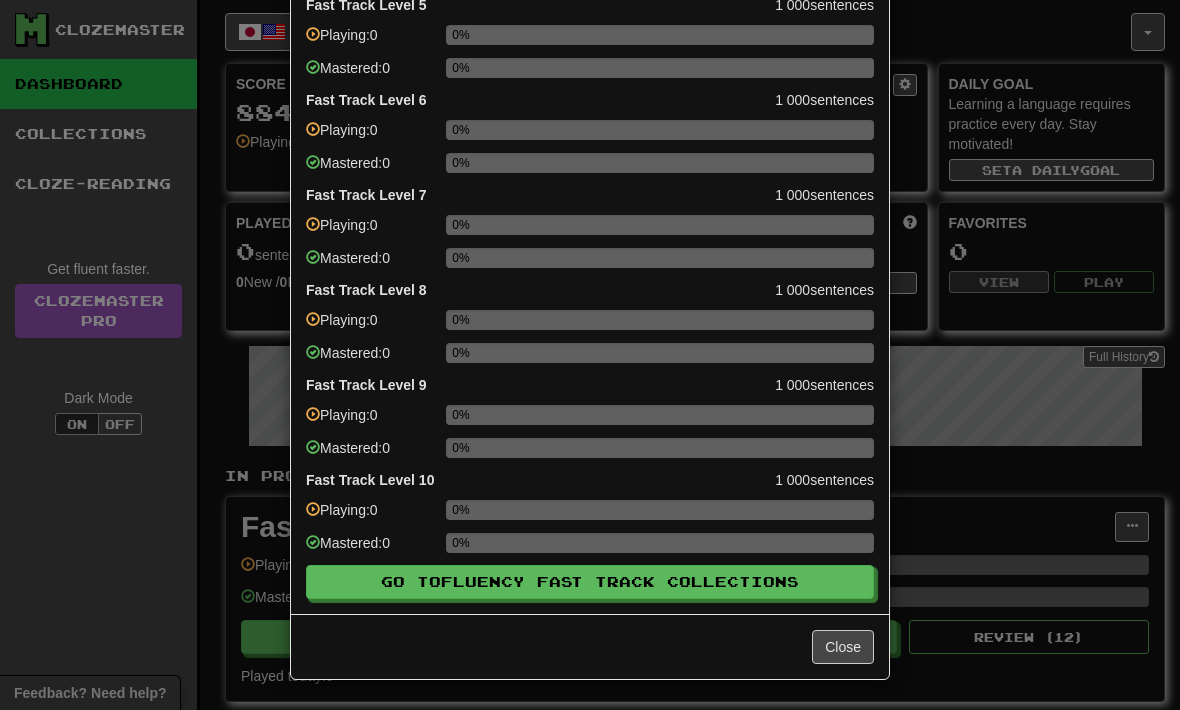 scroll, scrollTop: 482, scrollLeft: 0, axis: vertical 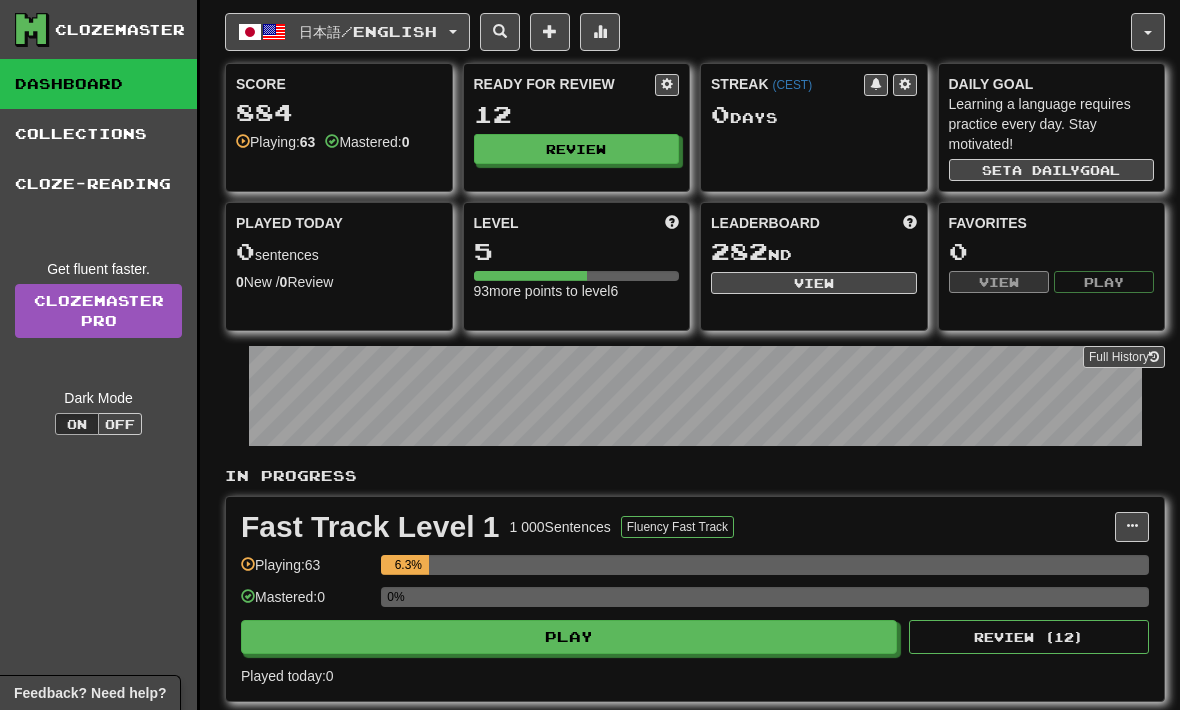 click on "Review" at bounding box center [577, 149] 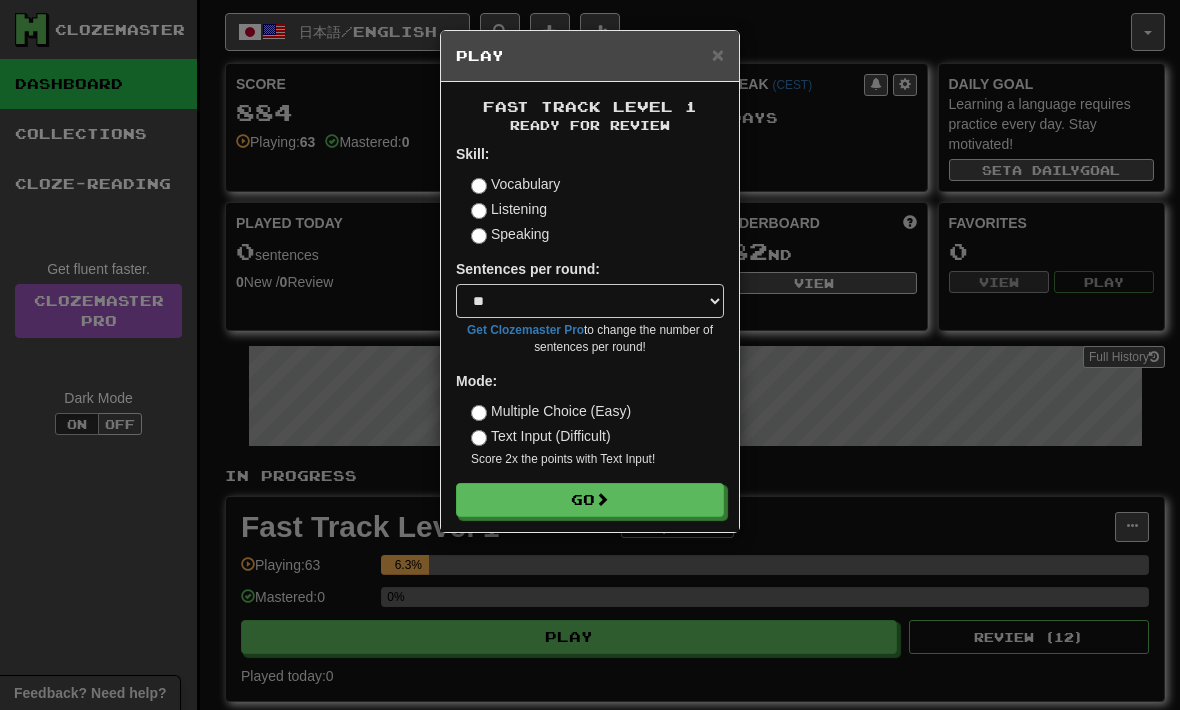 click on "Listening" at bounding box center [509, 209] 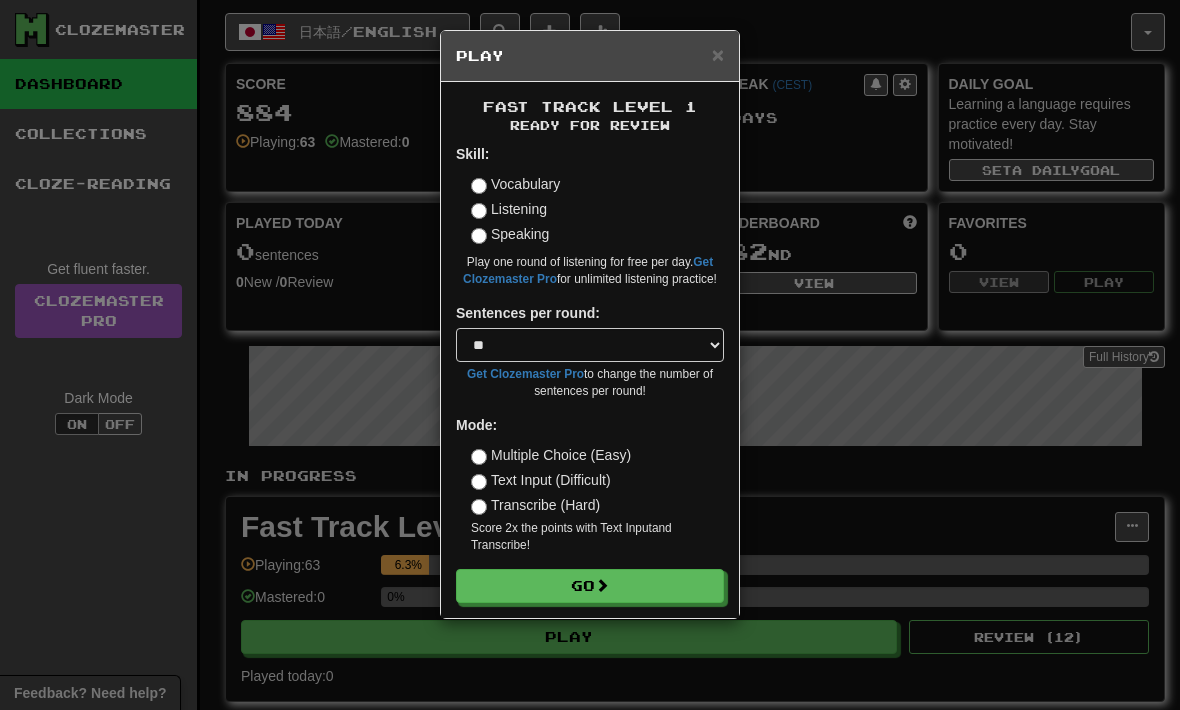 click on "× Play Fast Track Level 1 Ready for Review Skill: Vocabulary Listening Speaking Play one round of listening for free per day.  Get Clozemaster Pro  for unlimited listening practice! Sentences per round: * ** ** ** ** ** *** ******** Get Clozemaster Pro  to change the number of sentences per round! Mode: Multiple Choice (Easy) Text Input (Difficult) Transcribe (Hard) Score 2x the points with Text Input  and Transcribe ! Go" at bounding box center [590, 355] 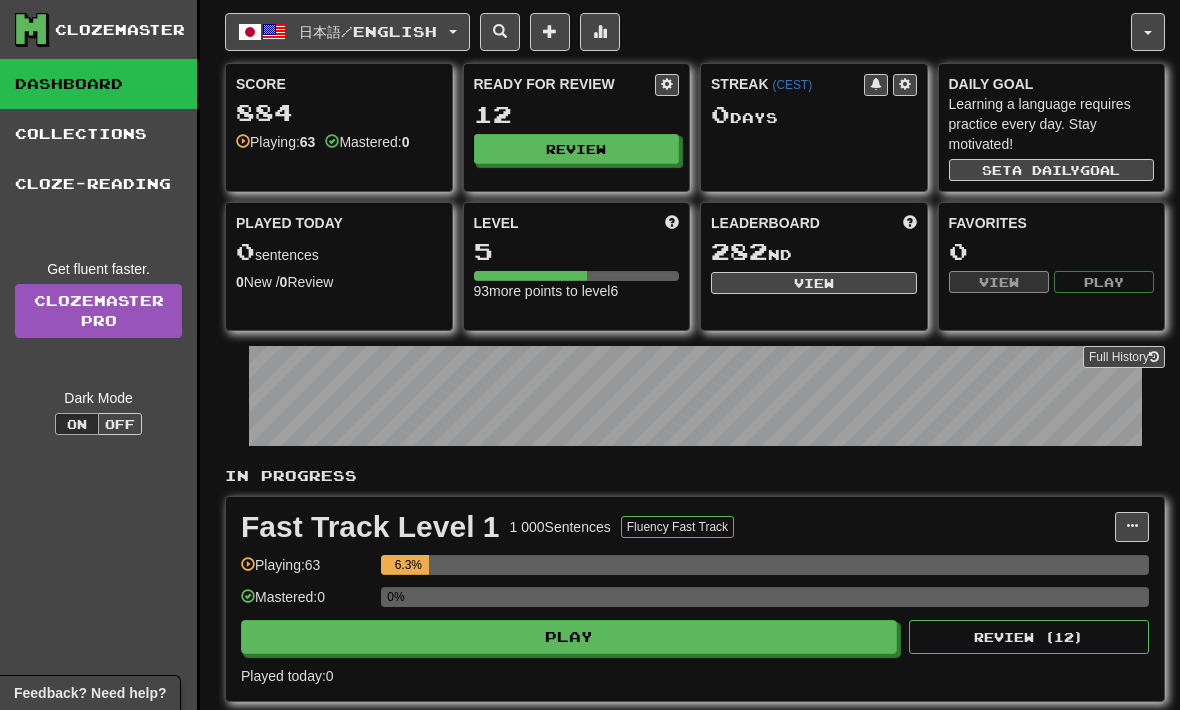 click on "Review" at bounding box center (577, 149) 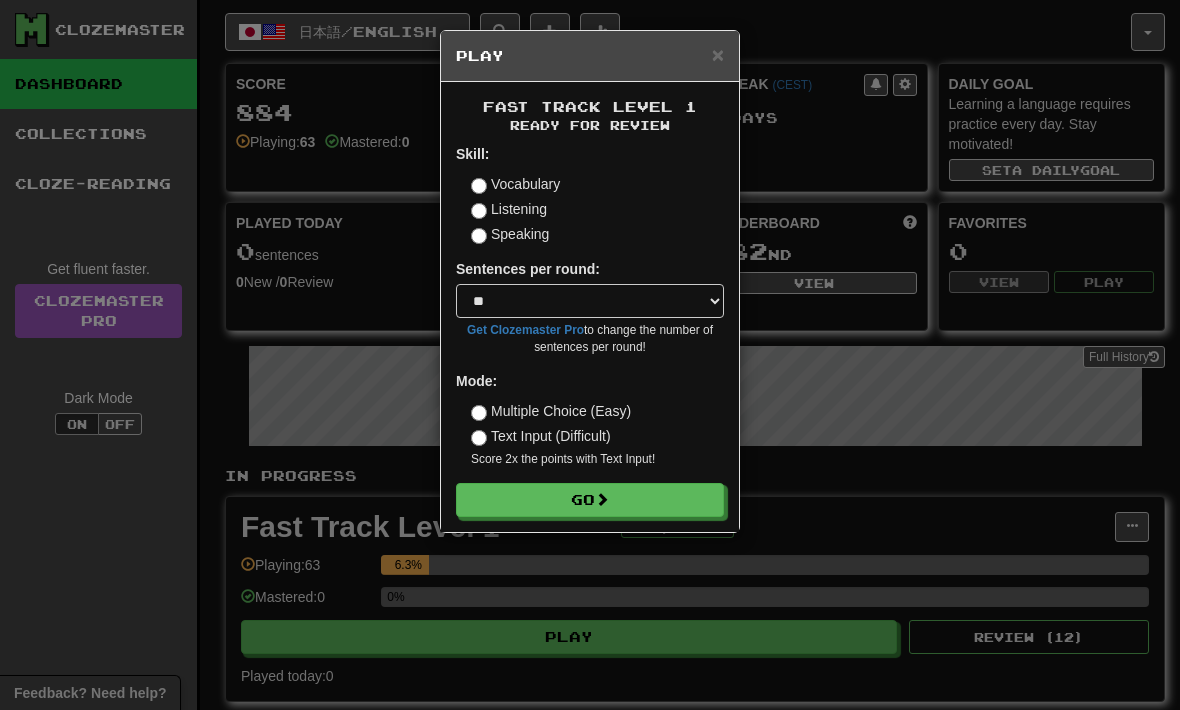 click on "Go" at bounding box center [590, 500] 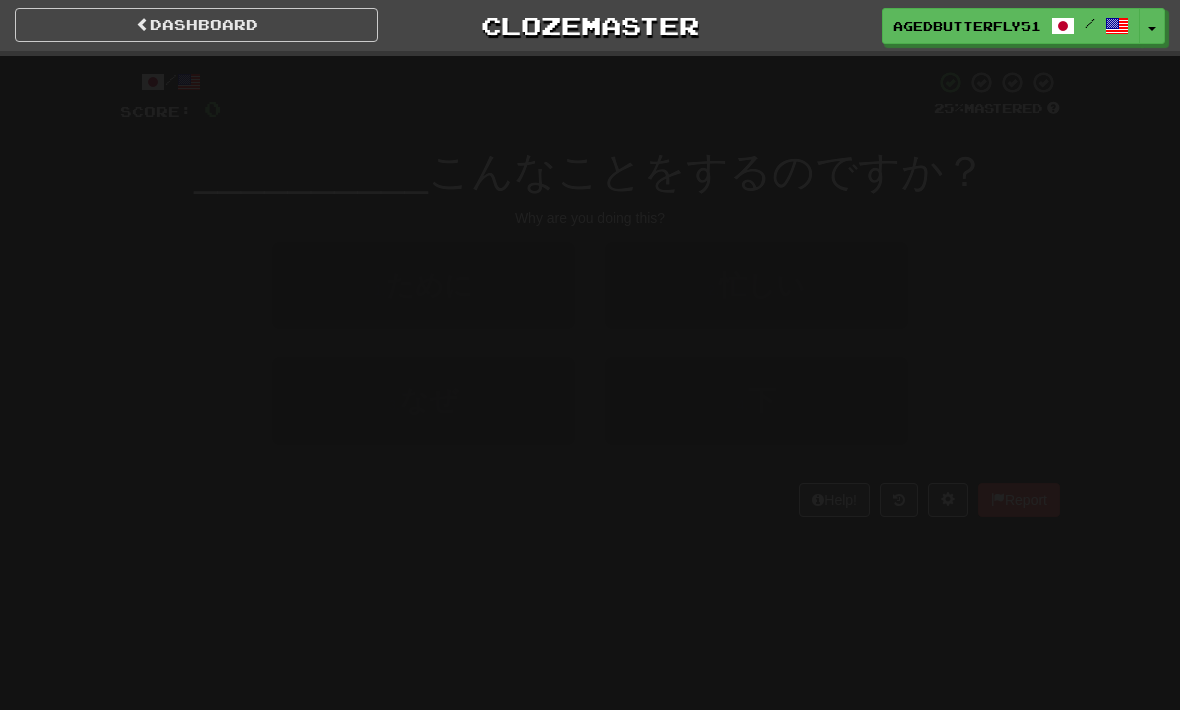 scroll, scrollTop: 0, scrollLeft: 0, axis: both 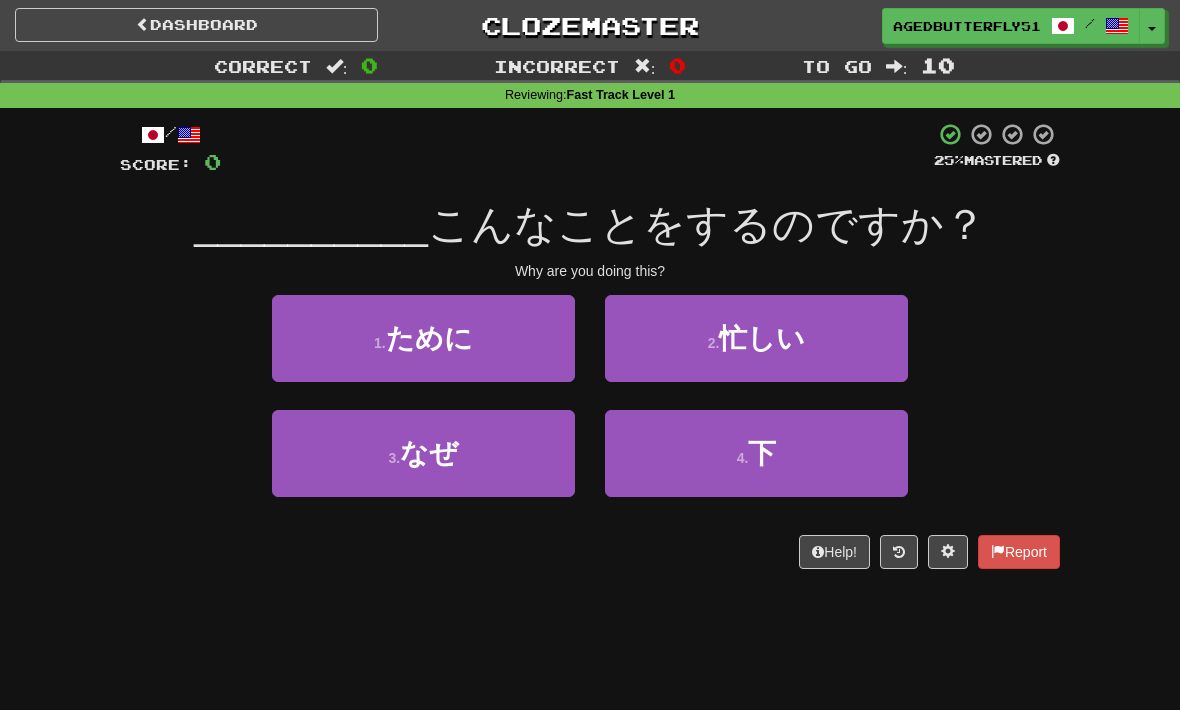 click on "3 .  なぜ" at bounding box center [423, 453] 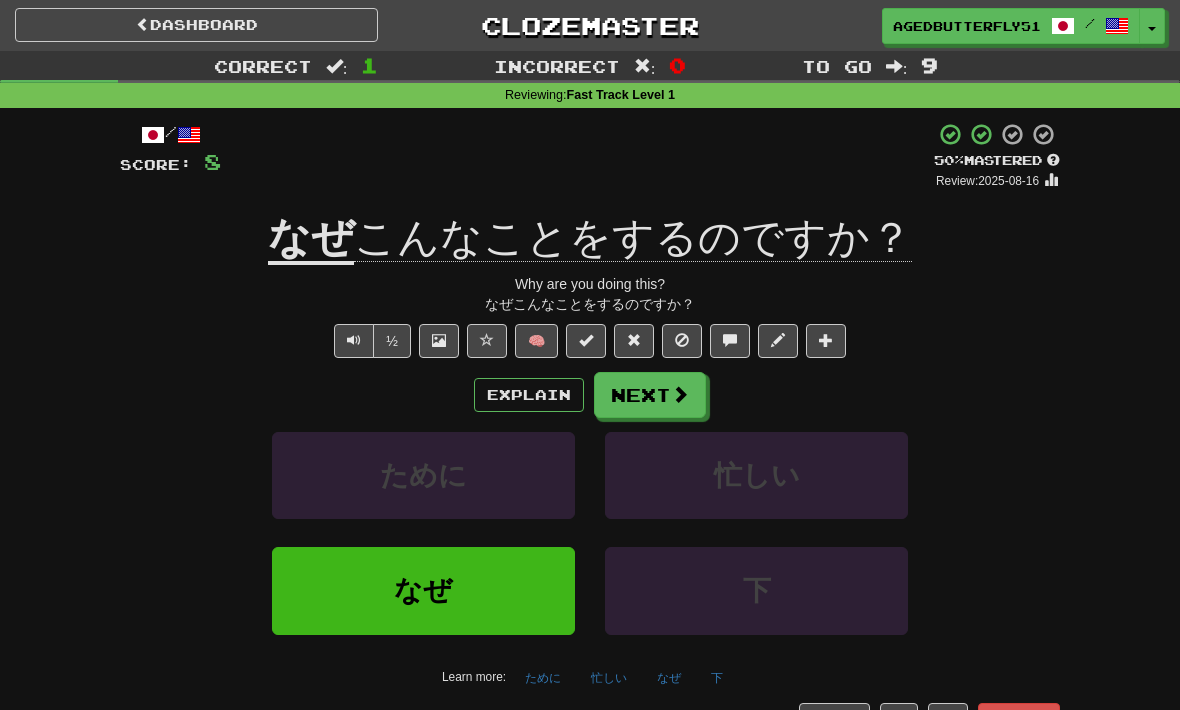 click on "Next" at bounding box center [650, 395] 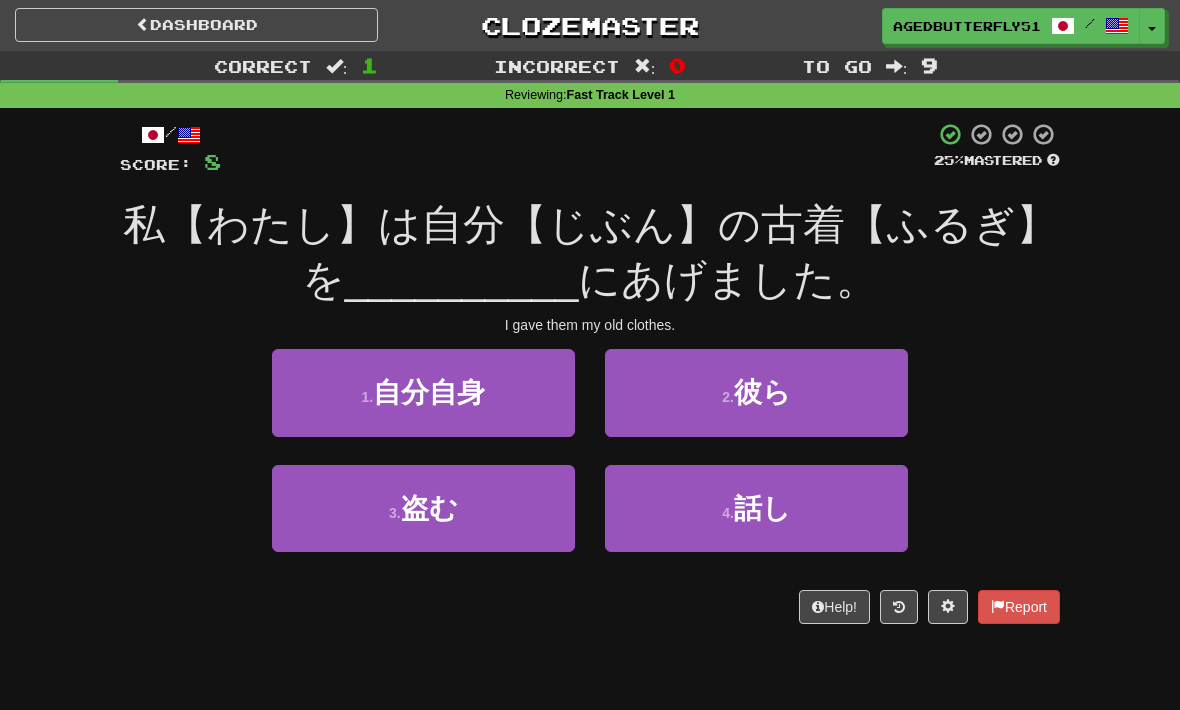 click on "2 .  彼ら" at bounding box center [756, 392] 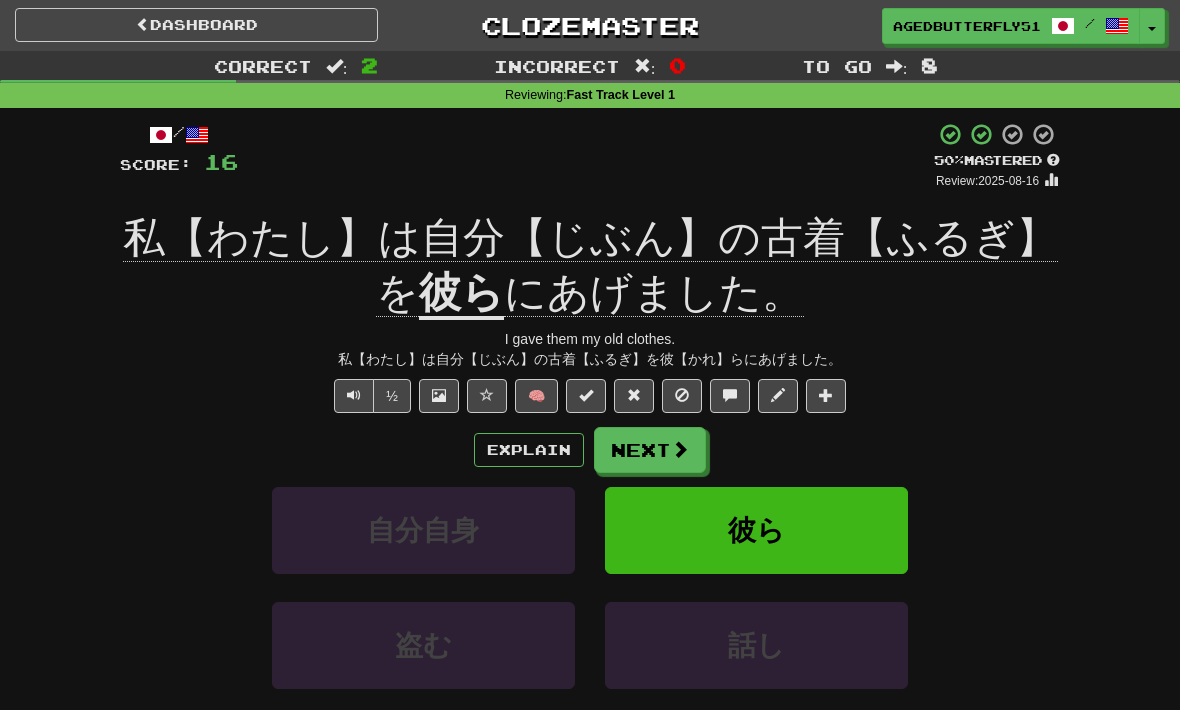 click at bounding box center [354, 396] 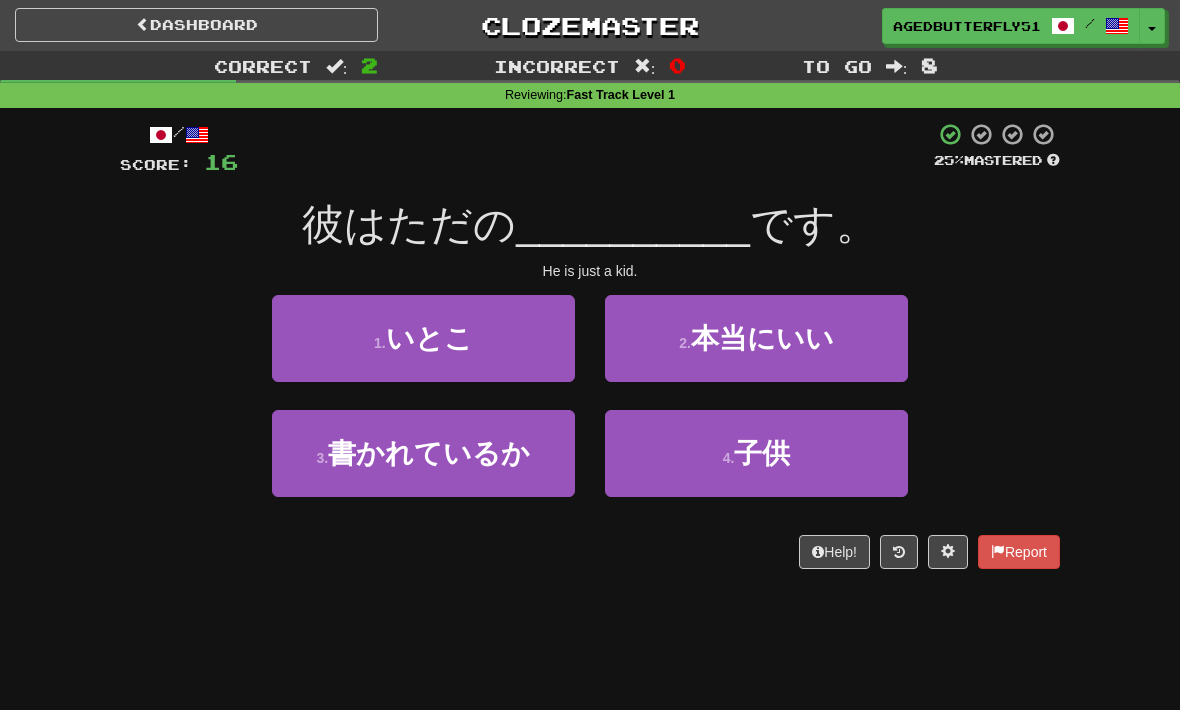 click on "4 .  子供" at bounding box center [756, 453] 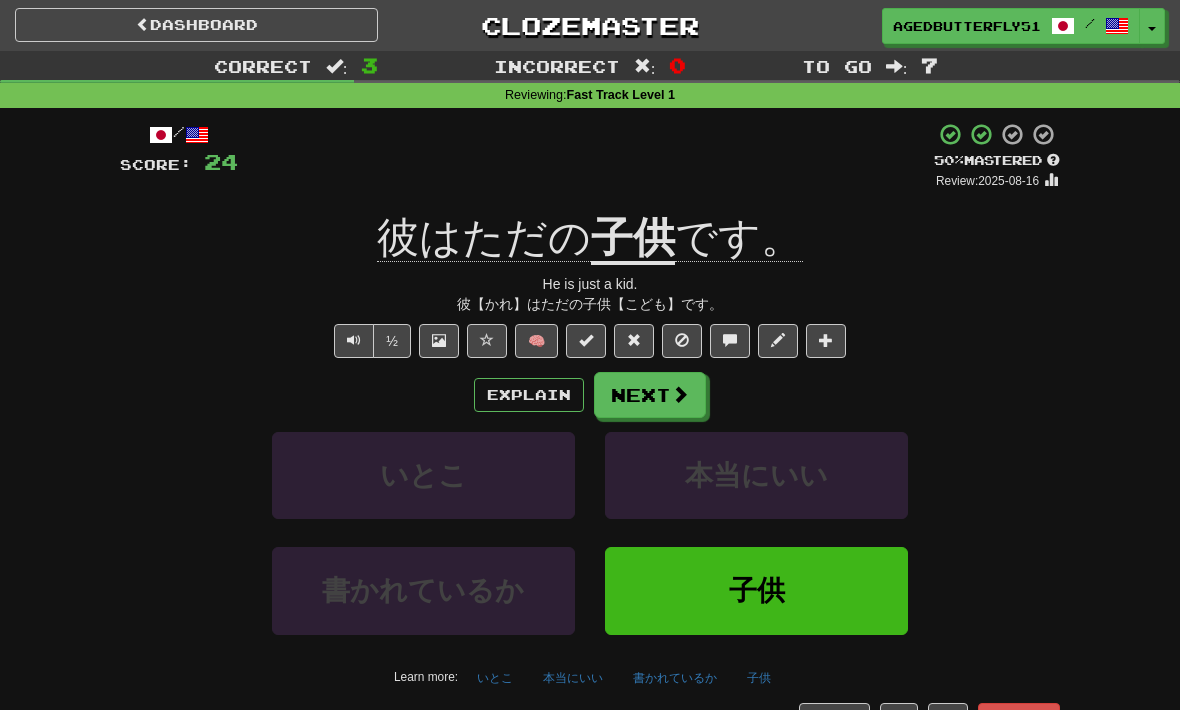 click on "/  Score:   24 + 8 50 %  Mastered Review:  2025-08-16 彼はただの 子供 です。 He is just a kid. 彼【かれ】はただの子供【こども】です。 ½ 🧠 Explain Next いとこ 本当にいい 書かれているか 子供 Learn more: いとこ 本当にいい 書かれているか 子供  Help!  Report" at bounding box center (590, 429) 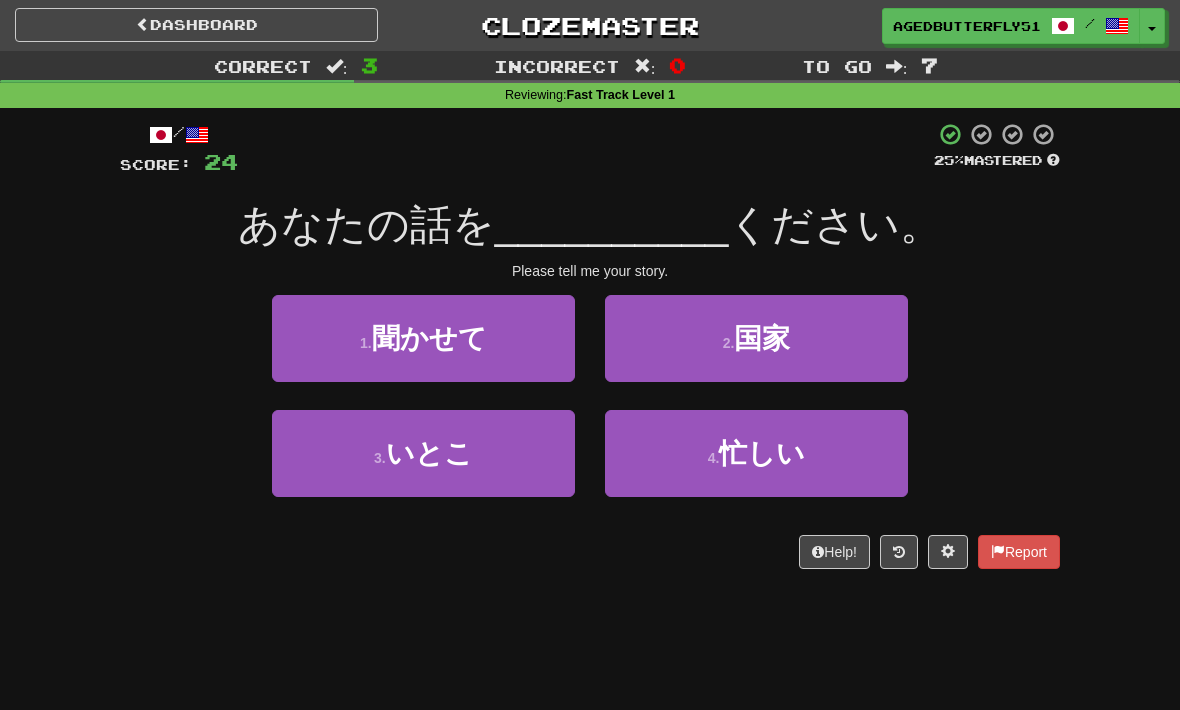 click on "1 .  聞かせて" at bounding box center (423, 352) 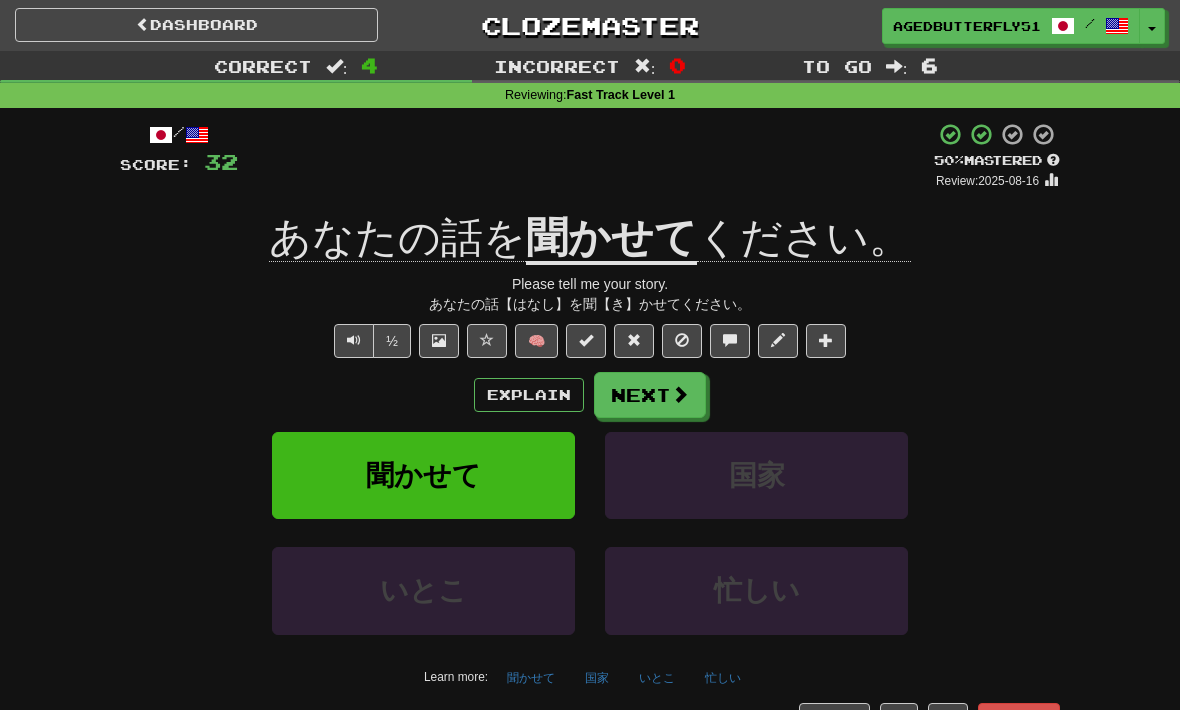 click on "Explain" at bounding box center [529, 395] 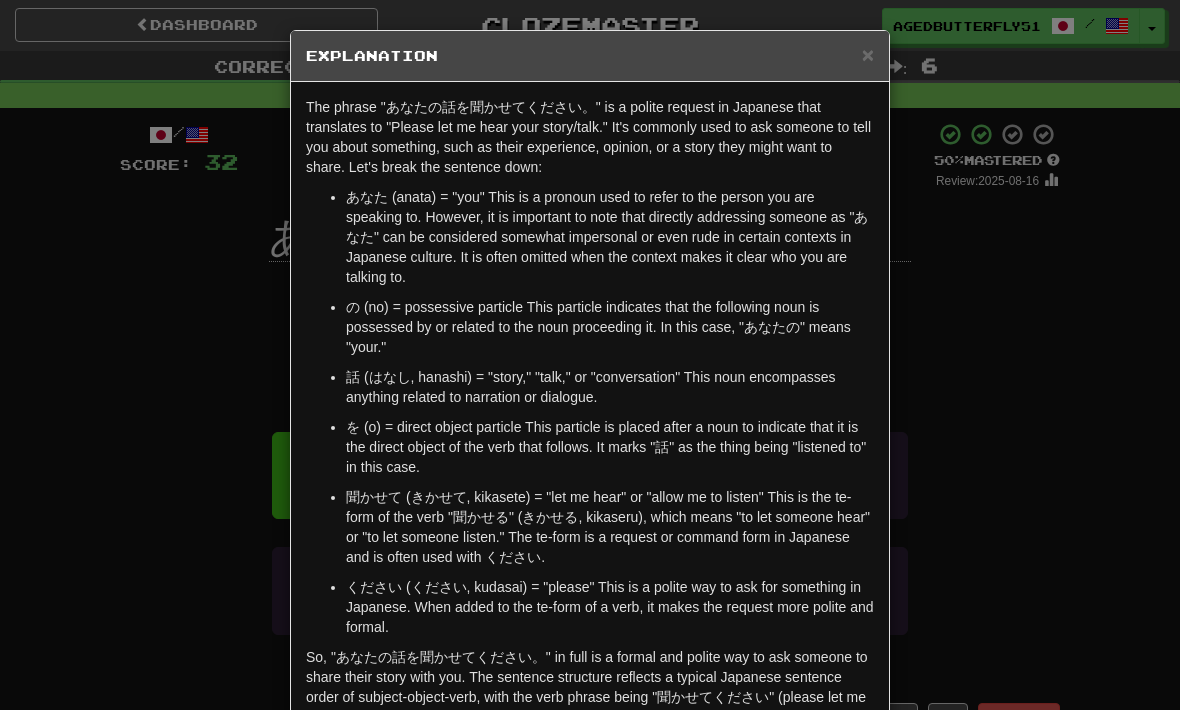 click on "× Explanation The phrase "あなたの話を聞かせてください。" is a polite request in Japanese that translates to "Please let me hear your story/talk." It's commonly used to ask someone to tell you about something, such as their experience, opinion, or a story they might want to share. Let's break the sentence down:
あなた (anata) = "you"
This is a pronoun used to refer to the person you are speaking to. However, it is important to note that directly addressing someone as "あなた" can be considered somewhat impersonal or even rude in certain contexts in Japanese culture. It is often omitted when the context makes it clear who you are talking to.
の (no) = possessive particle
This particle indicates that the following noun is possessed by or related to the noun proceeding it. In this case, "あなたの" means "your."
話 (はなし, hanashi) = "story," "talk," or "conversation"
This noun encompasses anything related to narration or dialogue.
! Close" at bounding box center (590, 355) 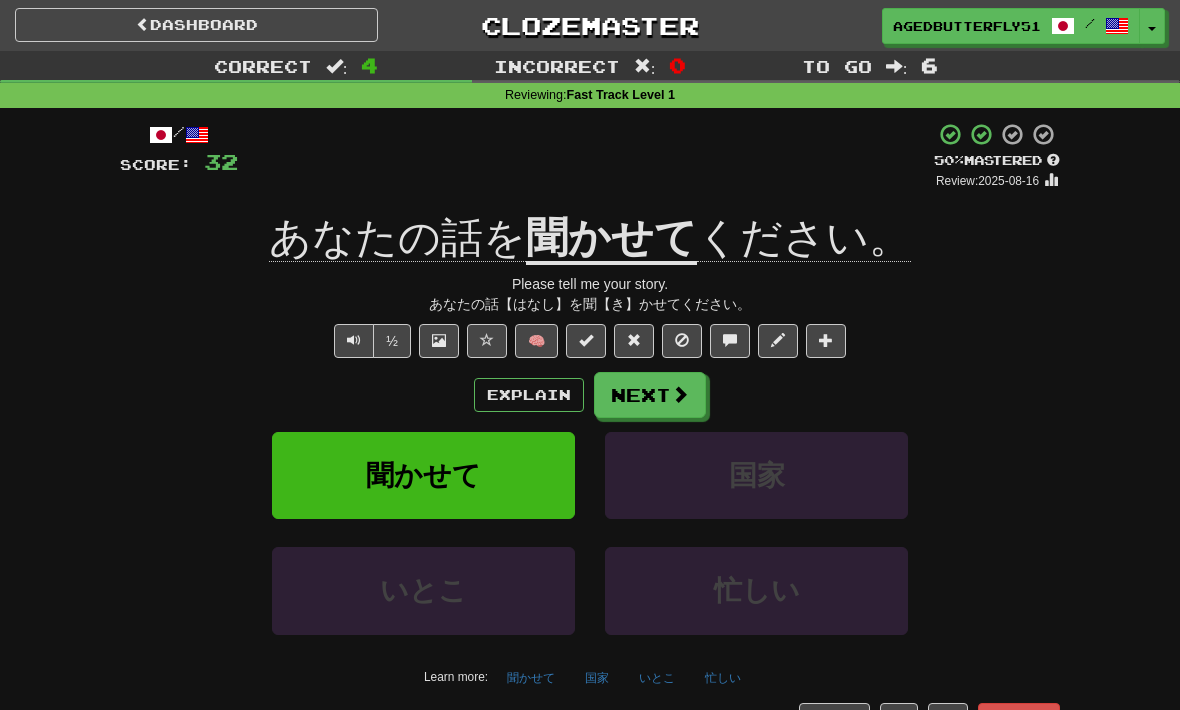 click at bounding box center (680, 394) 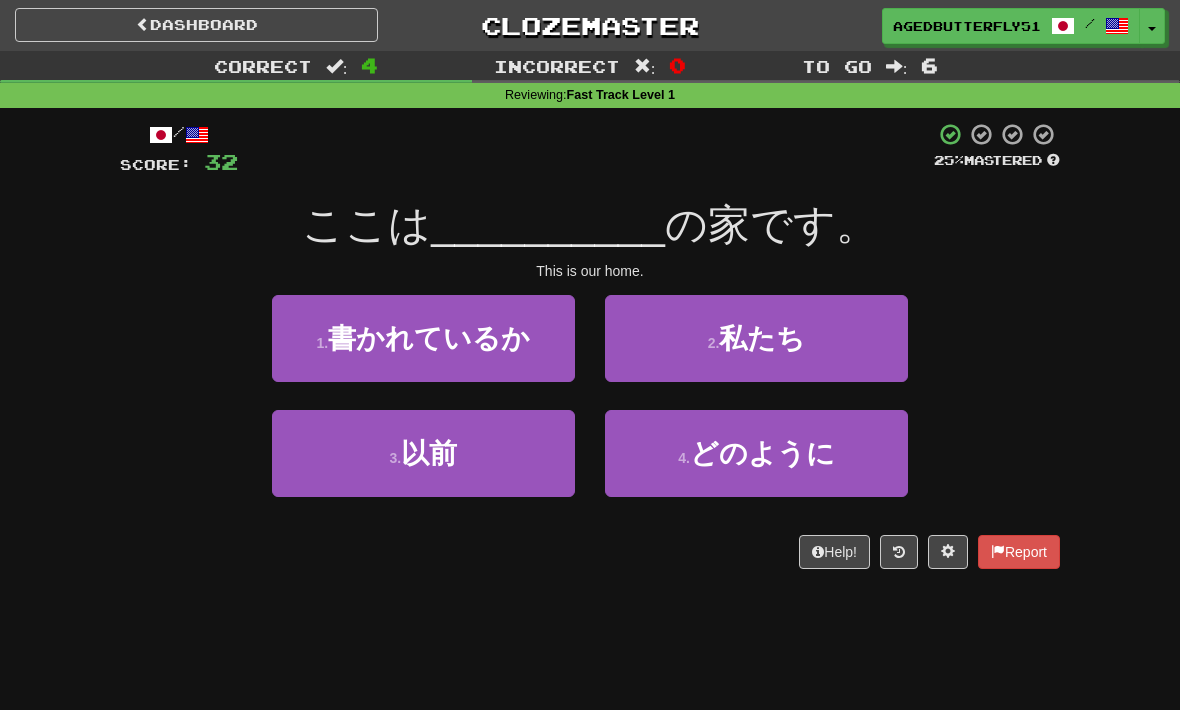 click on "私たち" at bounding box center (762, 338) 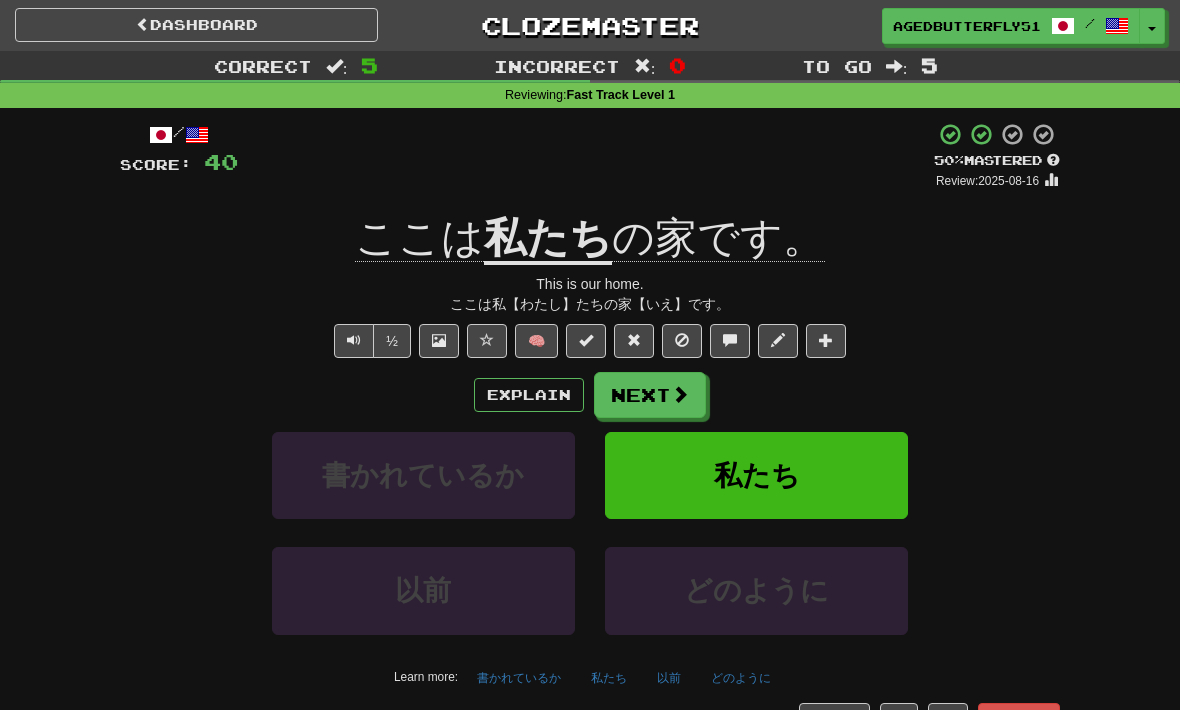 click at bounding box center (680, 394) 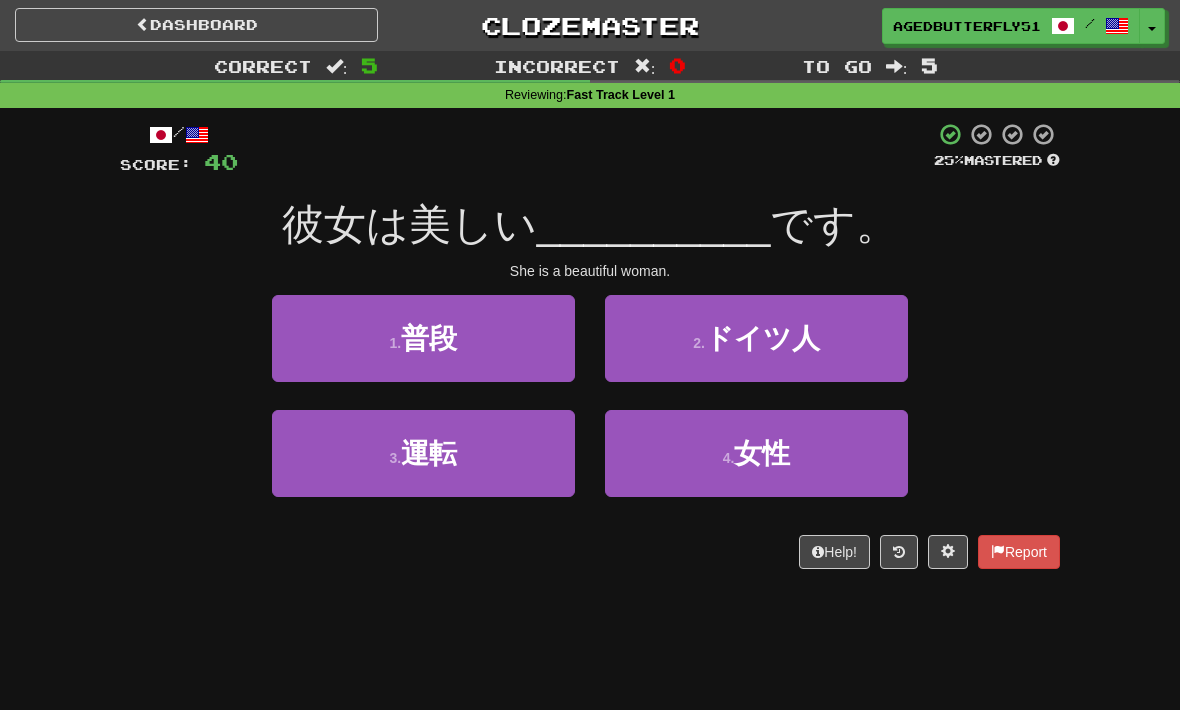 click on "4 .  女性" at bounding box center [756, 453] 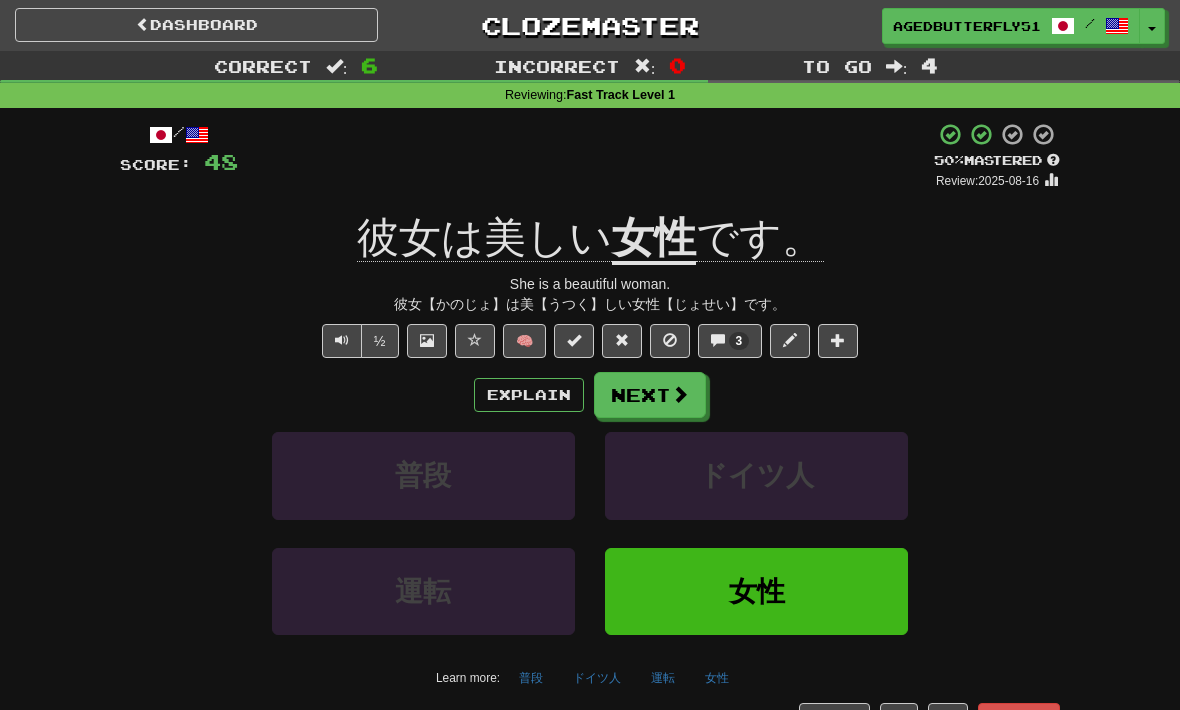 click on "Next" at bounding box center [650, 395] 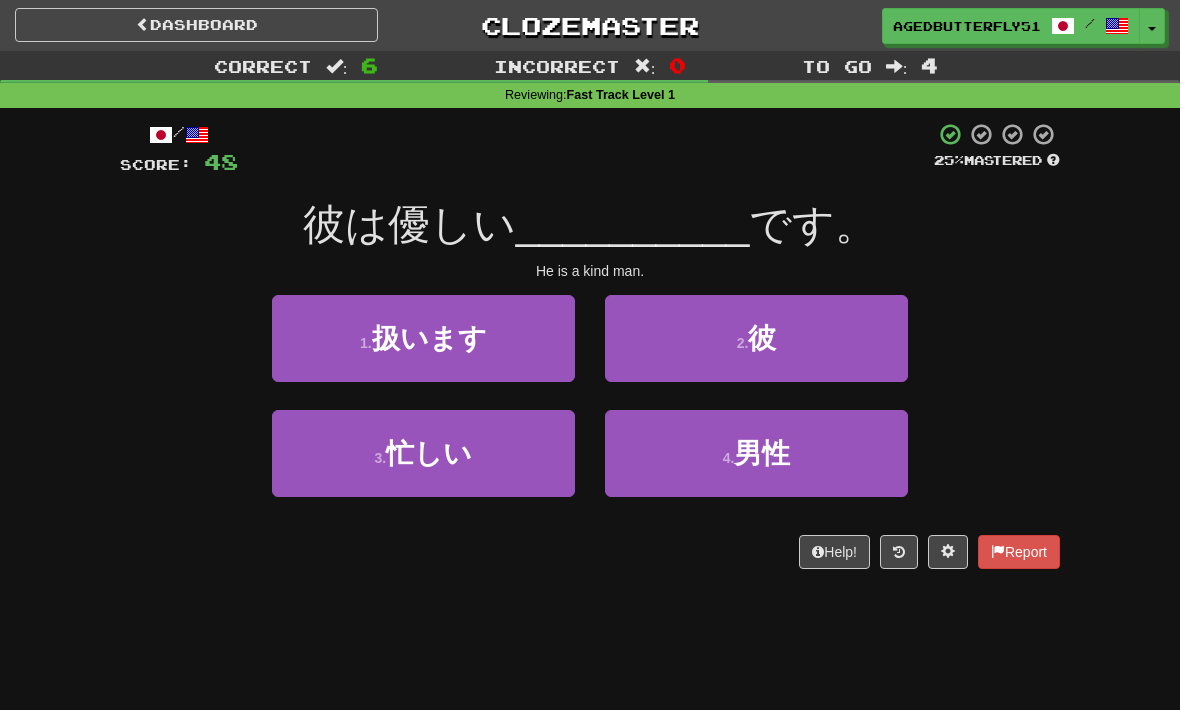 click on "4 .  男性" at bounding box center [756, 453] 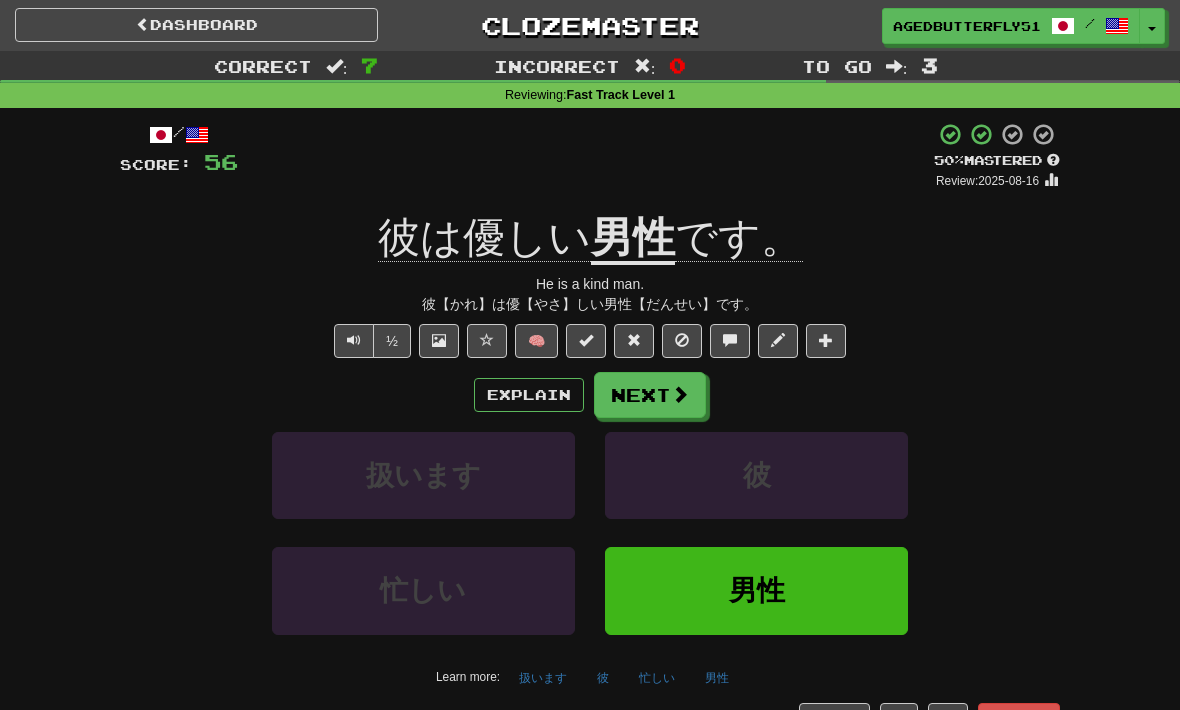 click on "Next" at bounding box center (650, 395) 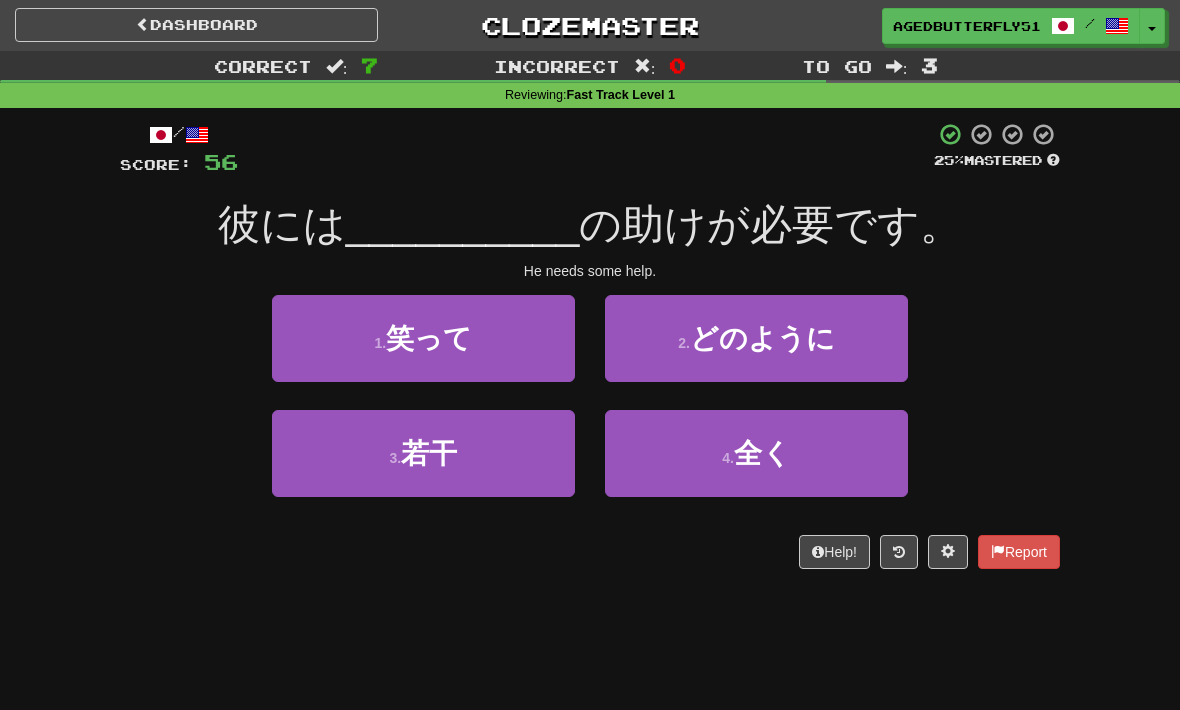 click on "3 .  若干" at bounding box center (423, 453) 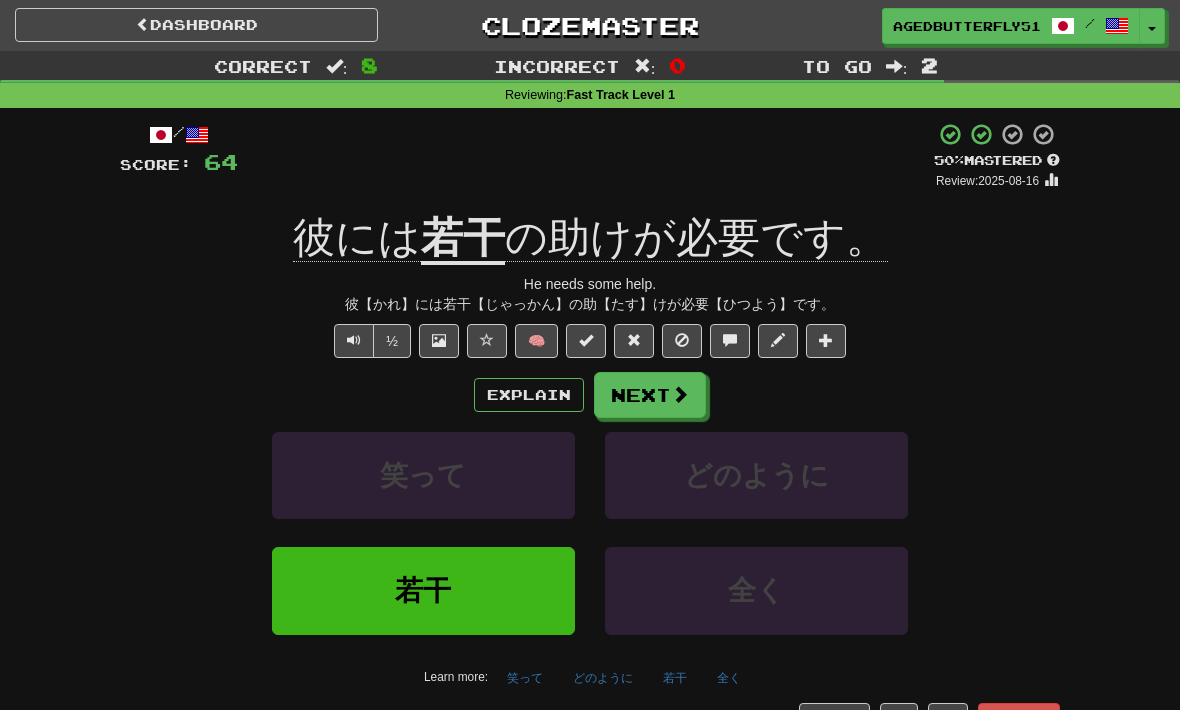 click on "Explain" at bounding box center [529, 395] 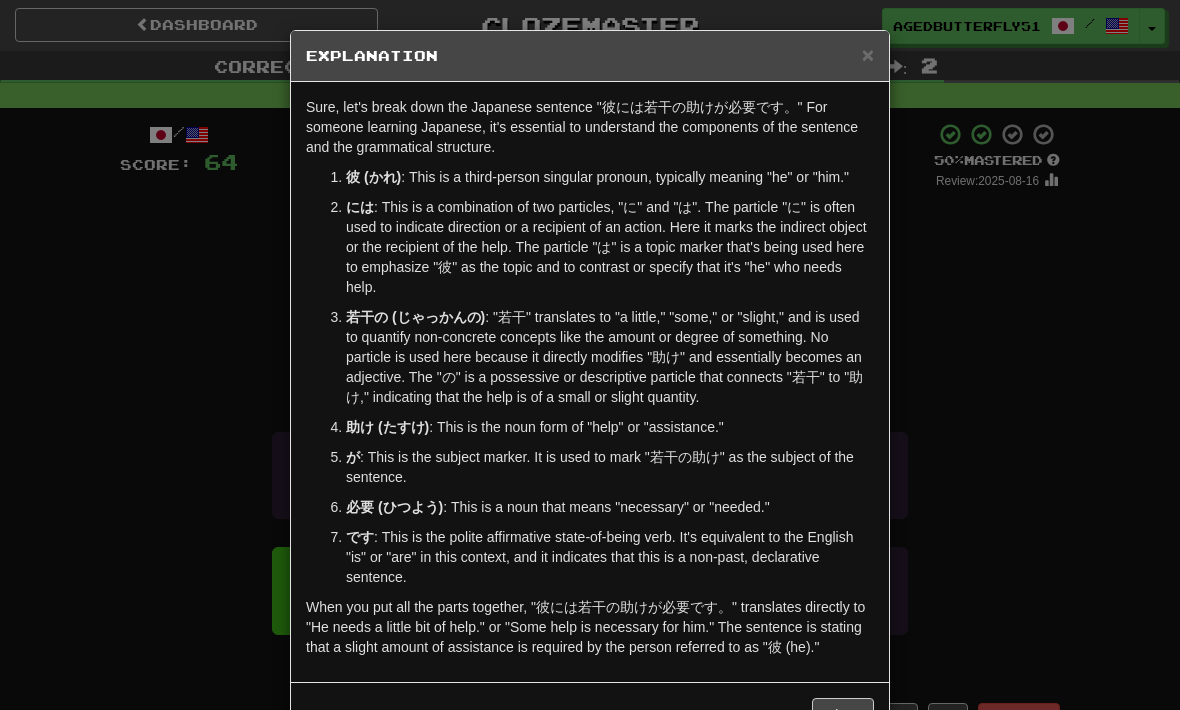click on "× Explanation Sure, let's break down the Japanese sentence "彼には若干の助けが必要です。" For someone learning Japanese, it's essential to understand the components of the sentence and the grammatical structure.
彼 (かれ) : This is a third-person singular pronoun, typically meaning "he" or "him."
には : This is a combination of two particles, "に" and "は". The particle "に" is often used to indicate direction or a recipient of an action. Here it marks the indirect object or the recipient of the help. The particle "は" is a topic marker that's being used here to emphasize "彼" as the topic and to contrast or specify that it's "he" who needs help.
若干の (じゃっかんの)
助け (たすけ) : This is the noun form of "help" or "assistance."
が : This is the subject marker. It is used to mark "若干の助け" as the subject of the sentence.
必要 (ひつよう) : This is a noun that means "necessary" or "needed."
です
! Close" at bounding box center [590, 355] 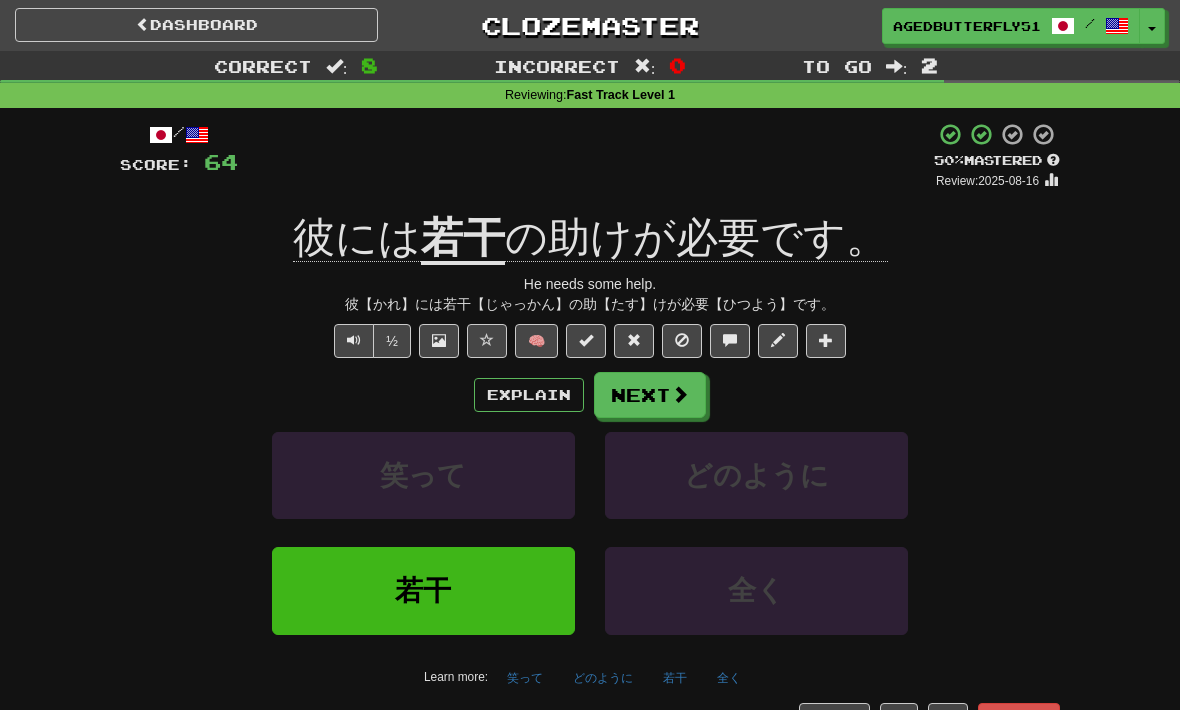 click on "Next" at bounding box center [650, 395] 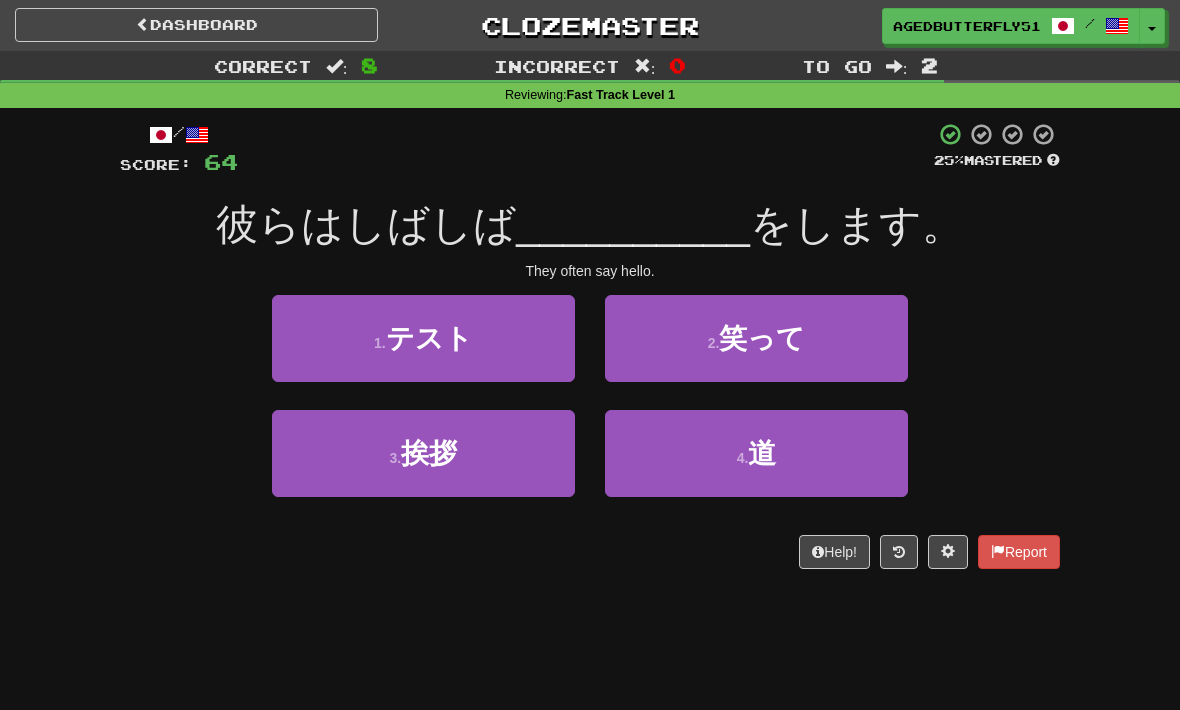 click on "挨拶" at bounding box center [429, 453] 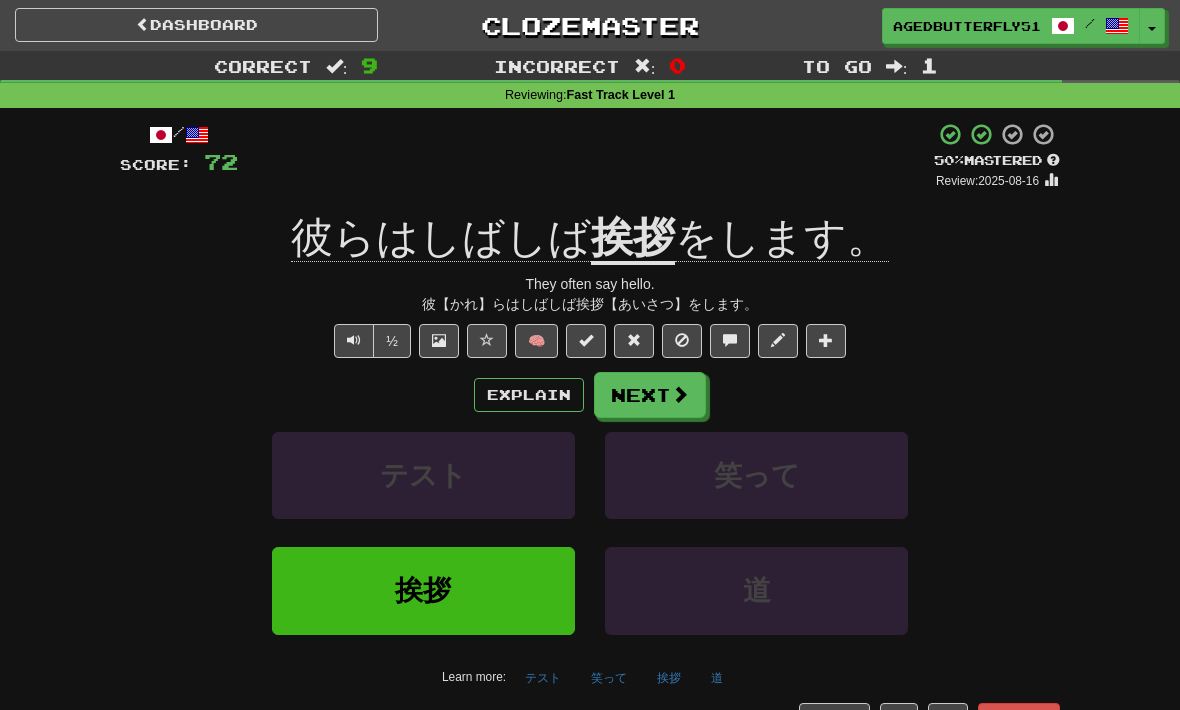 click on "Next" at bounding box center (650, 395) 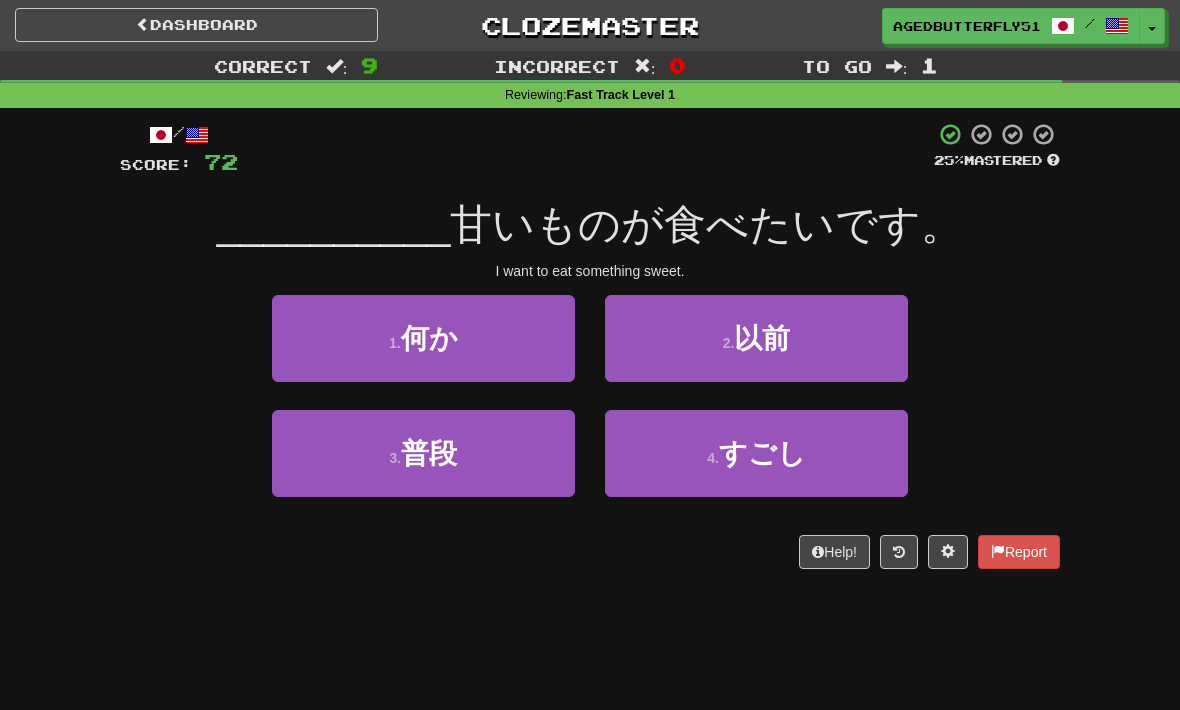 click on "1 .  何か" at bounding box center (423, 338) 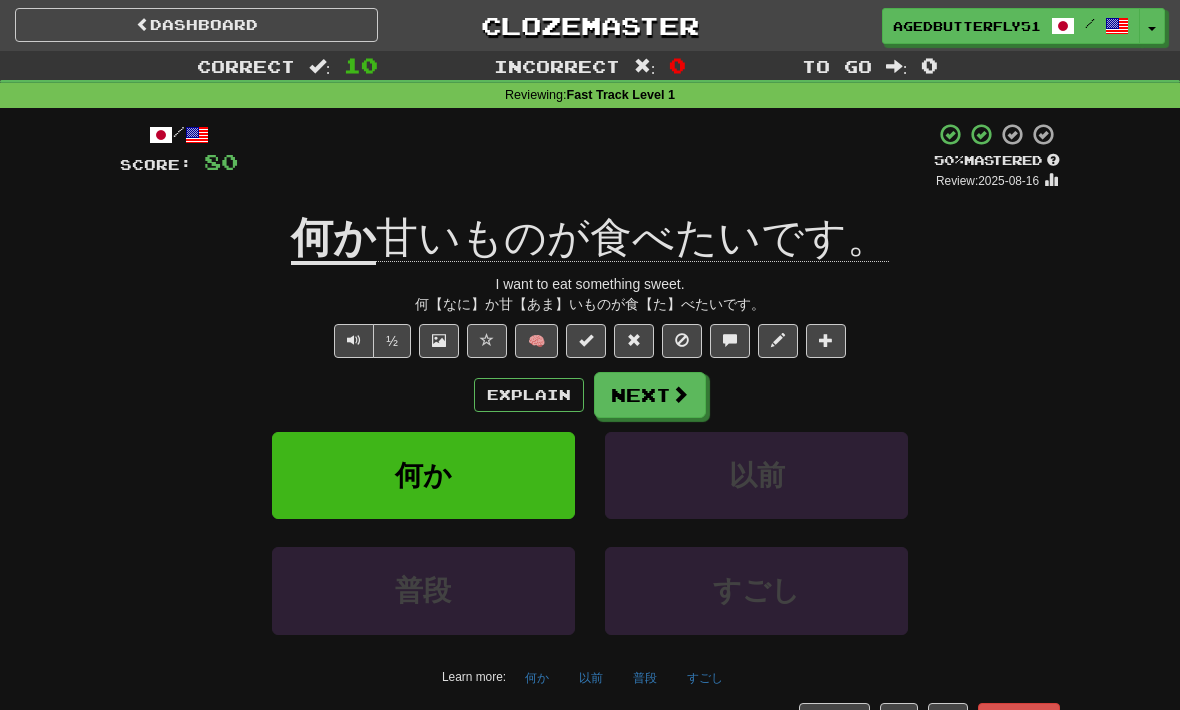 click at bounding box center [680, 394] 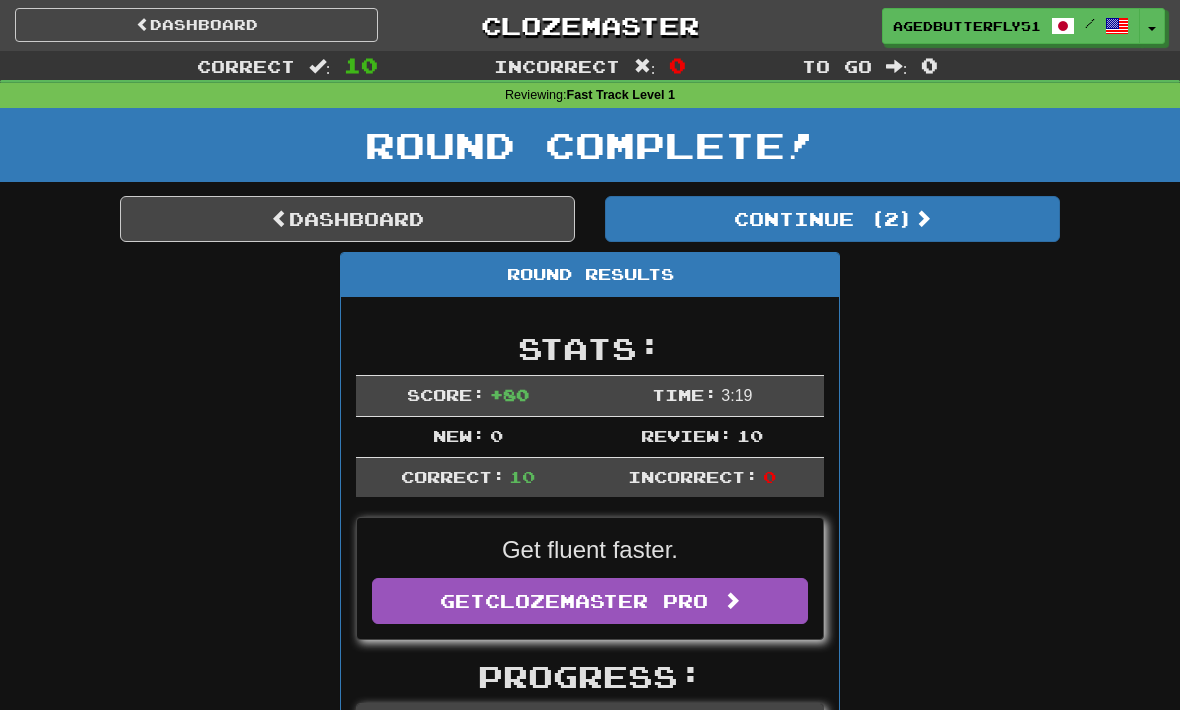 click on "Dashboard" at bounding box center [196, 25] 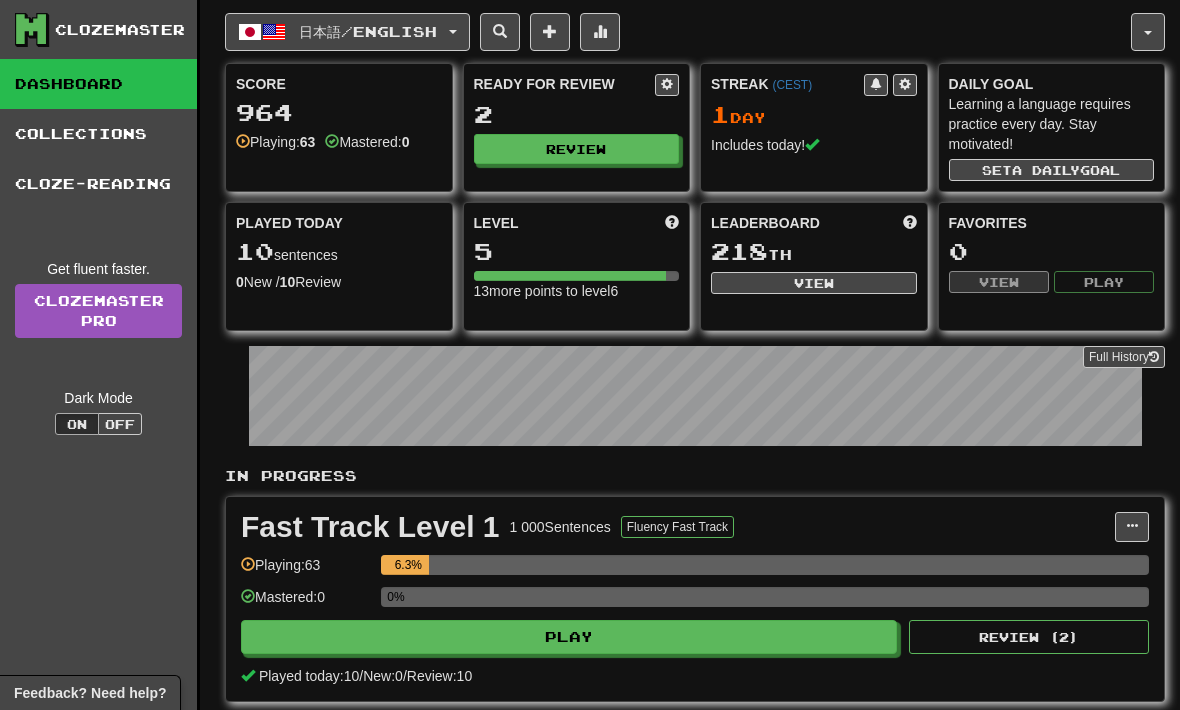 scroll, scrollTop: 0, scrollLeft: 0, axis: both 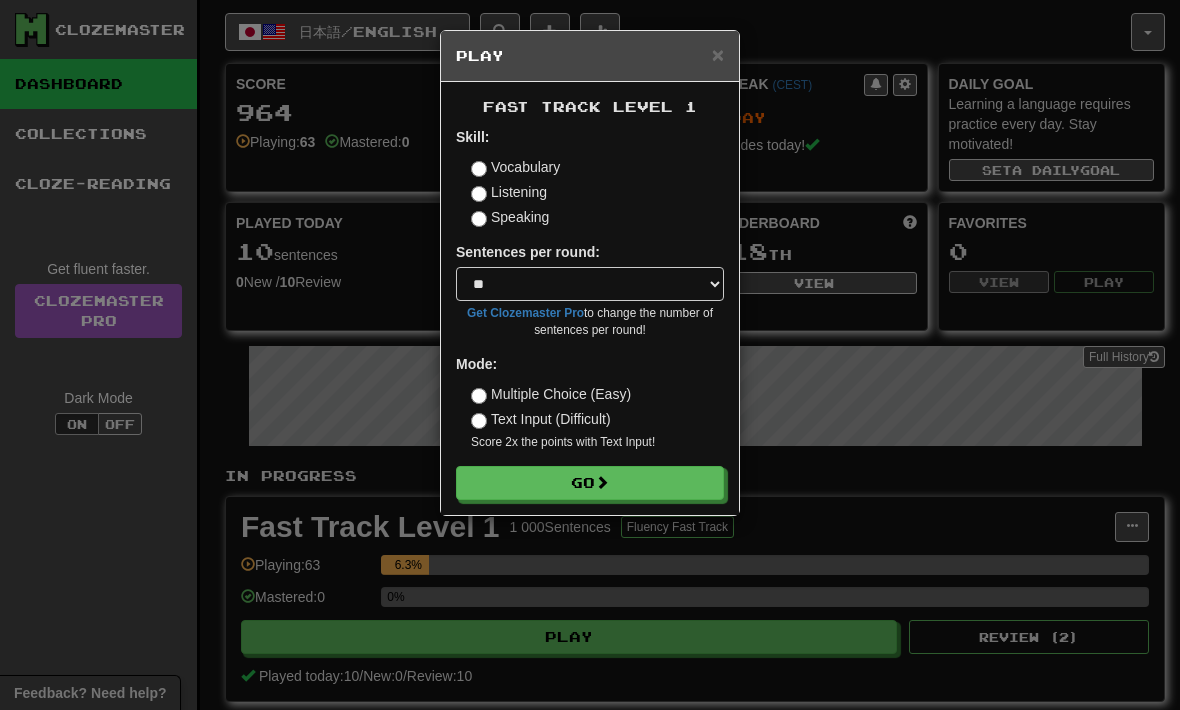click on "Listening" at bounding box center (509, 192) 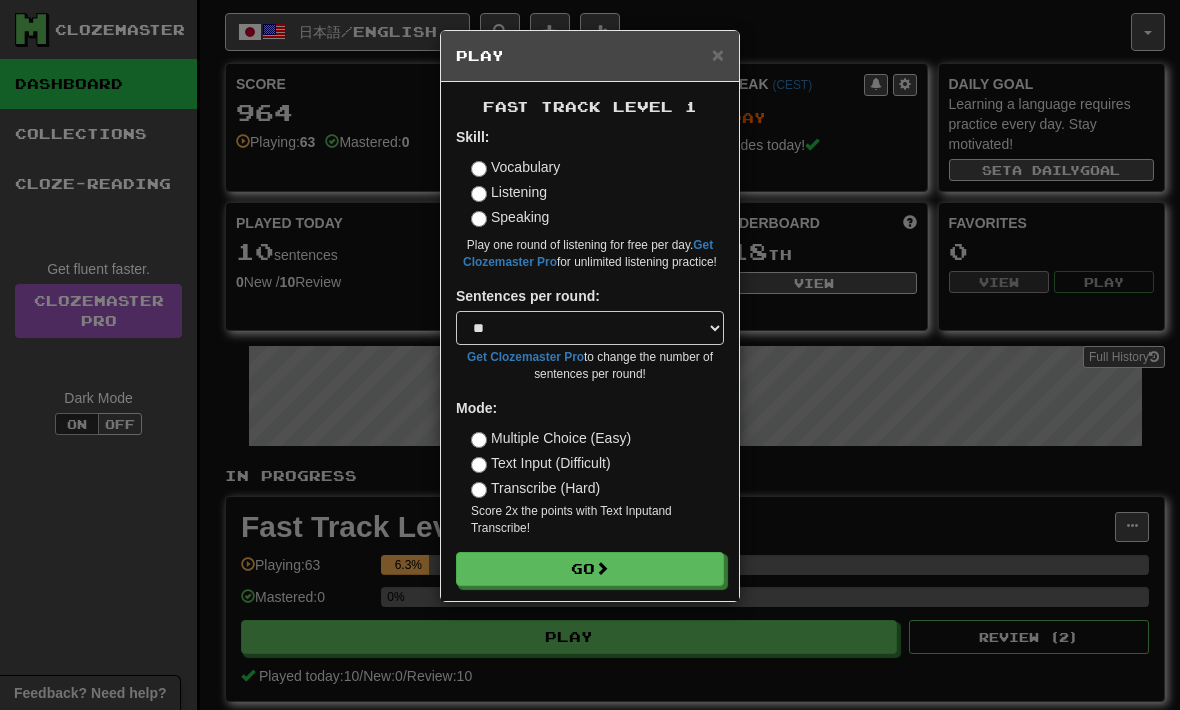 click on "Go" at bounding box center (590, 569) 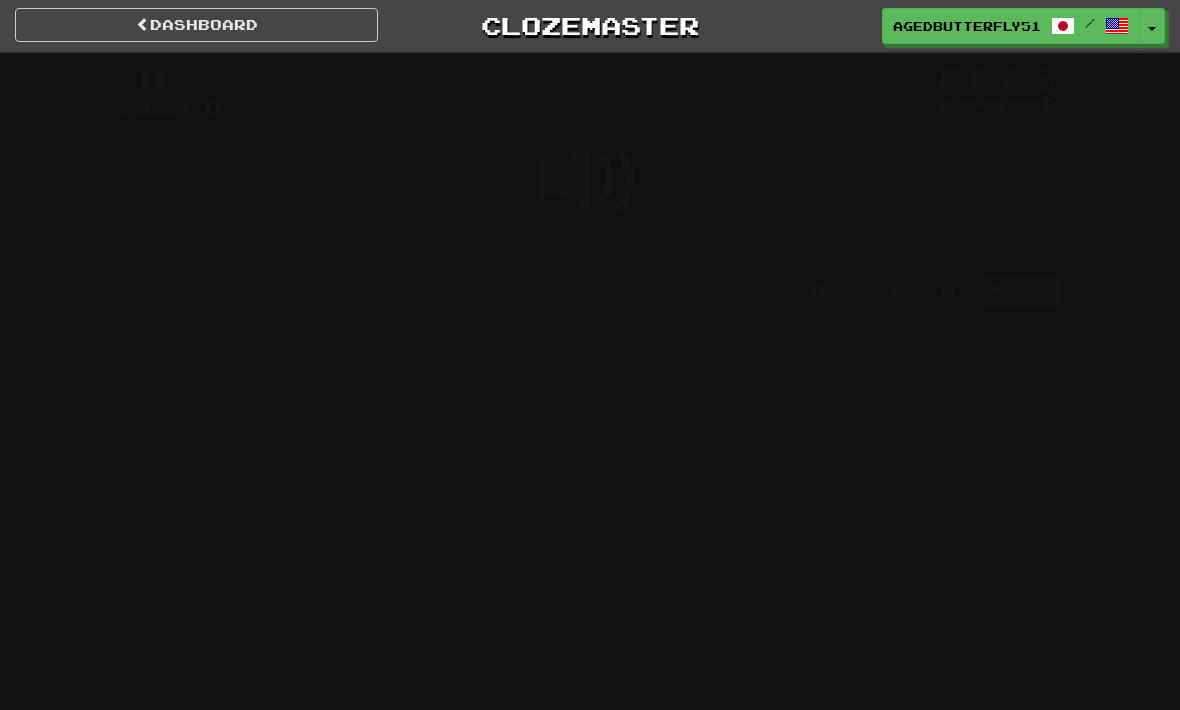 scroll, scrollTop: 0, scrollLeft: 0, axis: both 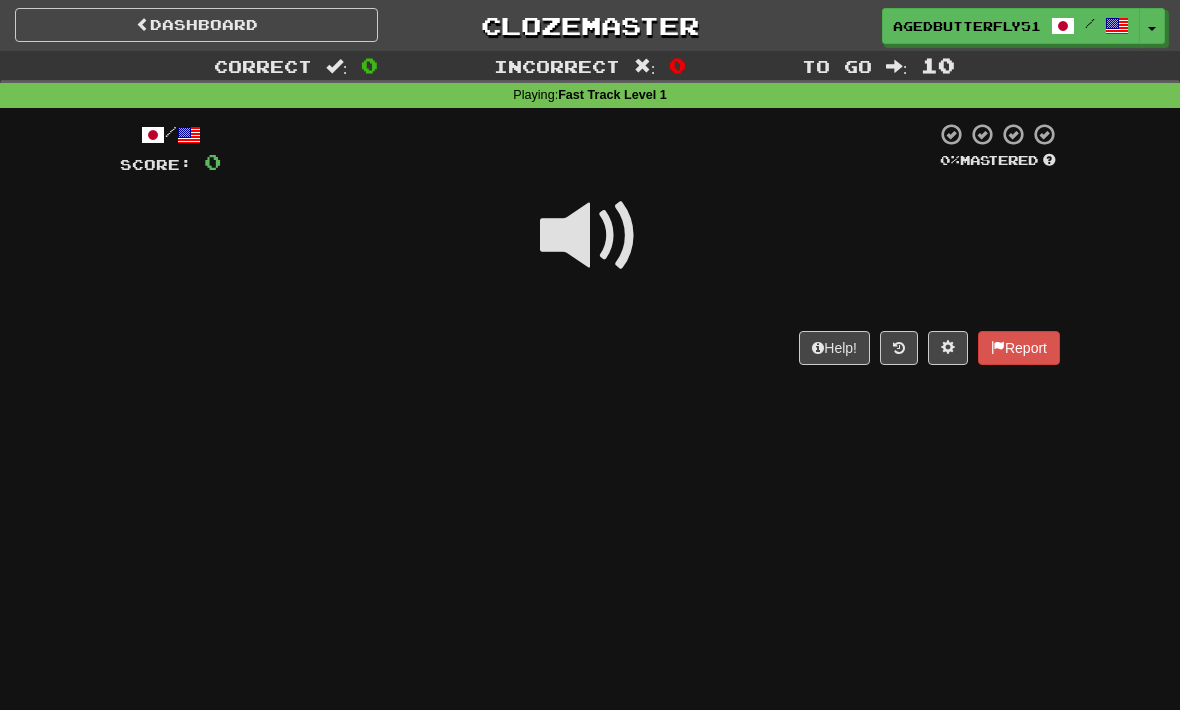 click at bounding box center [590, 236] 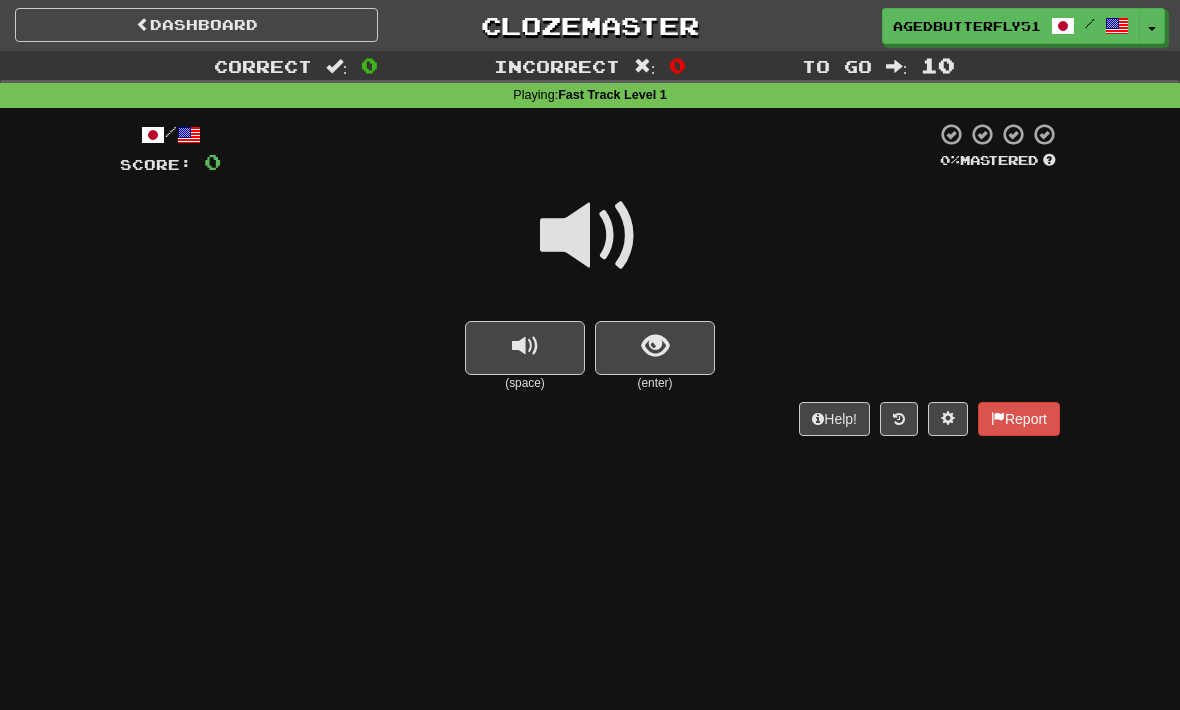 click at bounding box center (590, 236) 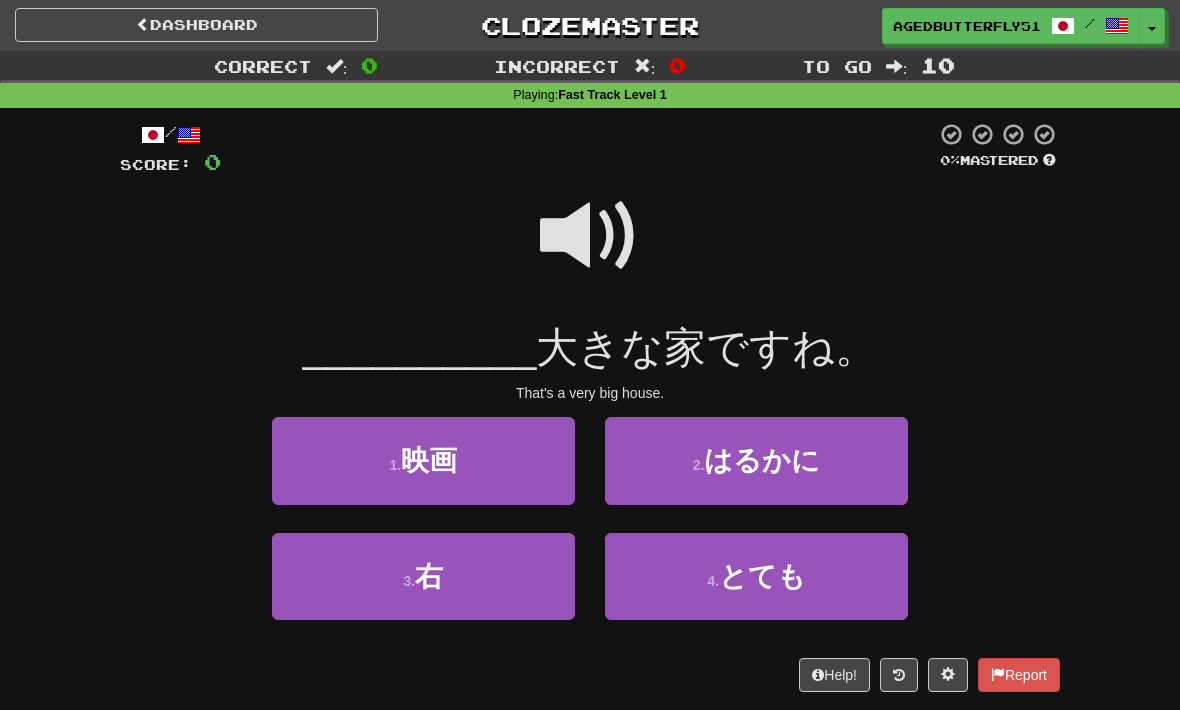 click on "とても" at bounding box center [762, 576] 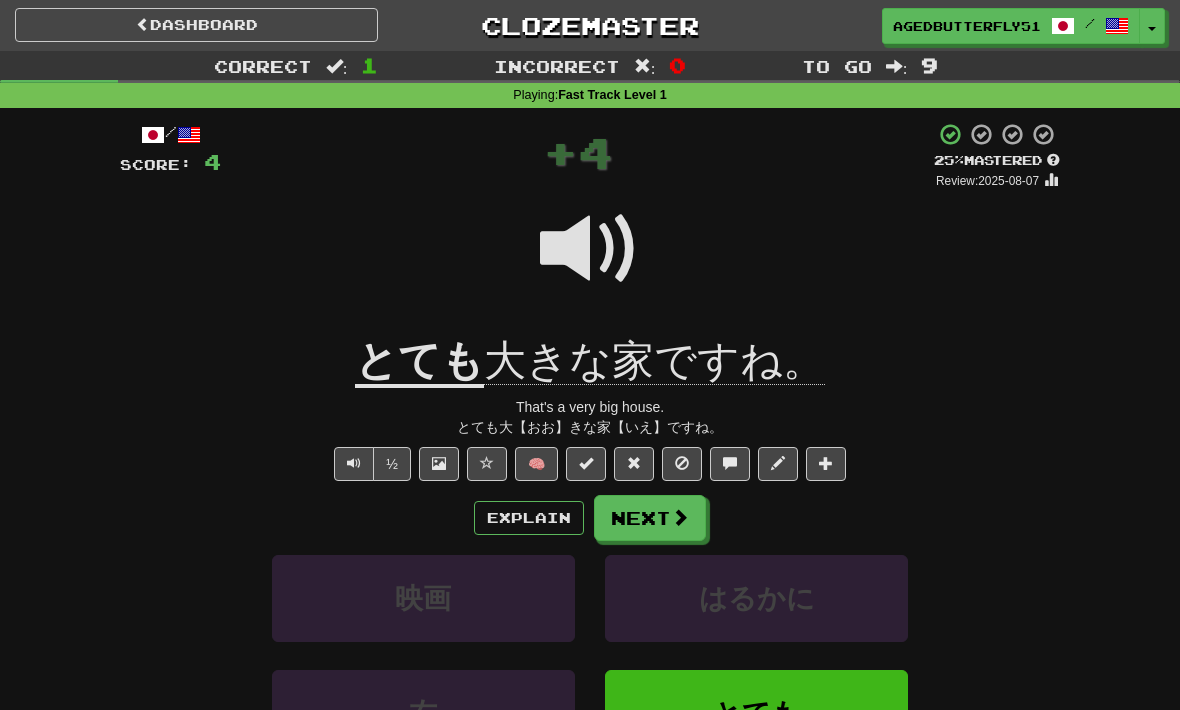 click on "Explain" at bounding box center (529, 518) 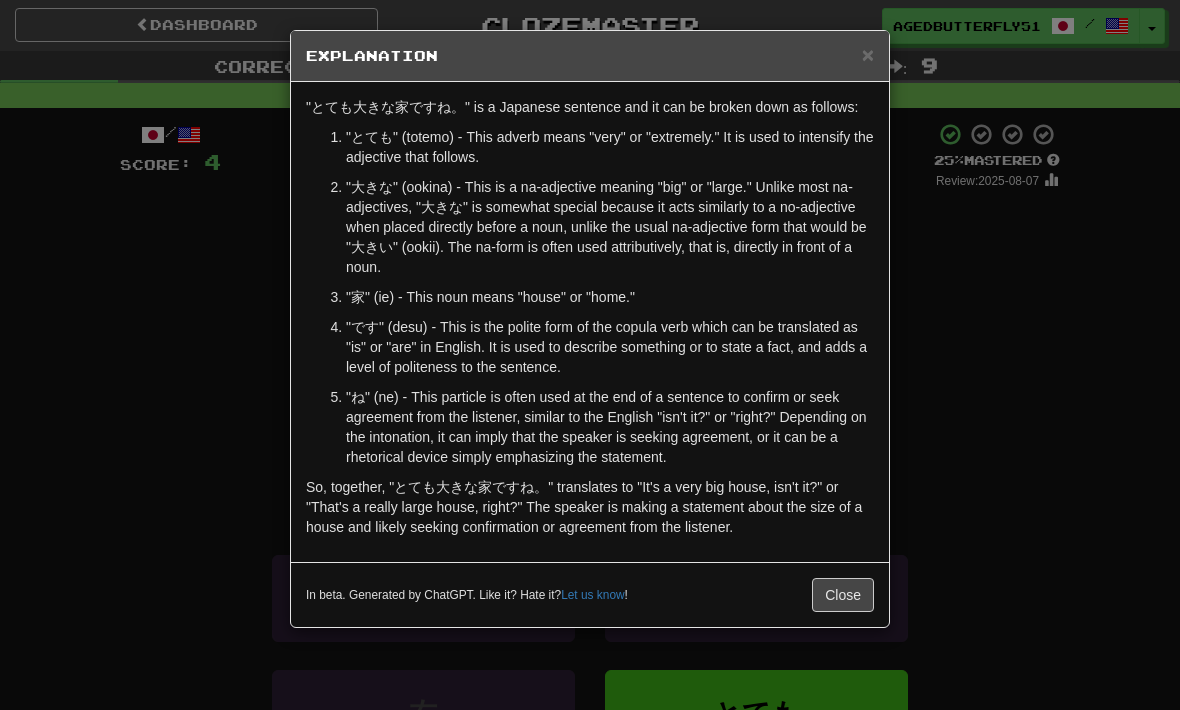 click on "× Explanation "とても大きな家ですね。" is a Japanese sentence and it can be broken down as follows:
"とても" (totemo) - This adverb means "very" or "extremely." It is used to intensify the adjective that follows.
"大きな" (ookina) - This is a na-adjective meaning "big" or "large." Unlike most na-adjectives, "大きな" is somewhat special because it acts similarly to a no-adjective when placed directly before a noun, unlike the usual na-adjective form that would be "大きい" (ookii). The na-form is often used attributively, that is, directly in front of a noun.
"家" (ie) - This noun means "house" or "home."
"です" (desu) - This is the polite form of the copula verb which can be translated as "is" or "are" in English. It is used to describe something or to state a fact, and adds a level of politeness to the sentence.
In beta. Generated by ChatGPT. Like it? Hate it?  Let us know ! Close" at bounding box center [590, 355] 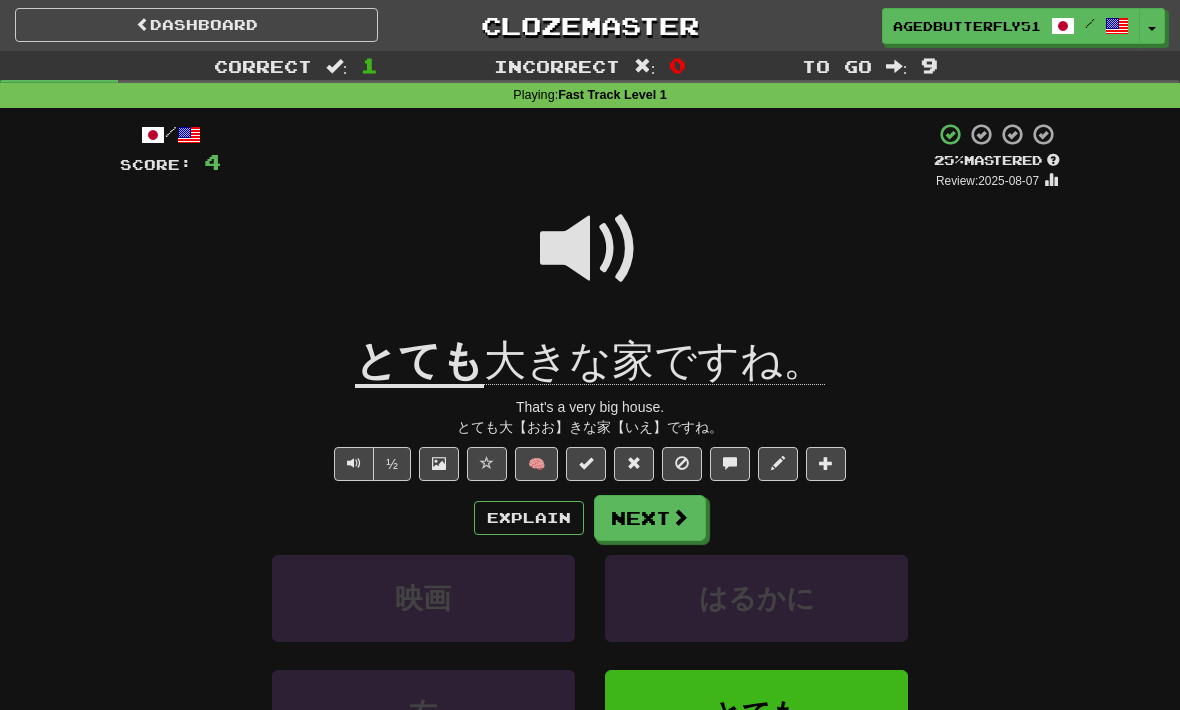 click at bounding box center (680, 517) 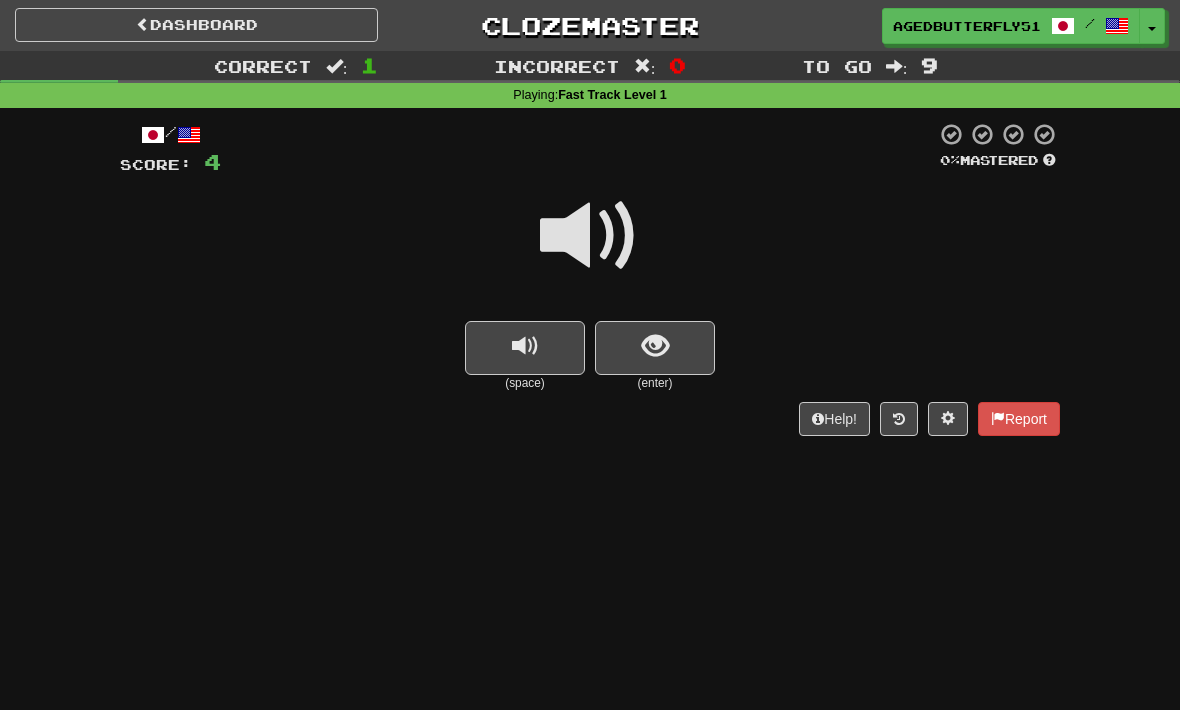 click at bounding box center (590, 236) 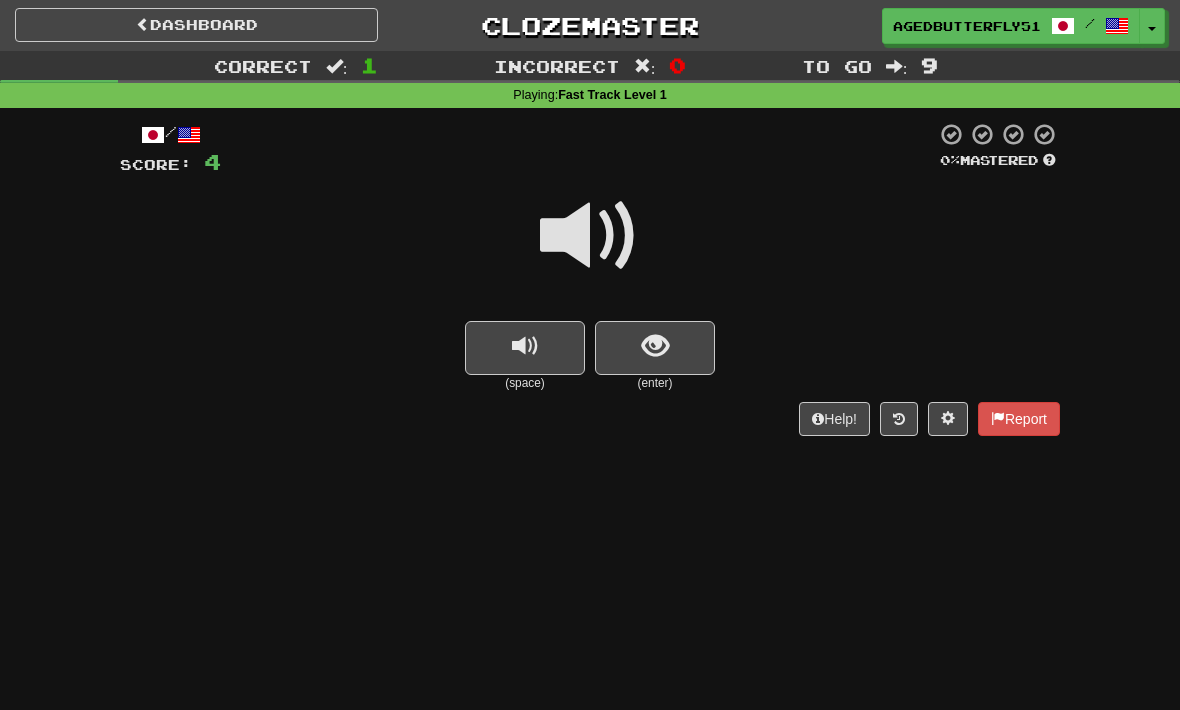 click at bounding box center (590, 236) 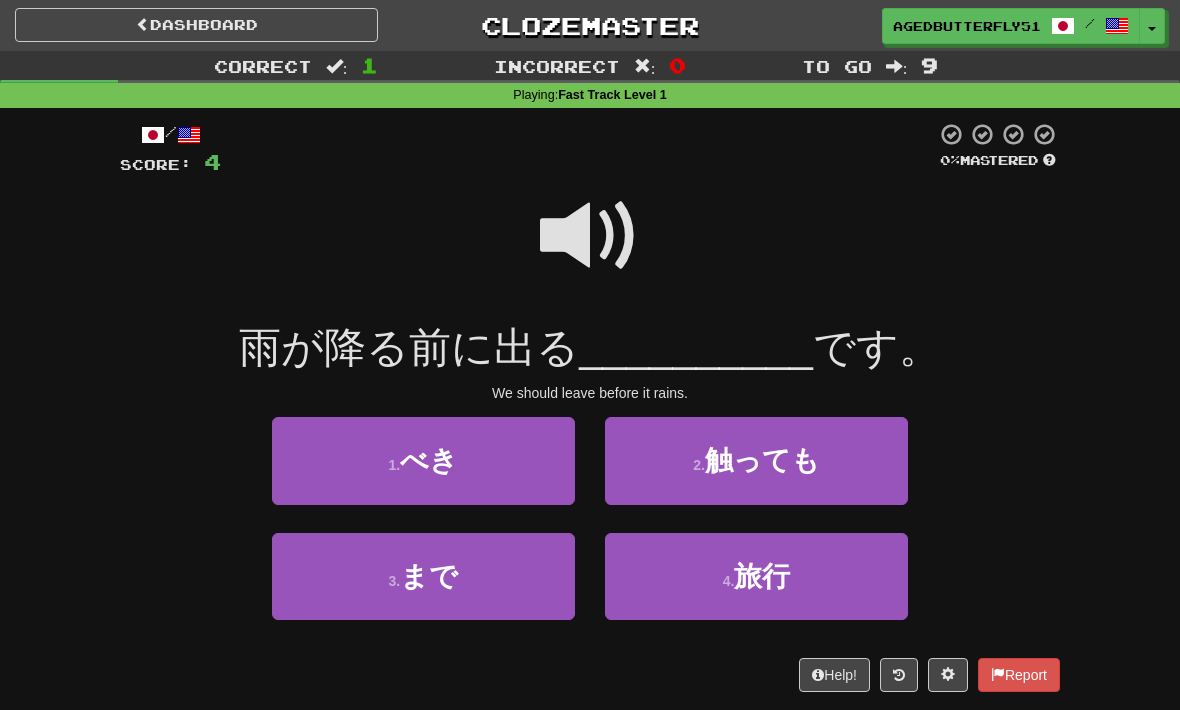 click at bounding box center [590, 236] 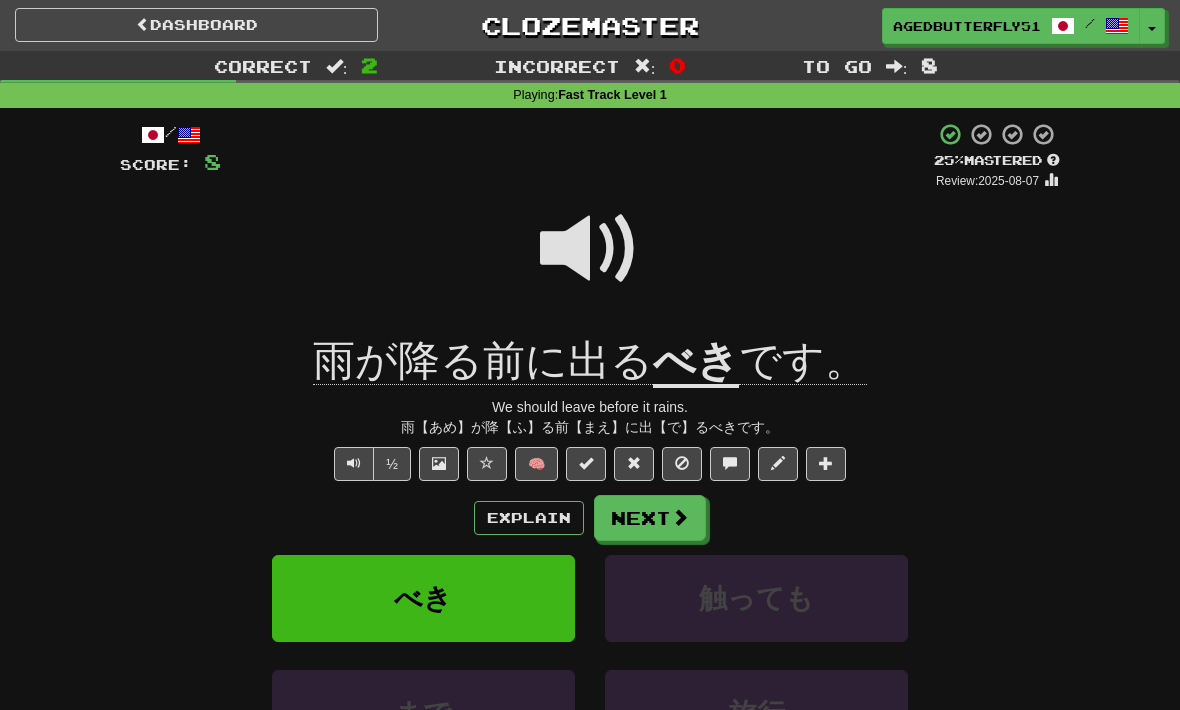 click on "Explain" at bounding box center (529, 518) 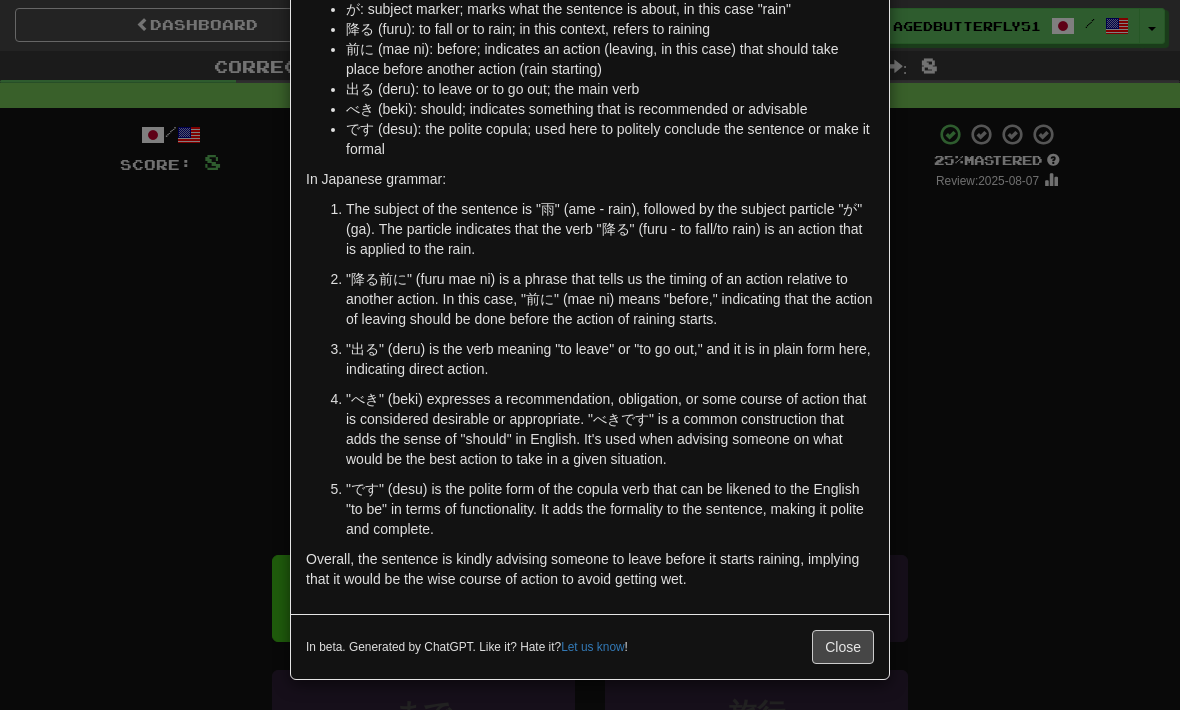 scroll, scrollTop: 188, scrollLeft: 0, axis: vertical 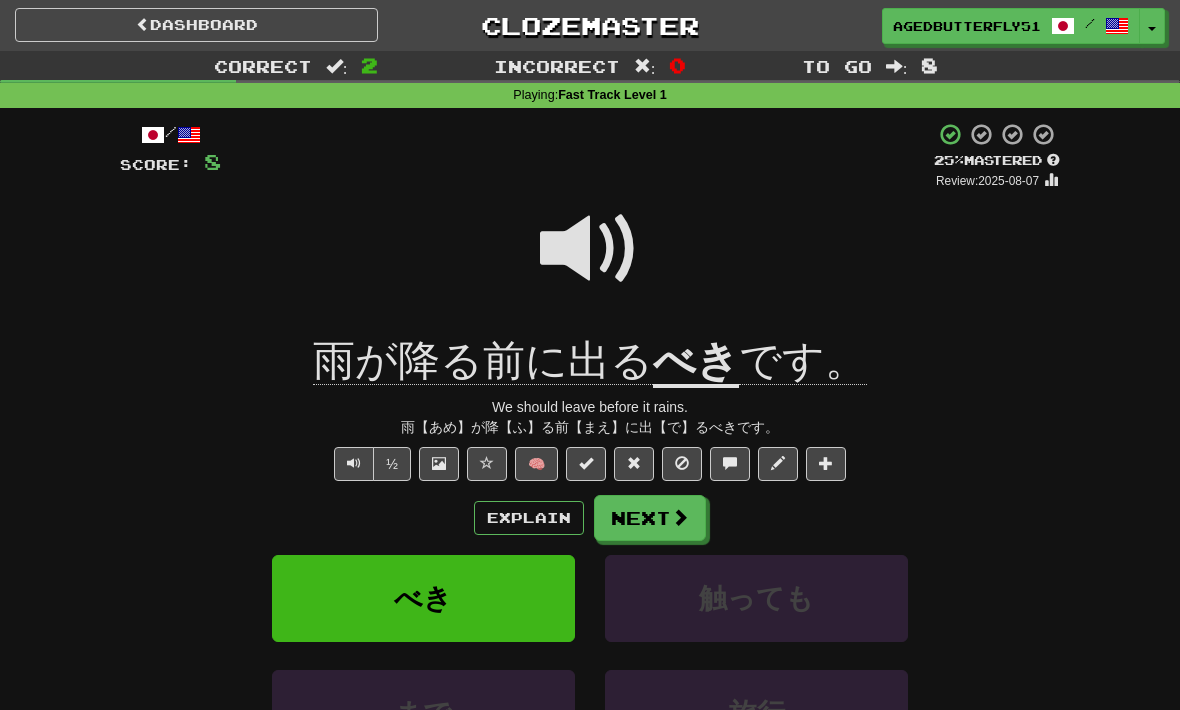 click at bounding box center [680, 517] 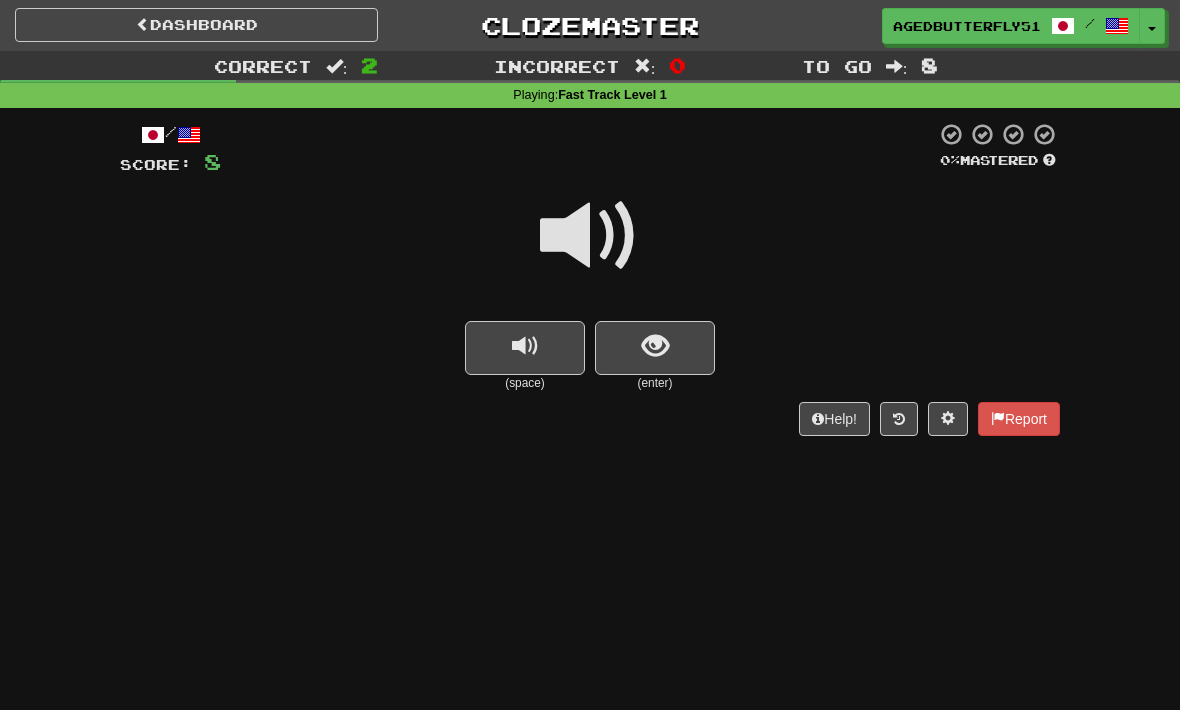 click at bounding box center [590, 236] 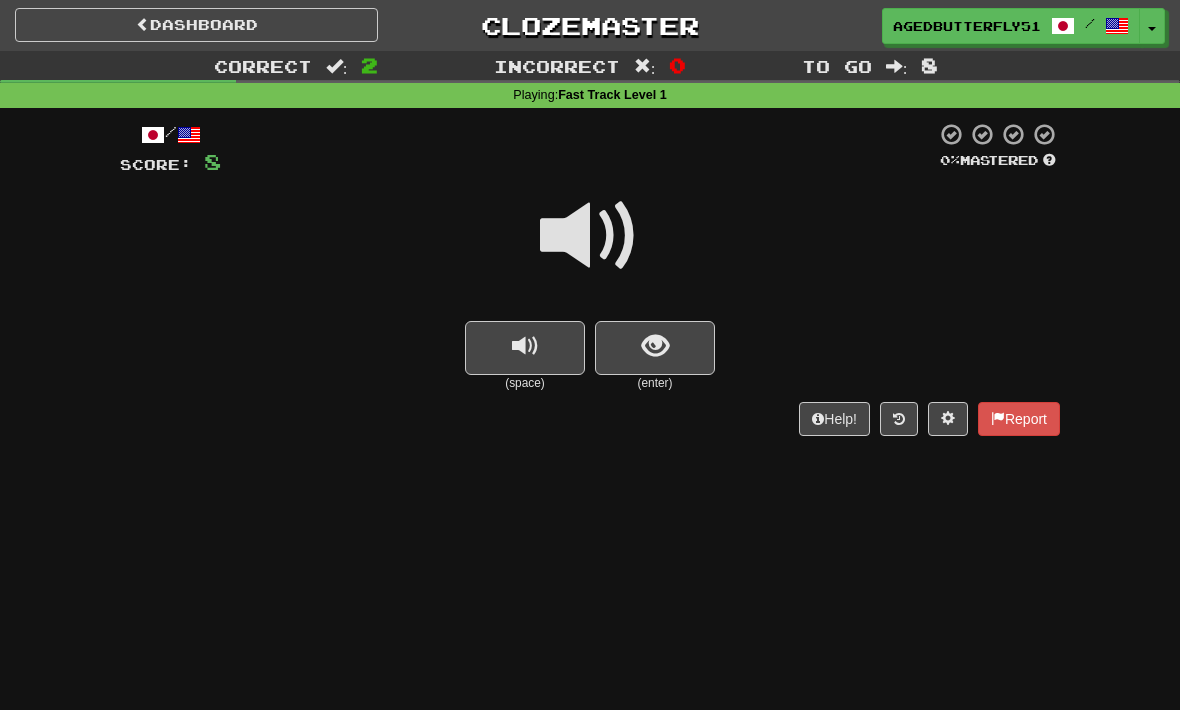 click at bounding box center [590, 236] 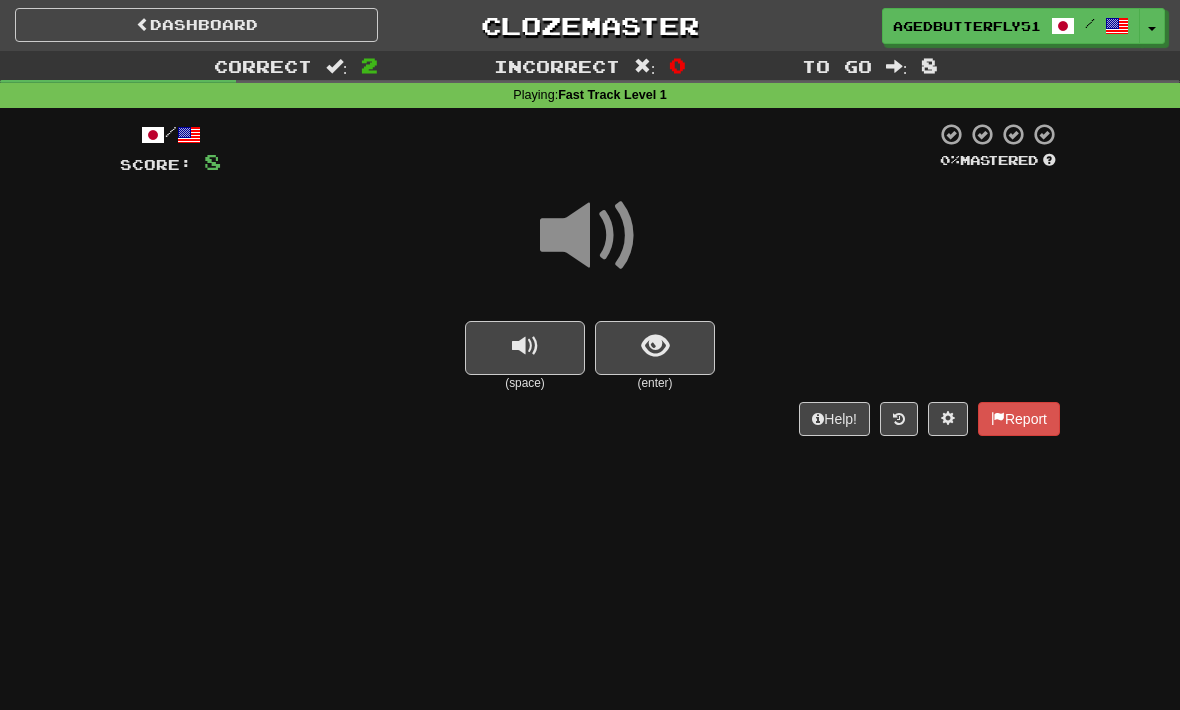 click at bounding box center (655, 346) 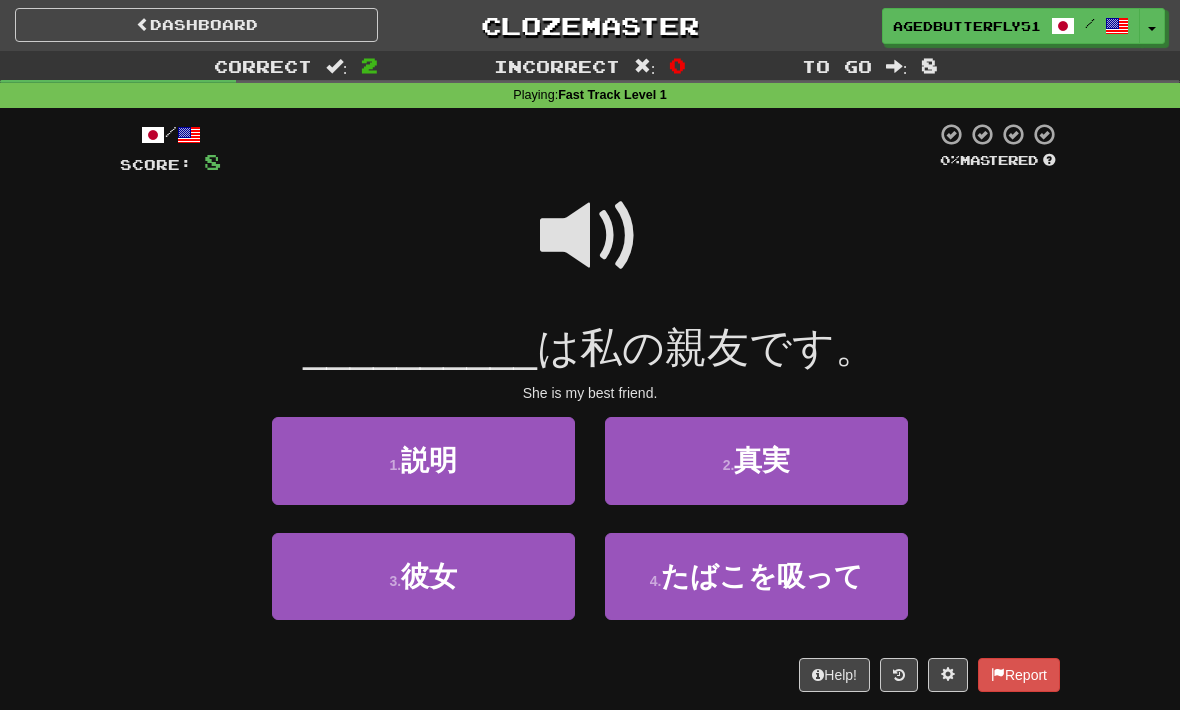 click on "3 .  彼女" at bounding box center [423, 576] 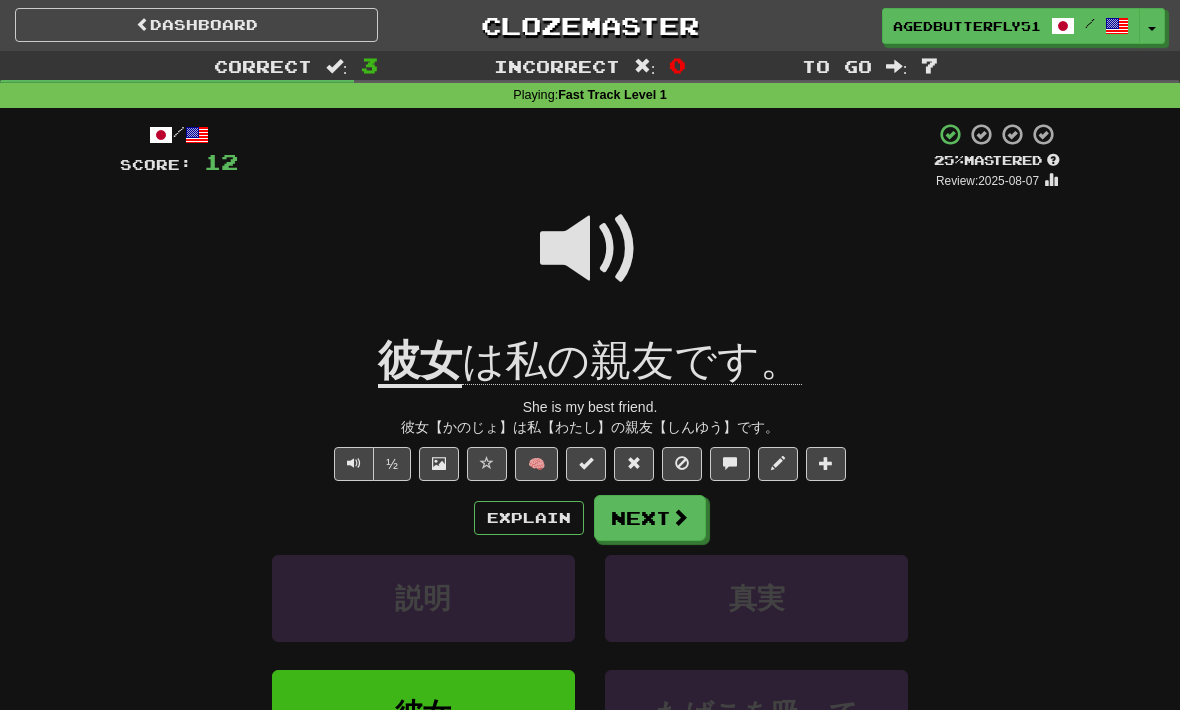 click on "Explain" at bounding box center [529, 518] 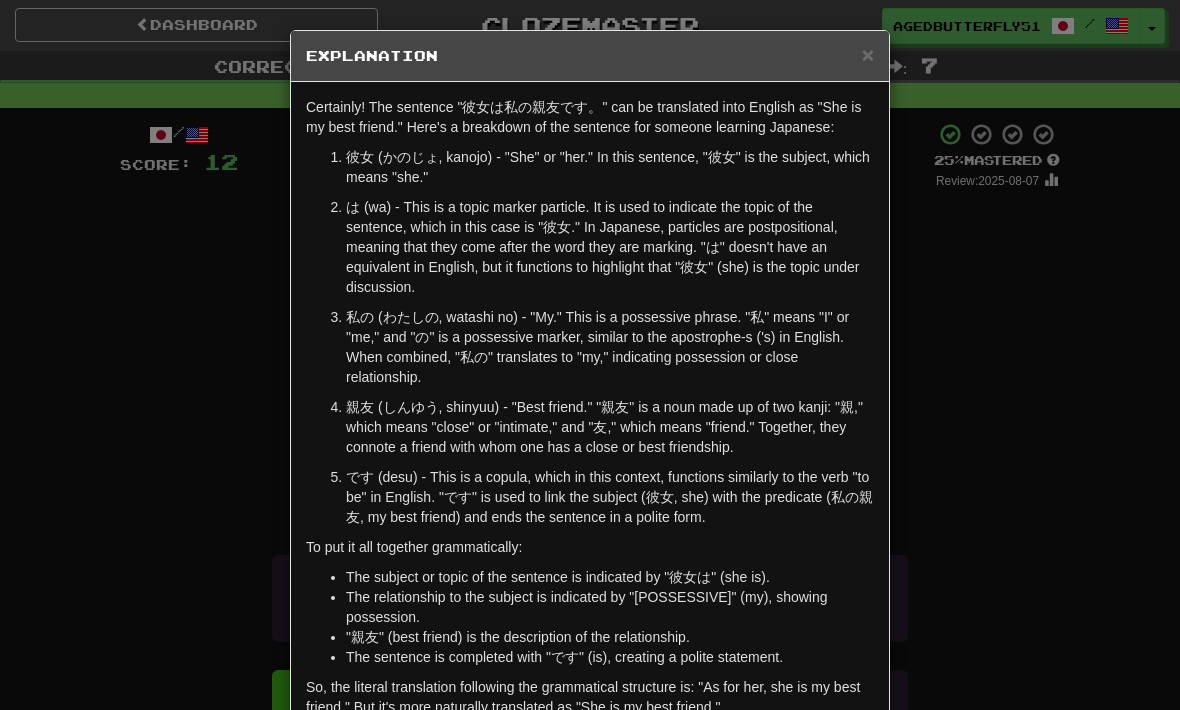 click on "× Explanation Certainly! The sentence "彼女は私の親友です。" can be translated into English as "She is my best friend." Here's a breakdown of the sentence for someone learning Japanese:
彼女 (かのじょ, kanojo) - "She" or "her." In this sentence, "彼女" is the subject, which means "she."
は (wa) - This is a topic marker particle. It is used to indicate the topic of the sentence, which in this case is "彼女." In Japanese, particles are postpositional, meaning that they come after the word they are marking. "は" doesn't have an equivalent in English, but it functions to highlight that "彼女" (she) is the topic under discussion.
私の (わたしの, watashi no) - "My." This is a possessive phrase. "私" means "I" or "me," and "の" is a possessive marker, similar to the apostrophe-s ('s) in English. When combined, "私の" translates to "my," indicating possession or close relationship.
To put it all together grammatically:
Let us know !" at bounding box center (590, 355) 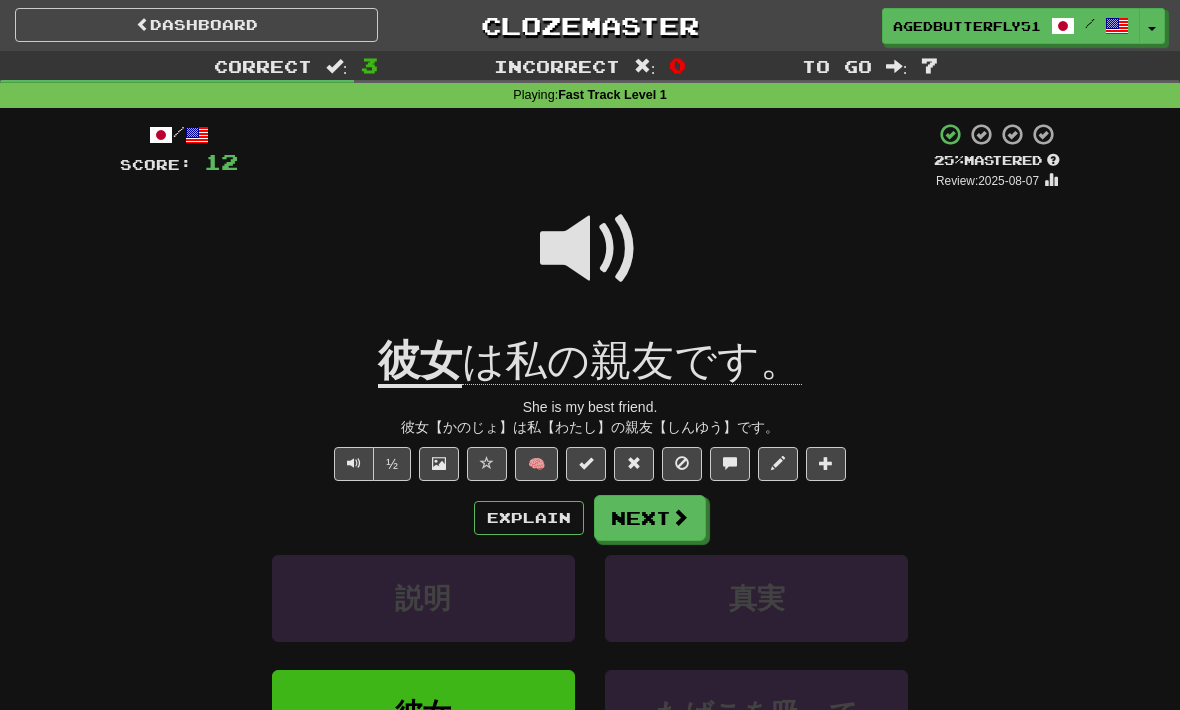 click on "Next" at bounding box center (650, 518) 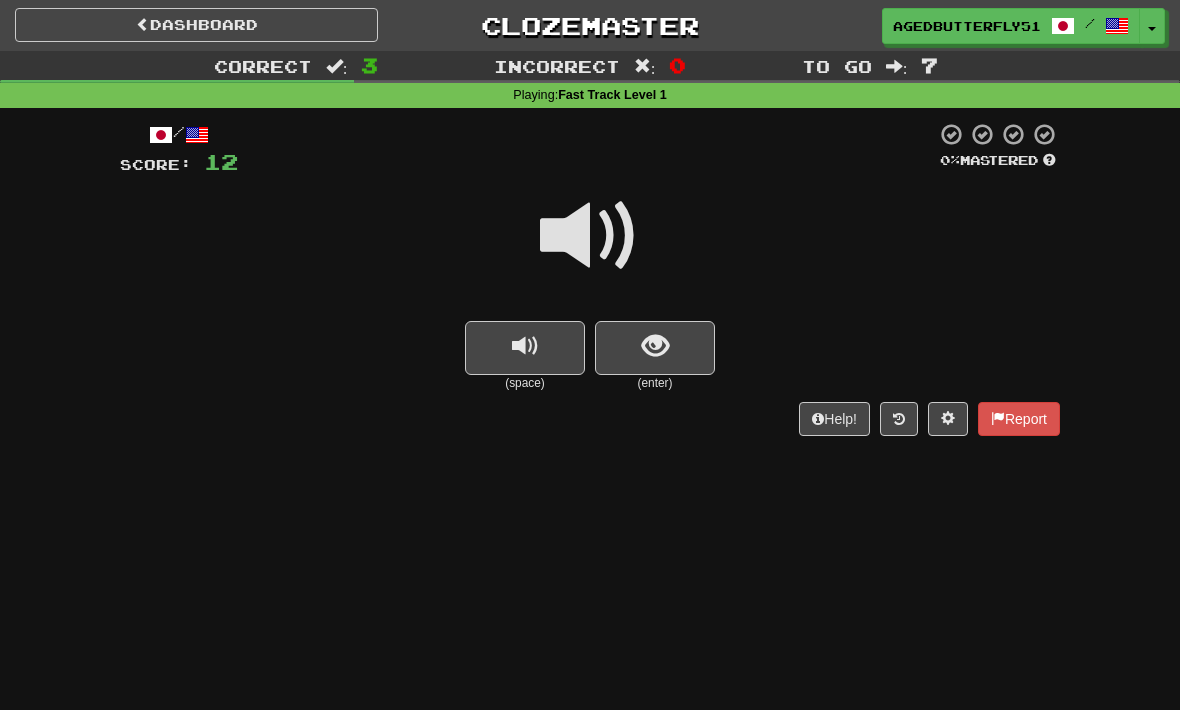 click at bounding box center (590, 236) 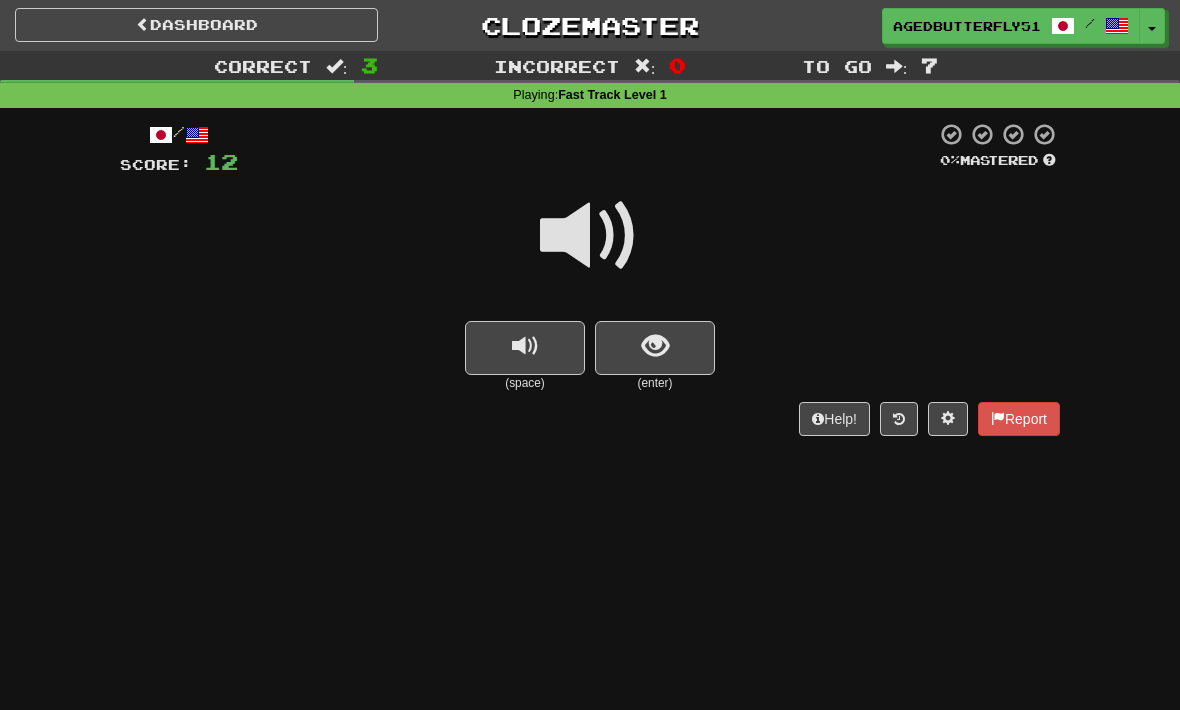 click at bounding box center [590, 236] 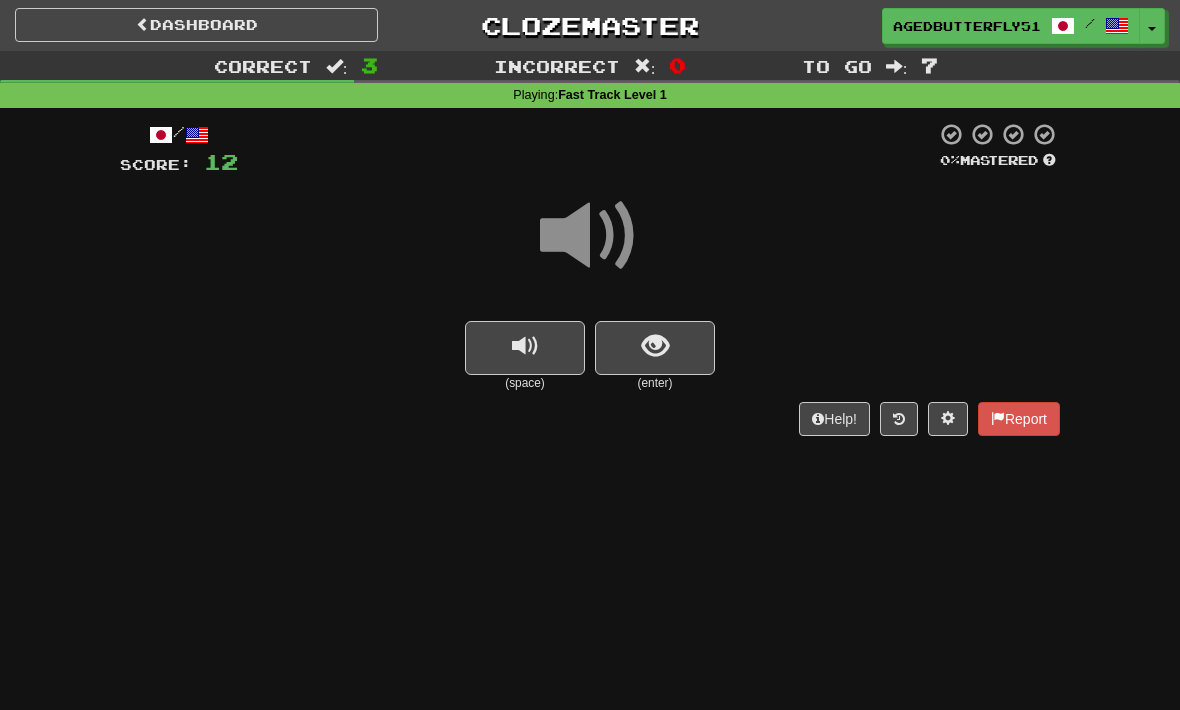 click at bounding box center [655, 346] 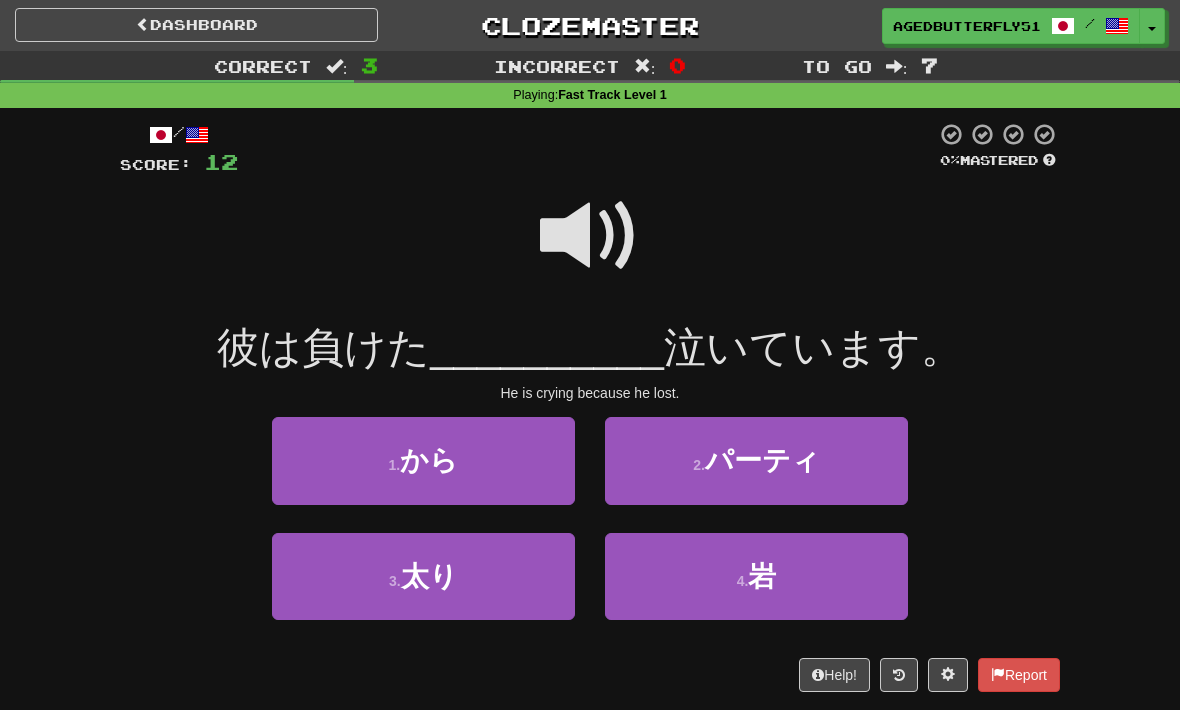 click at bounding box center [590, 236] 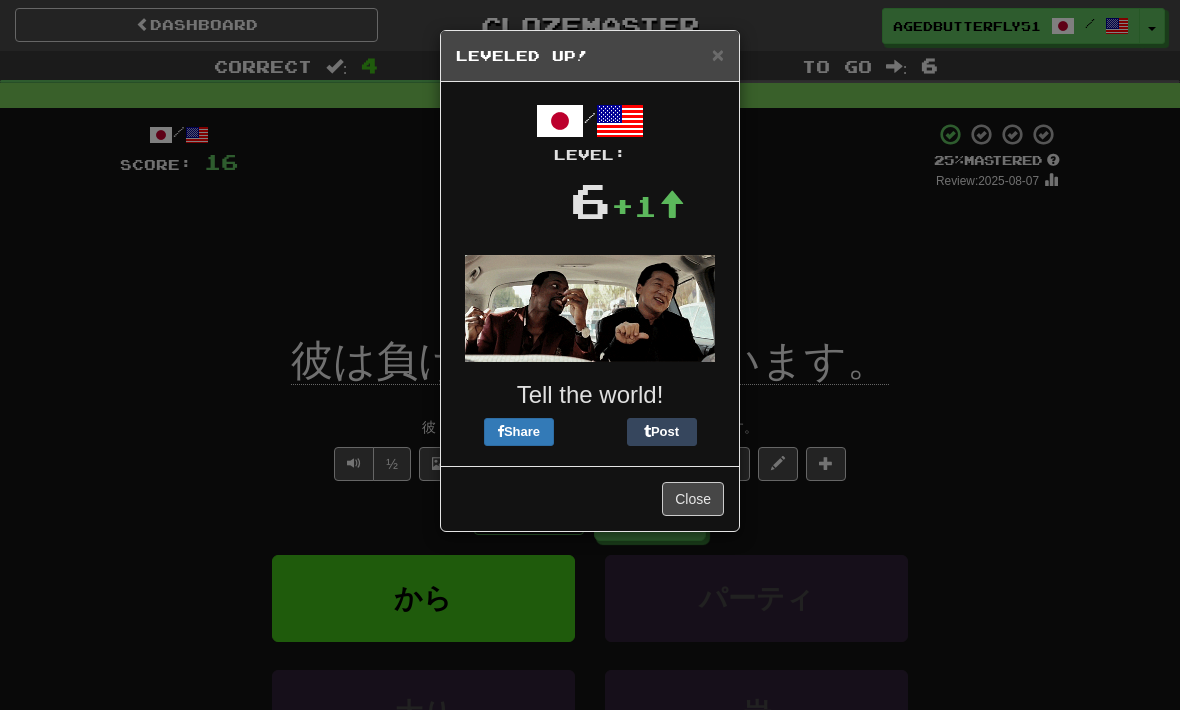 click on "×" at bounding box center [718, 54] 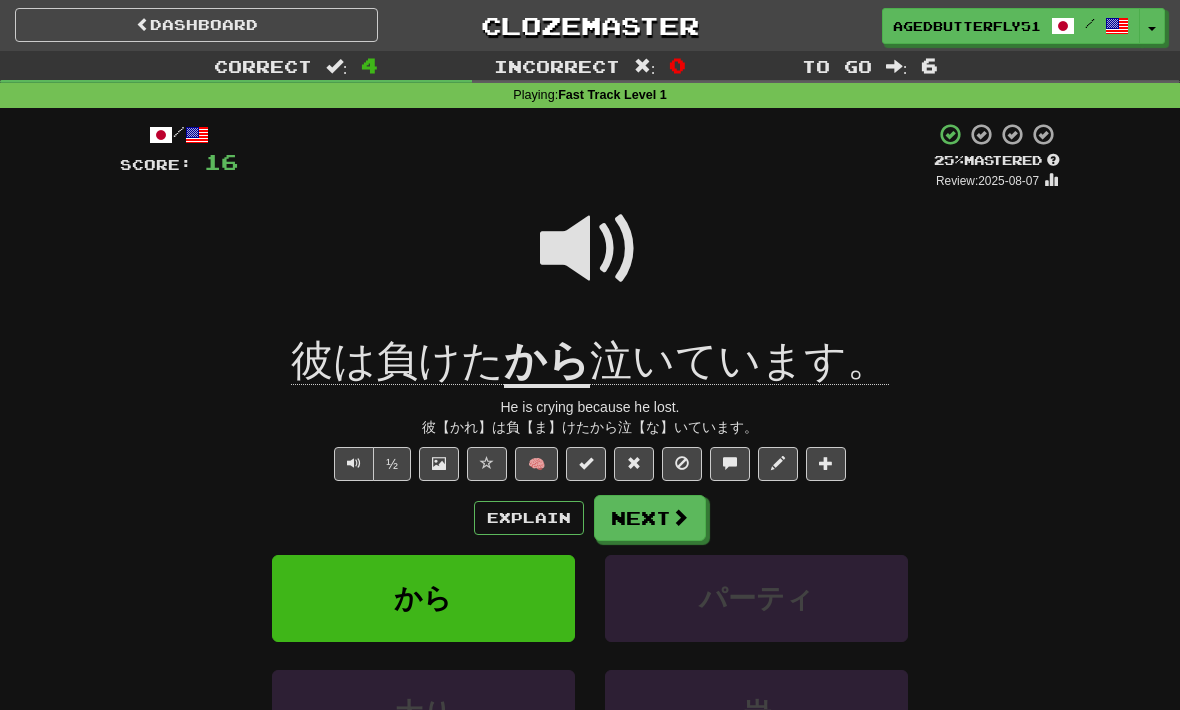 click on "Explain" at bounding box center [529, 518] 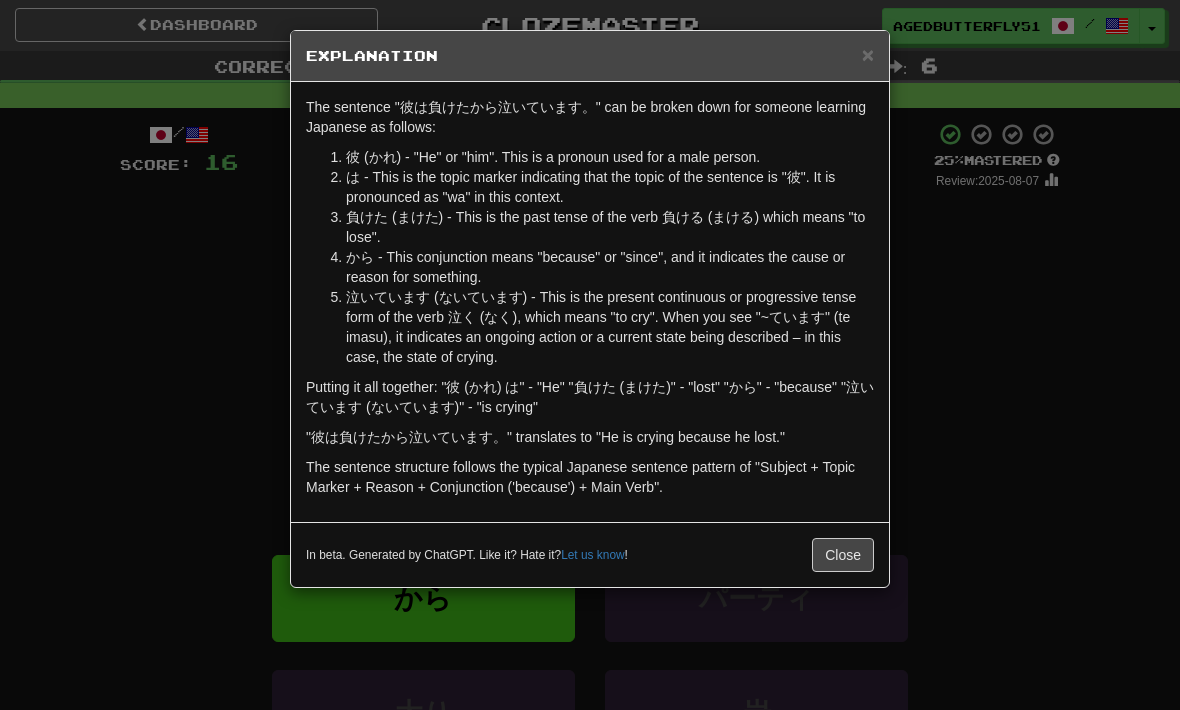 click on "Close" at bounding box center (843, 555) 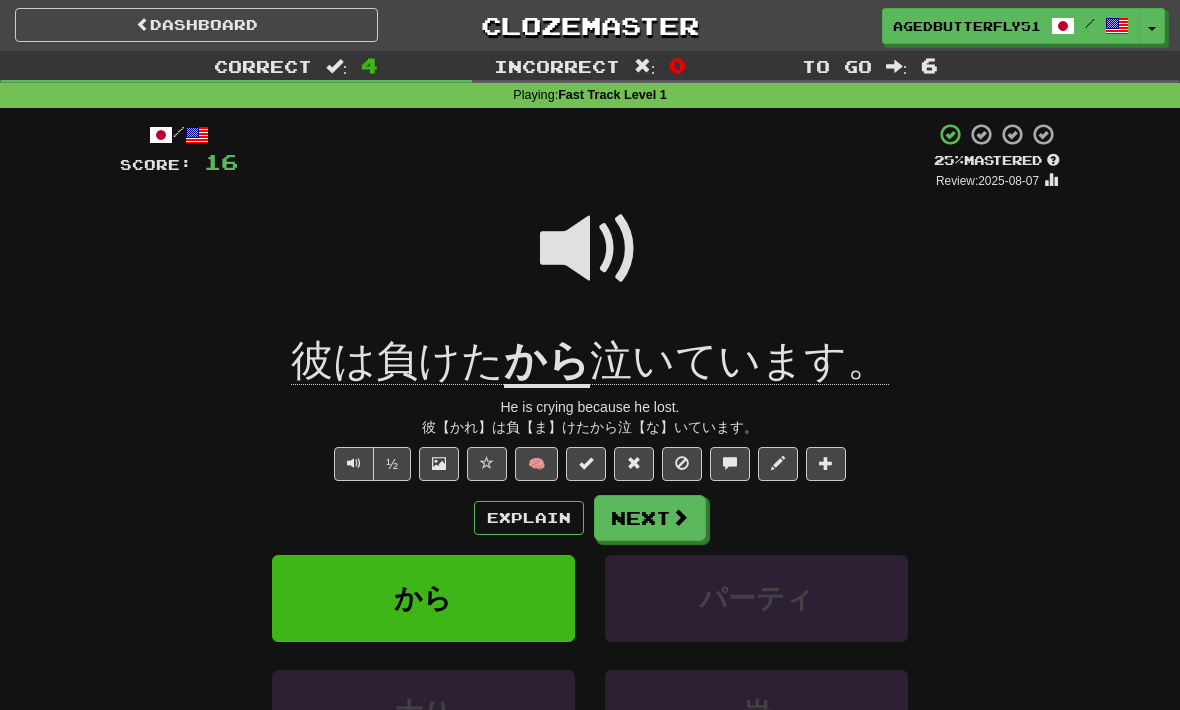 click on "/  Score:   16 + 4 25 %  Mastered Review:  2025-08-07 彼は負けた から 泣いています。 He is crying because he lost. 彼【かれ】は負【ま】けたから泣【な】いています。 ½ 🧠 Explain Next から パーティ 太り 岩 Learn more: から パーティ 太り 岩  Help!  Report" at bounding box center [590, 490] 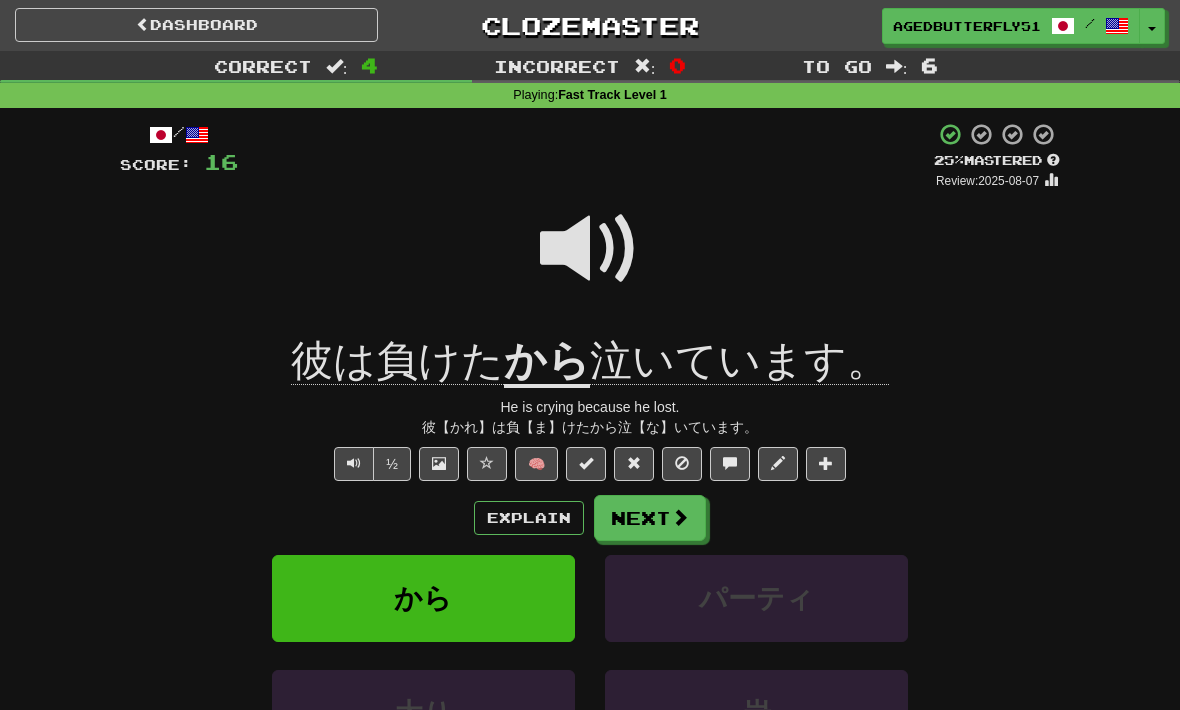click on "Next" at bounding box center (650, 518) 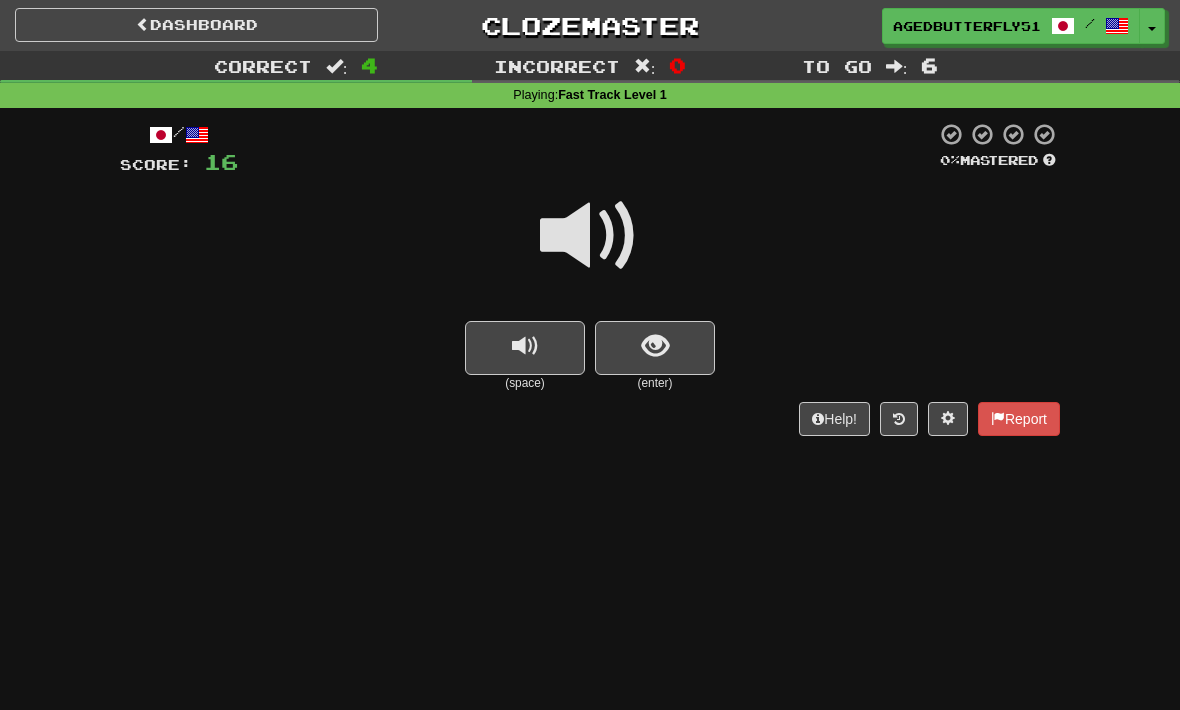 click at bounding box center (590, 236) 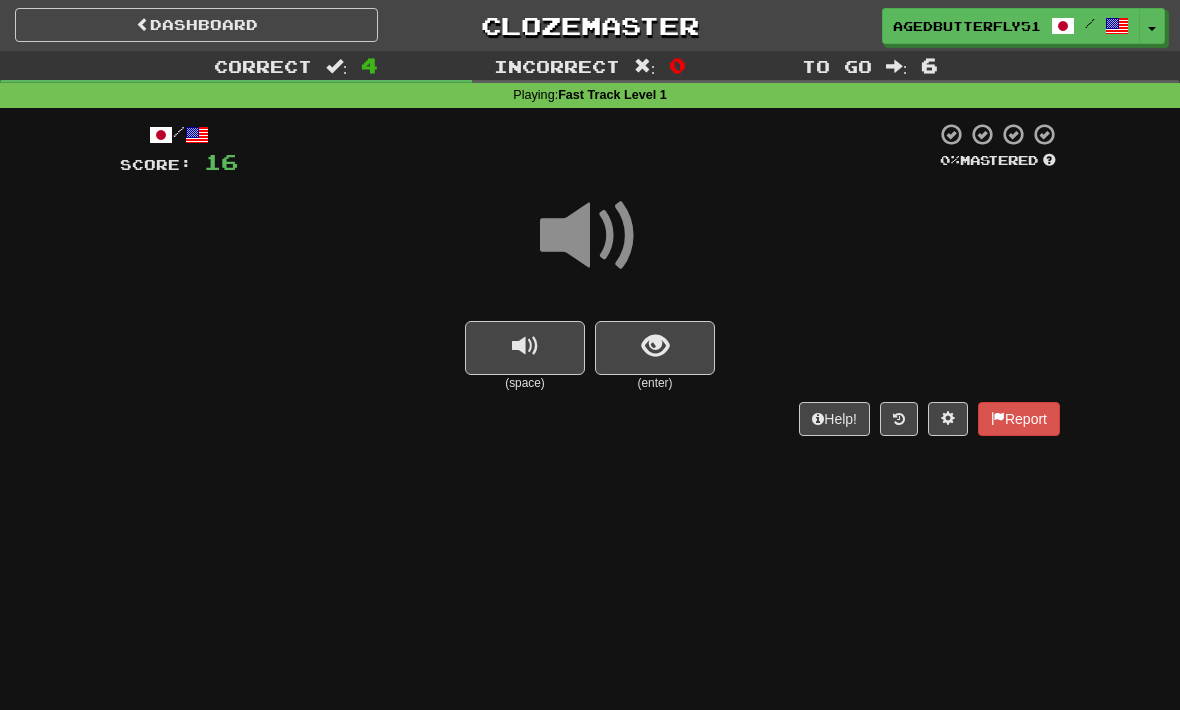 click at bounding box center [655, 346] 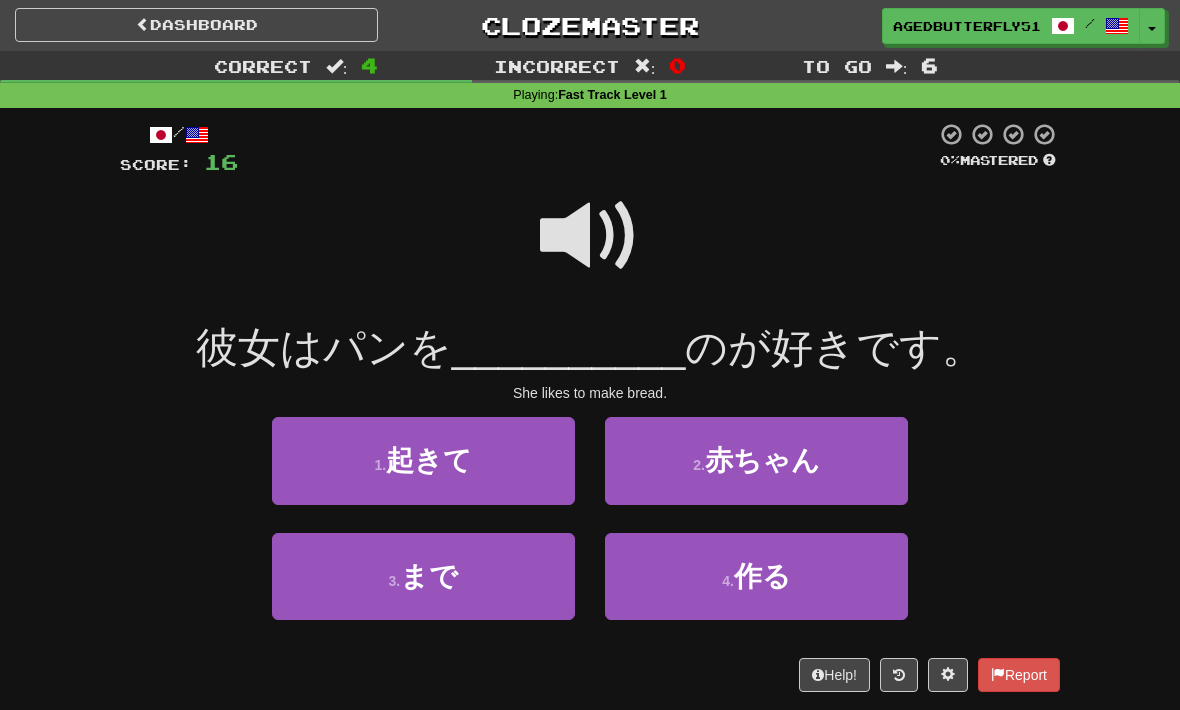 click at bounding box center (590, 236) 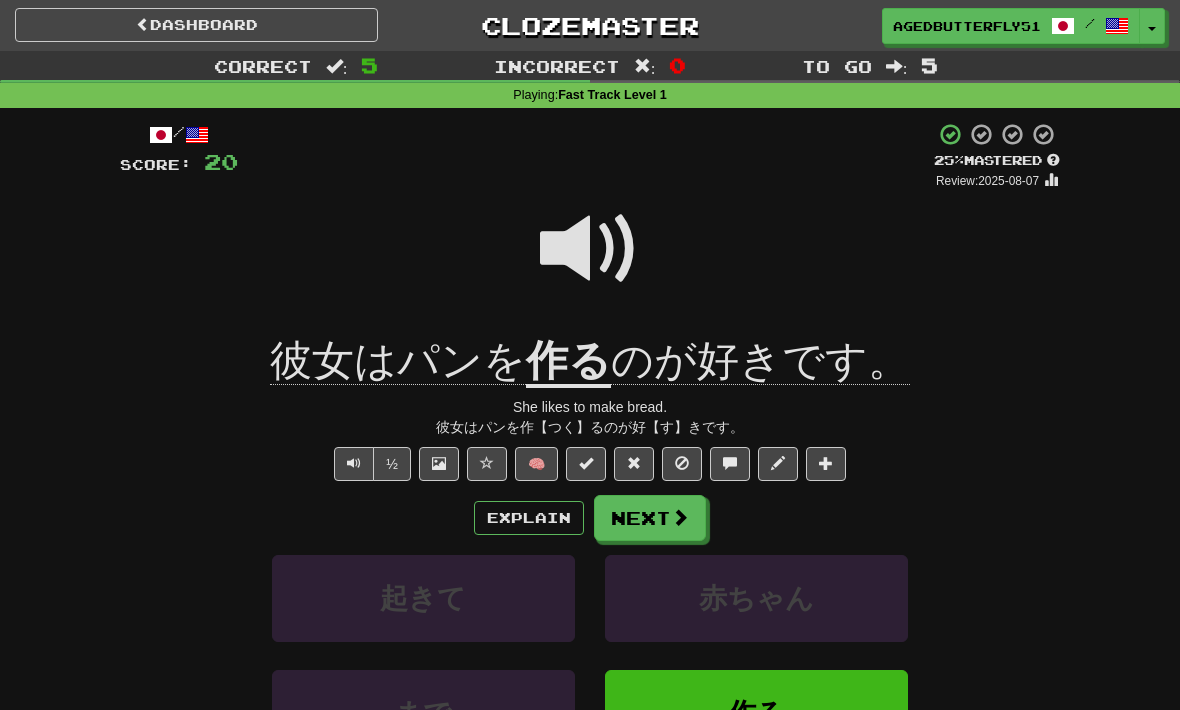 click at bounding box center (590, 249) 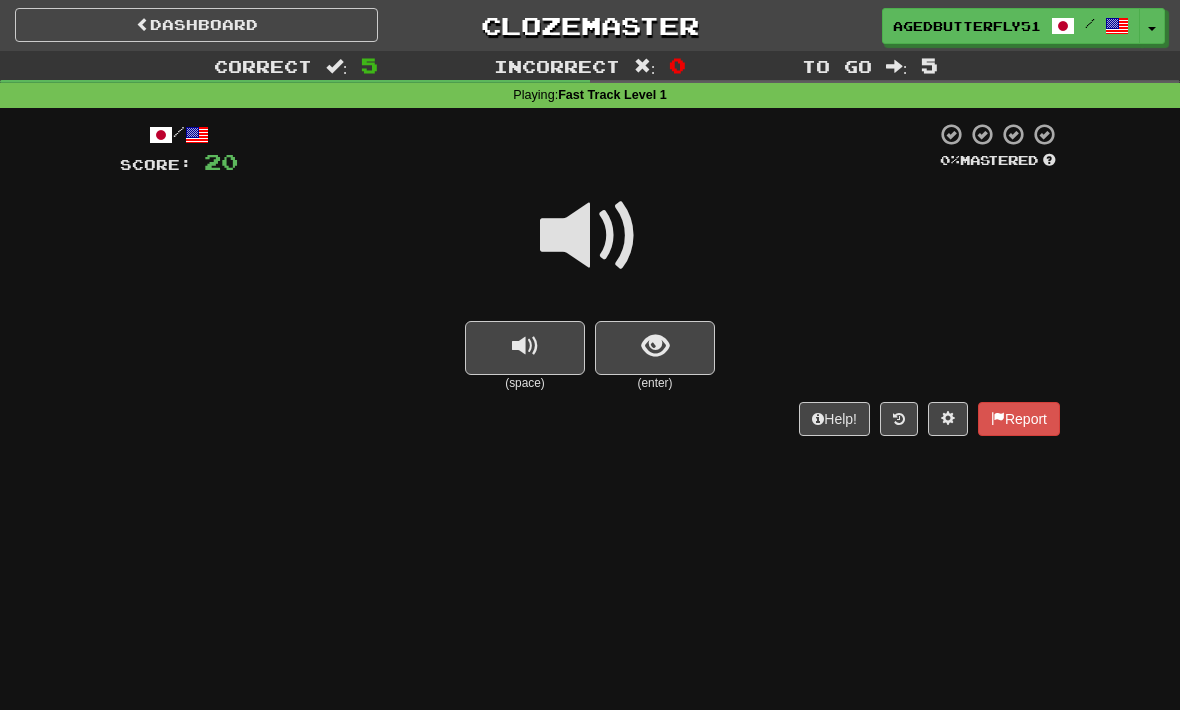 click at bounding box center [590, 236] 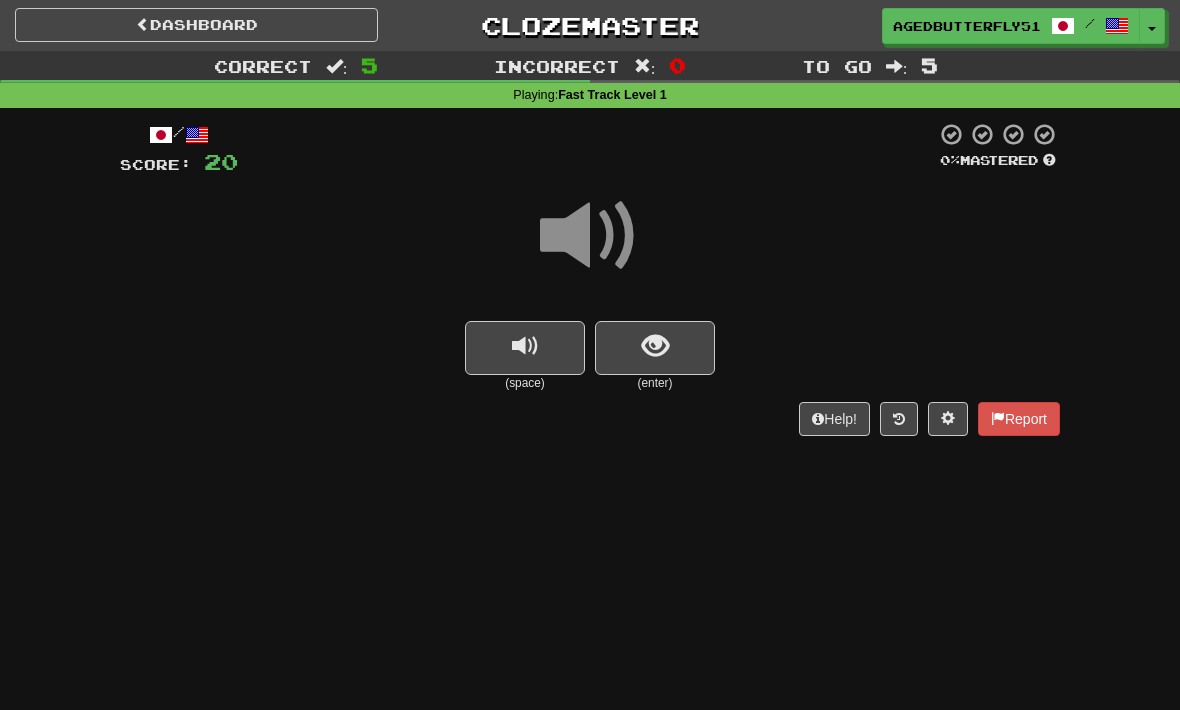 click at bounding box center (655, 346) 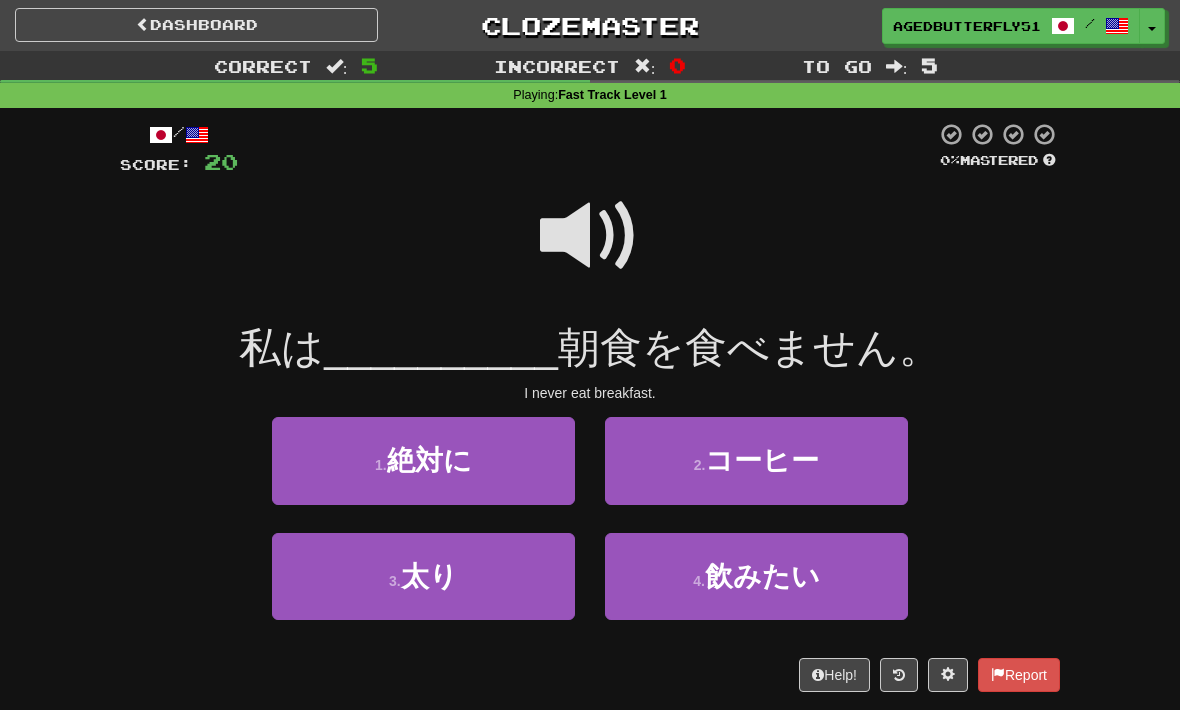 click at bounding box center (590, 236) 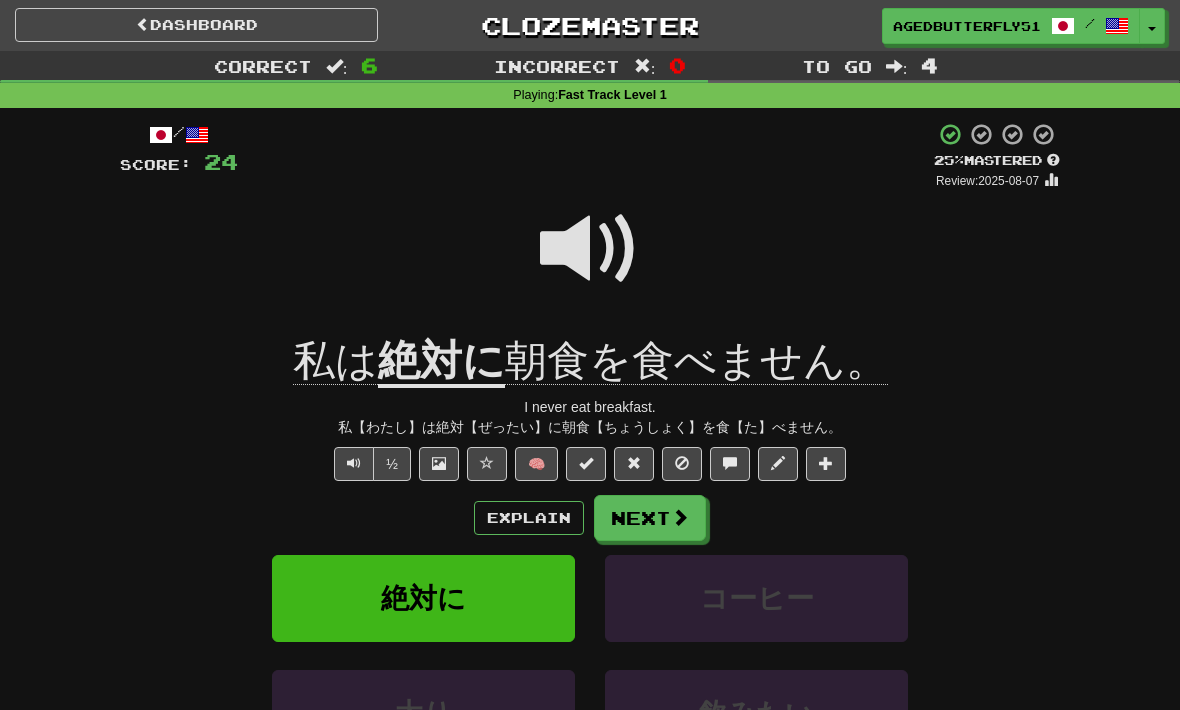 click at bounding box center (590, 249) 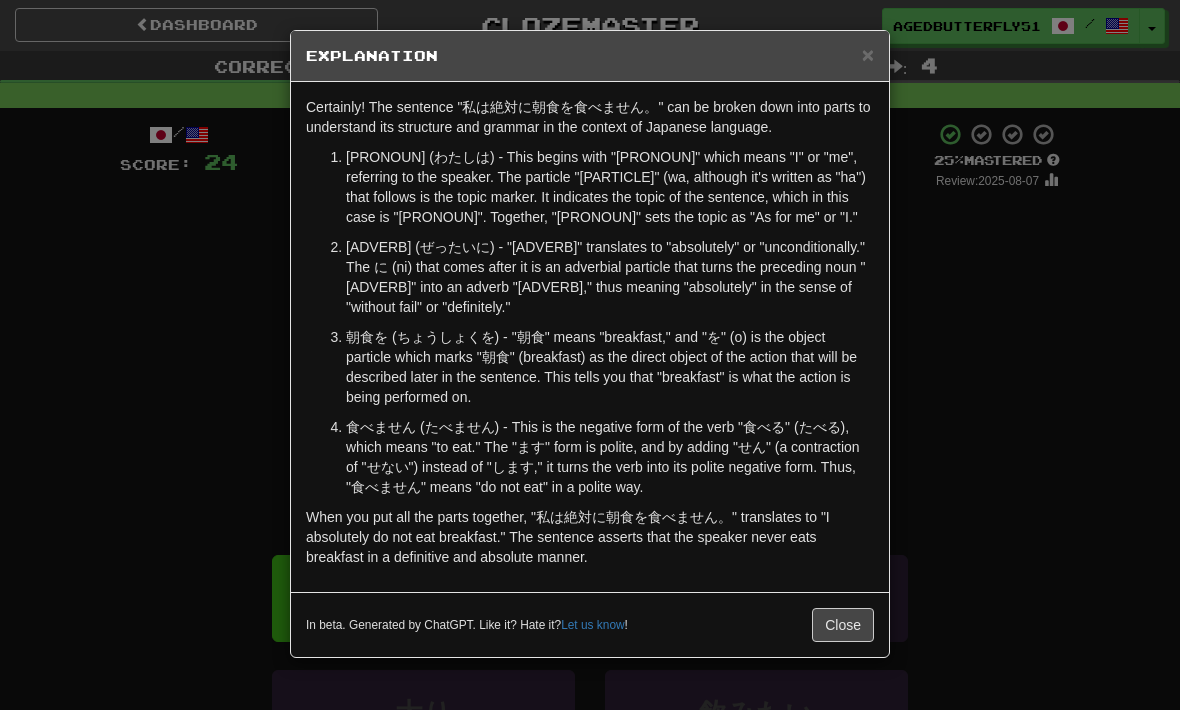 click on "Close" at bounding box center [843, 625] 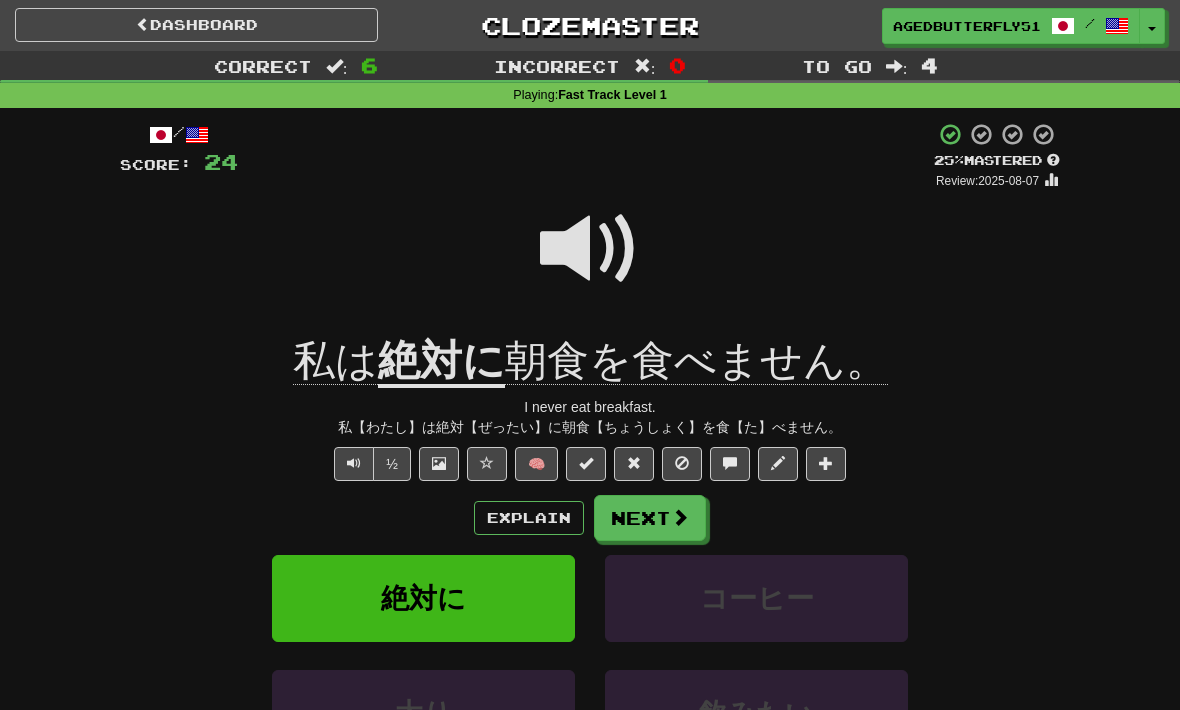 click at bounding box center [680, 517] 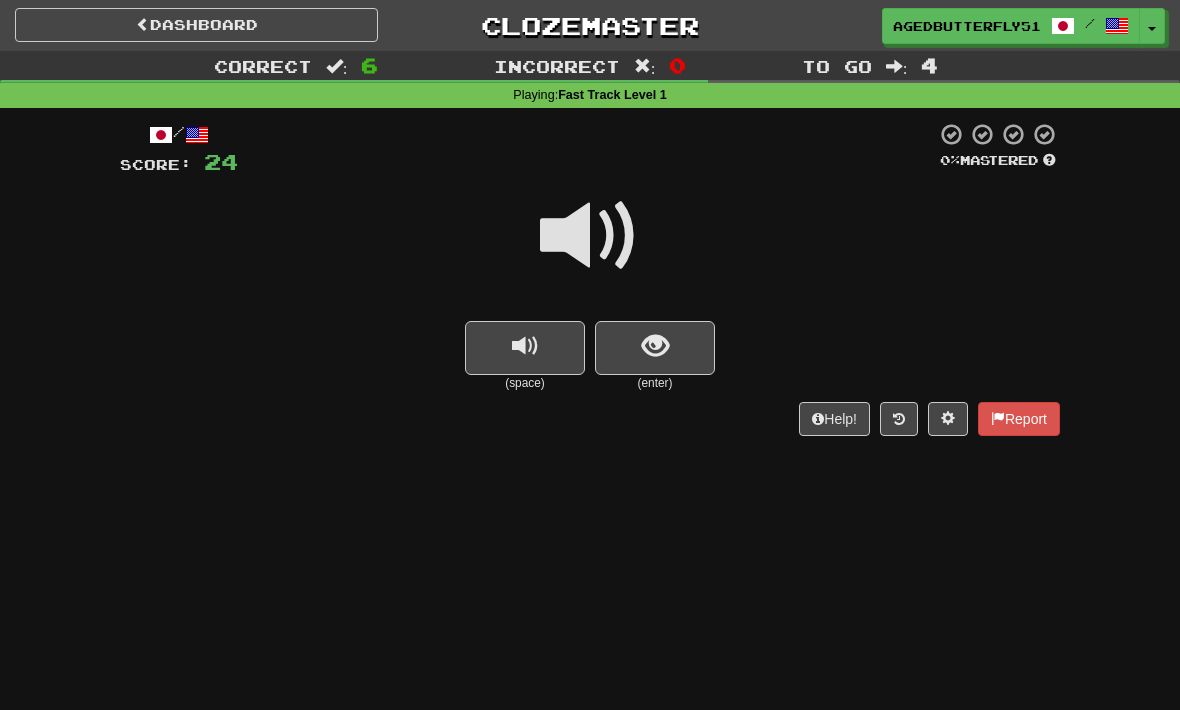 click at bounding box center (590, 236) 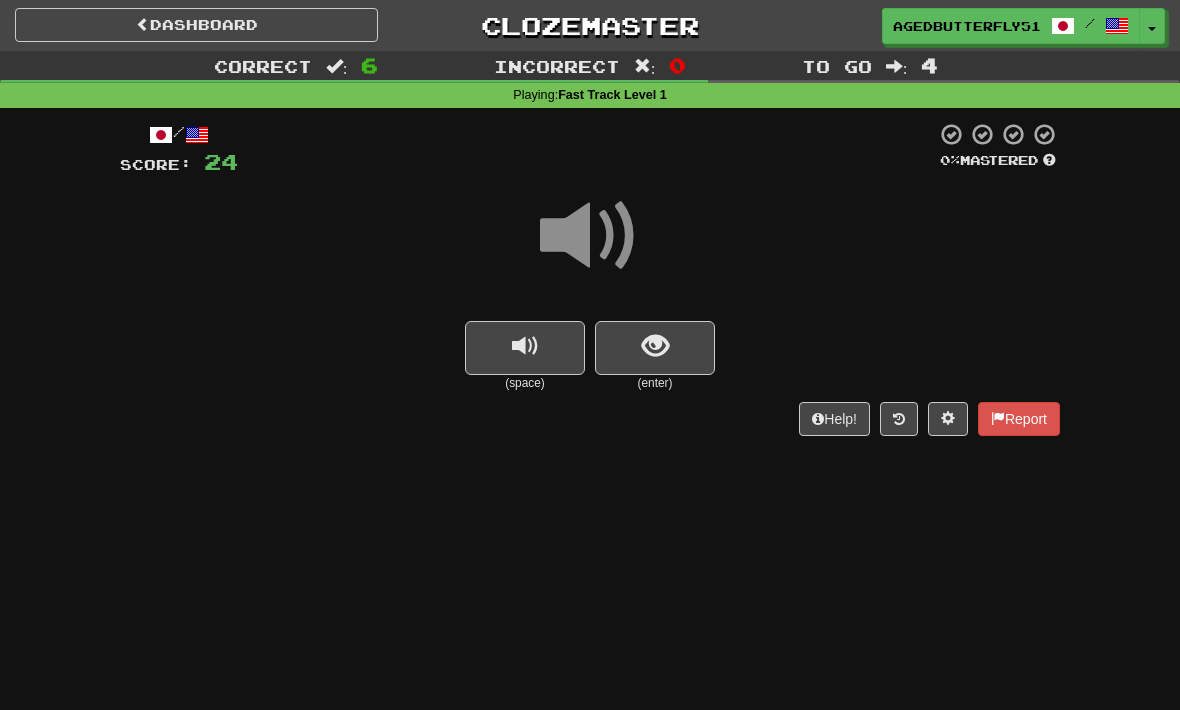 click at bounding box center (655, 346) 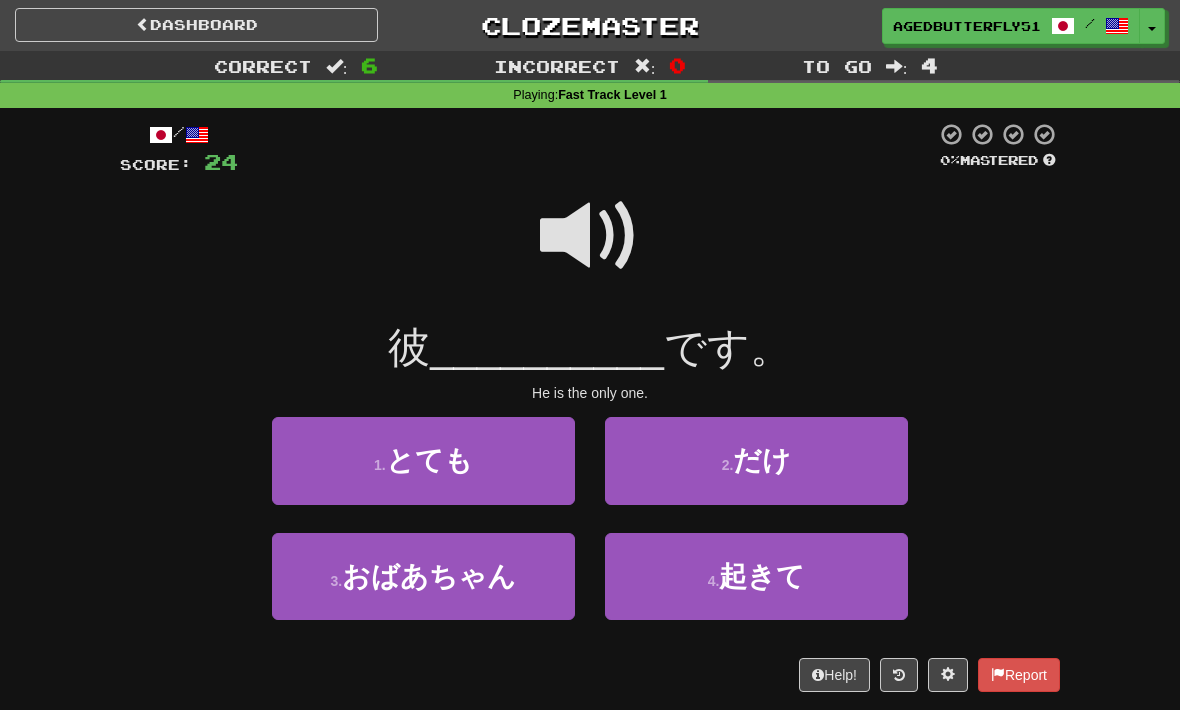 click on "/  Score:   24 0 %  Mastered 彼 __________ です。 He is the only one. 1 .  とても 2 .  だけ 3 .  おばあちゃん 4 .  起きて  Help!  Report" at bounding box center [590, 407] 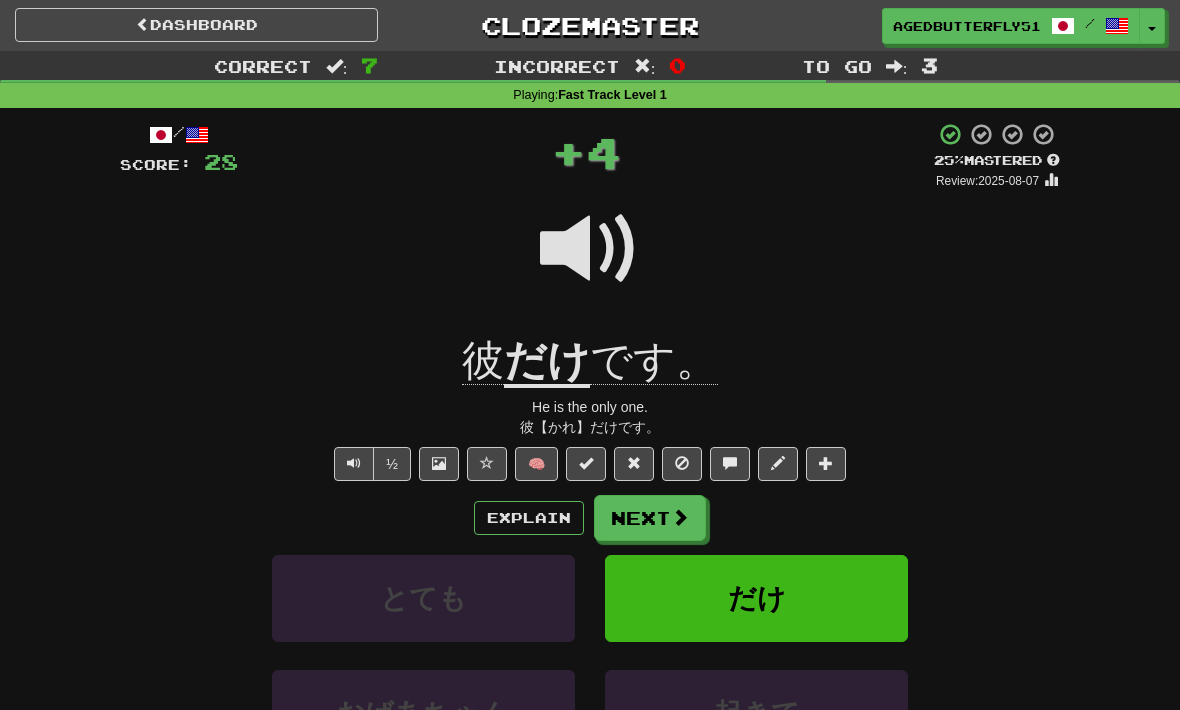 click on "Explain" at bounding box center [529, 518] 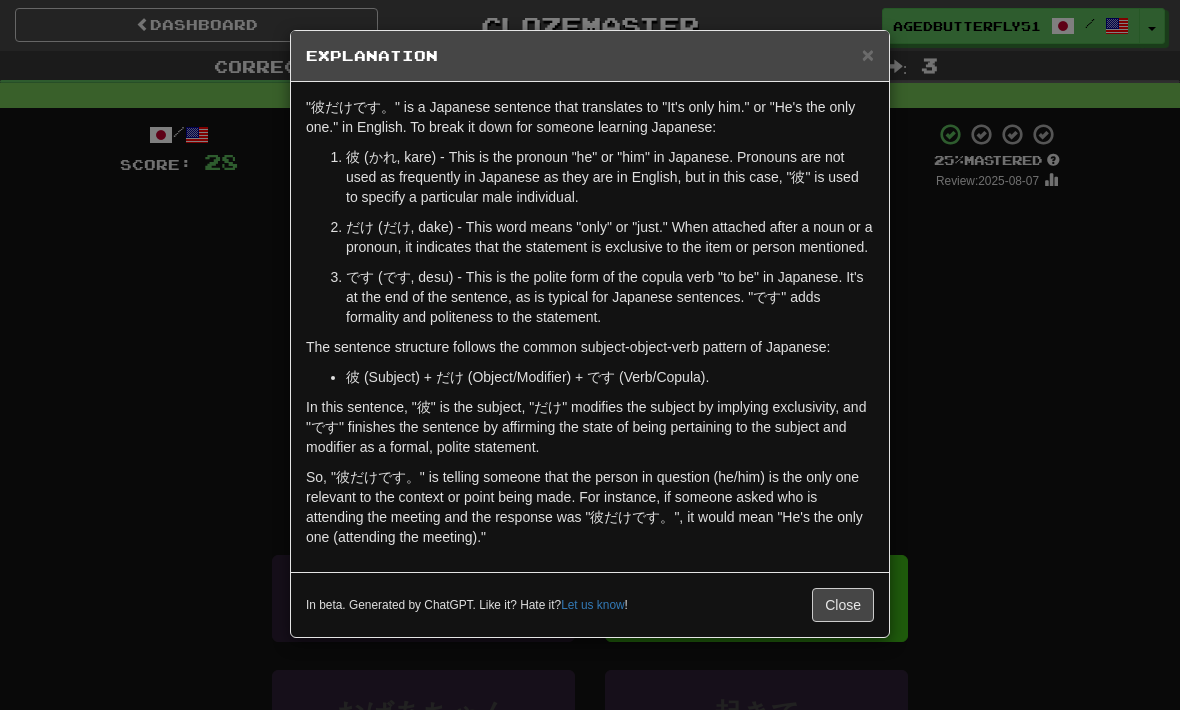 click on "Close" at bounding box center (843, 605) 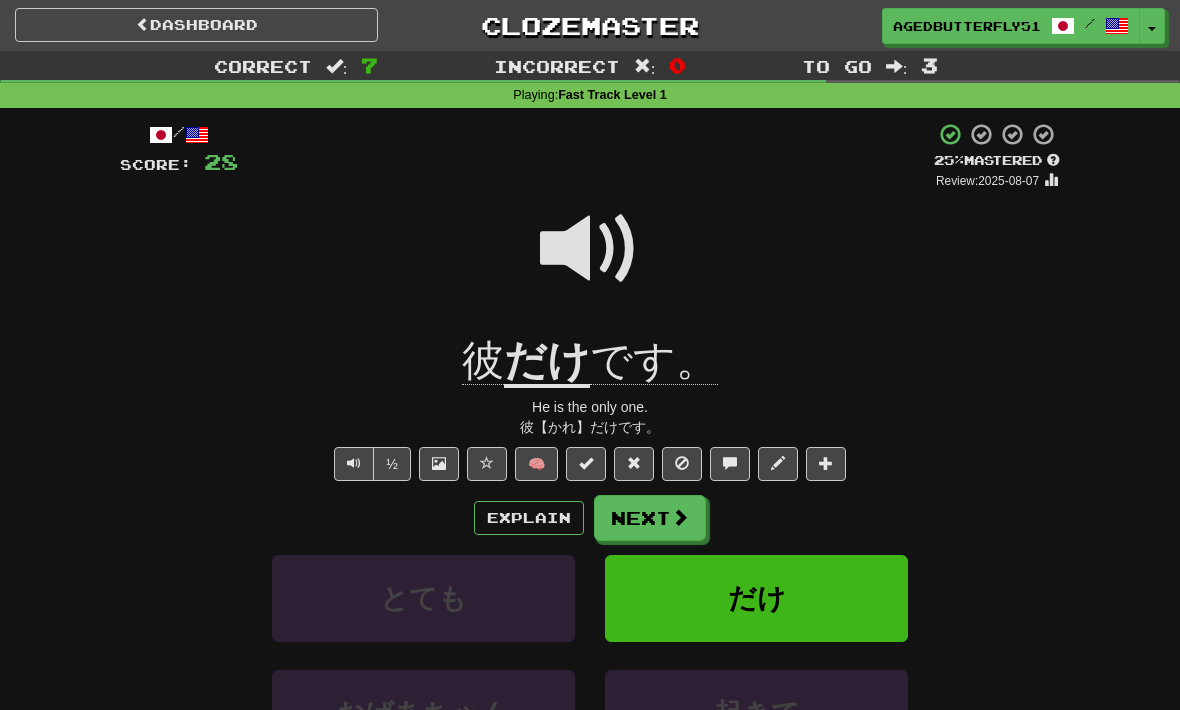 click at bounding box center (680, 517) 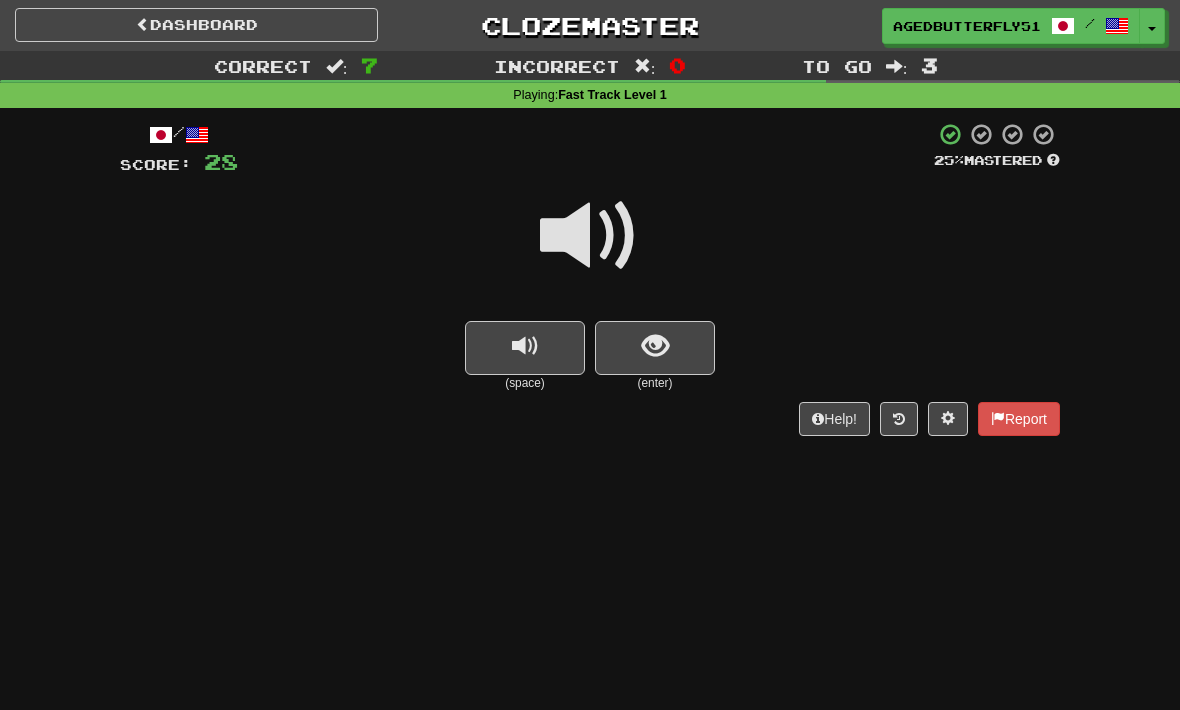 click at bounding box center [590, 236] 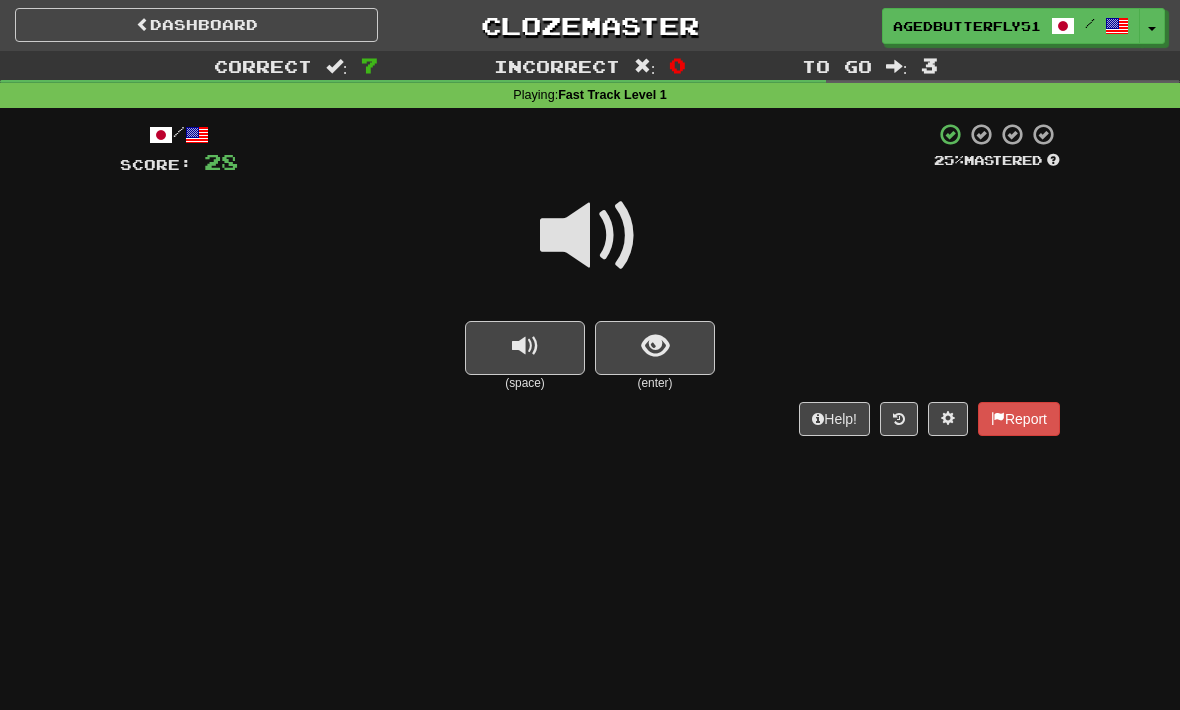 click at bounding box center [655, 348] 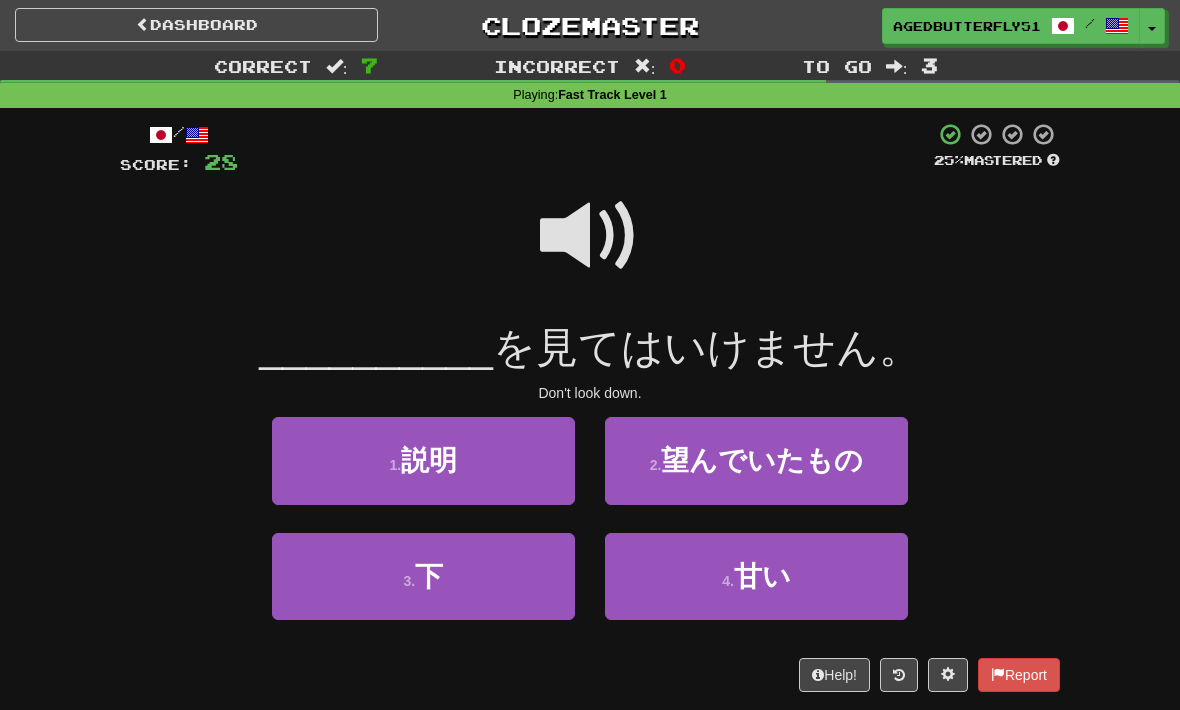 click at bounding box center [590, 236] 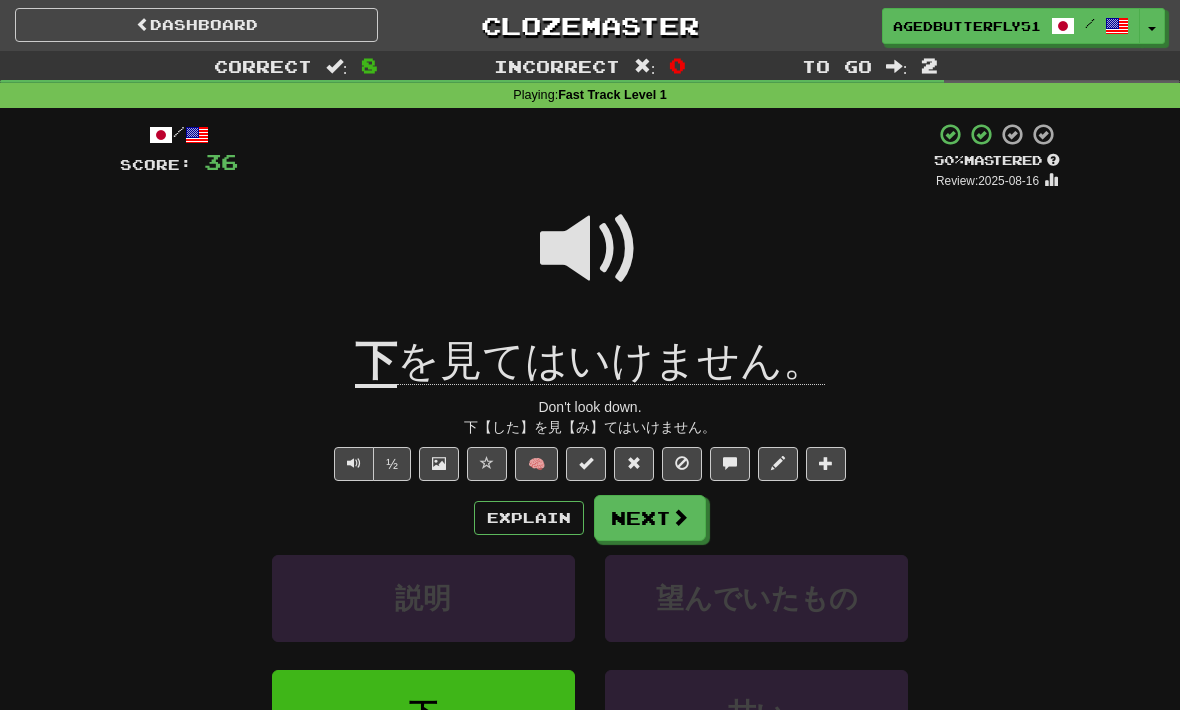 click on "Next" at bounding box center (650, 518) 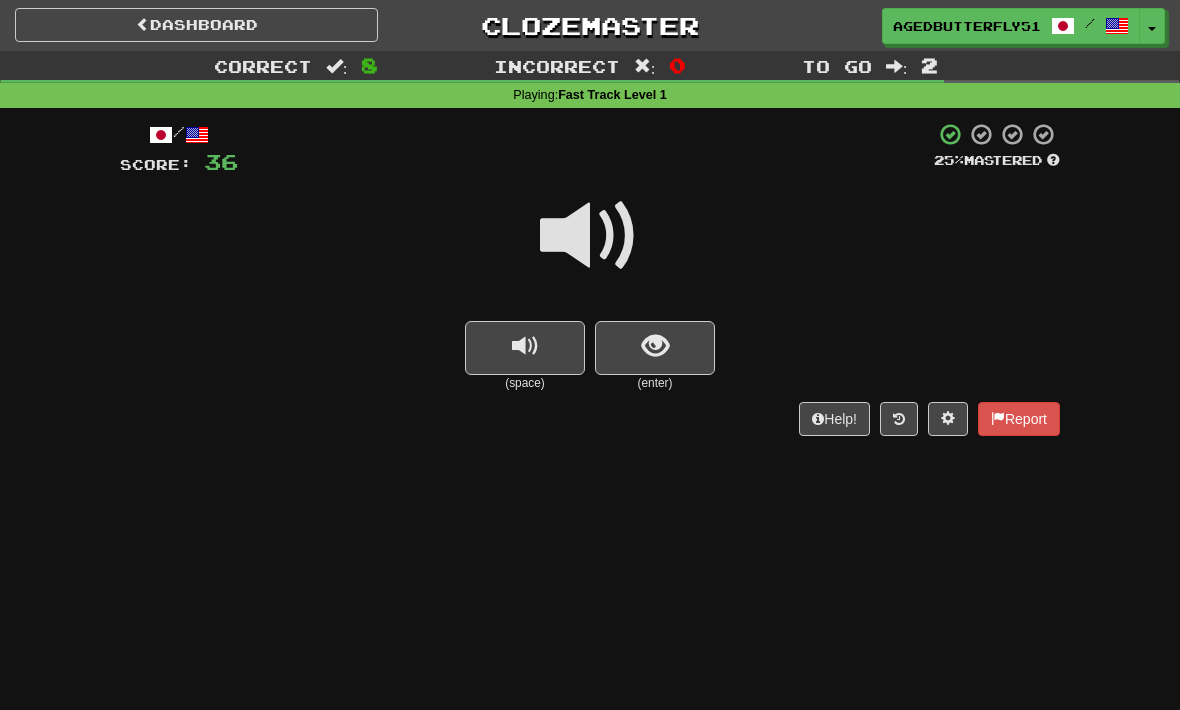 click at bounding box center (590, 236) 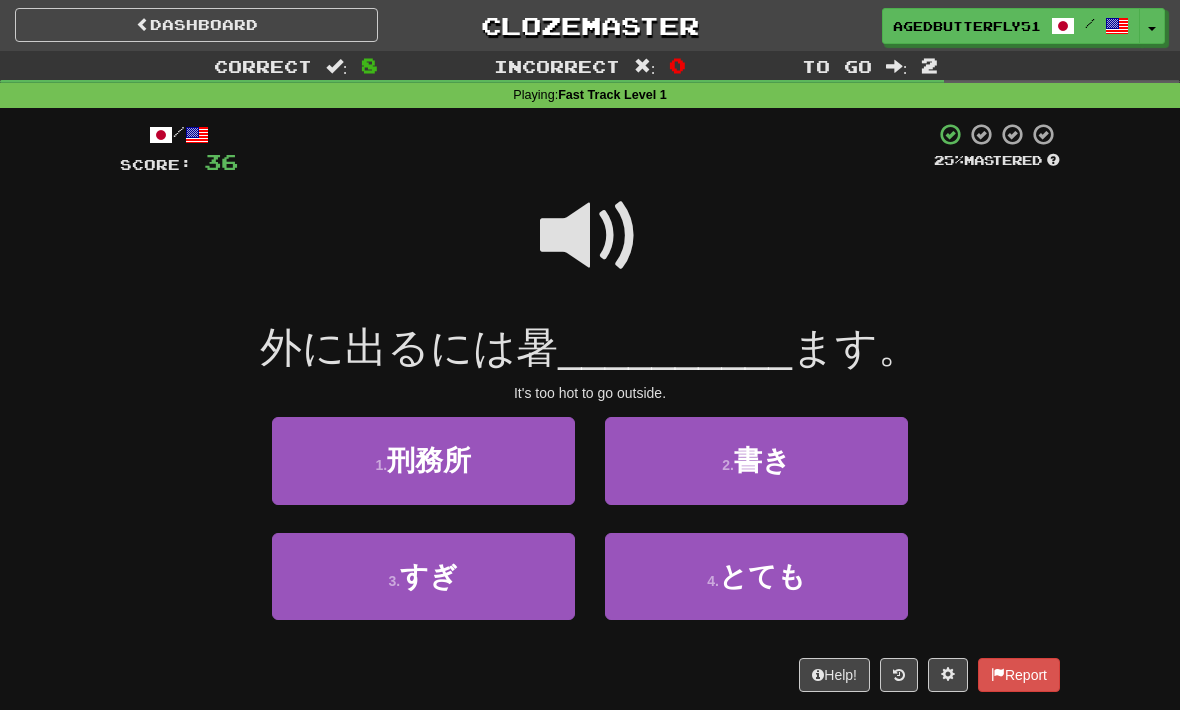 click at bounding box center (590, 236) 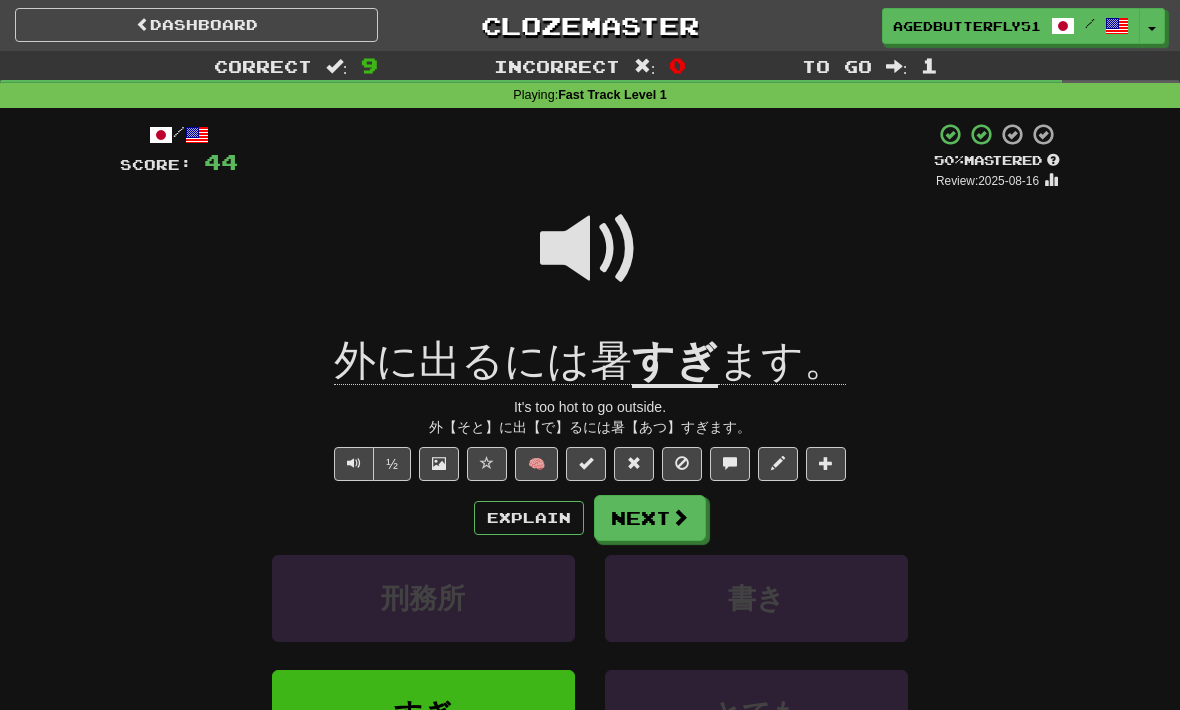click at bounding box center (680, 517) 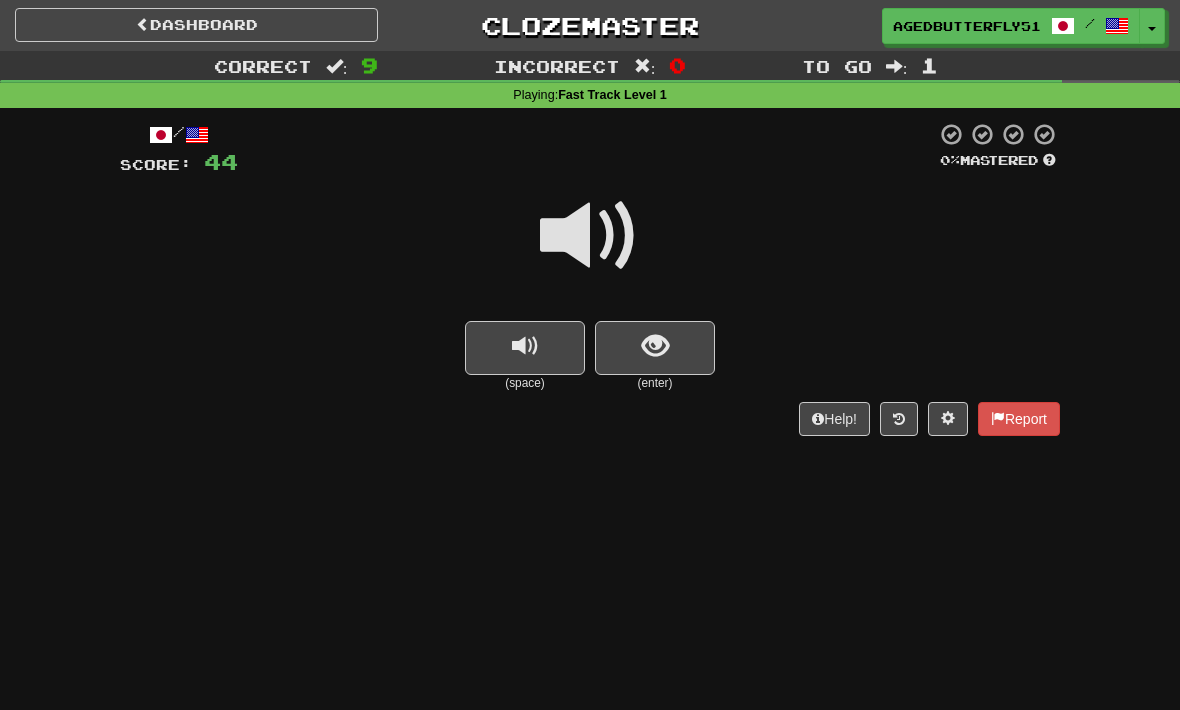click at bounding box center [590, 236] 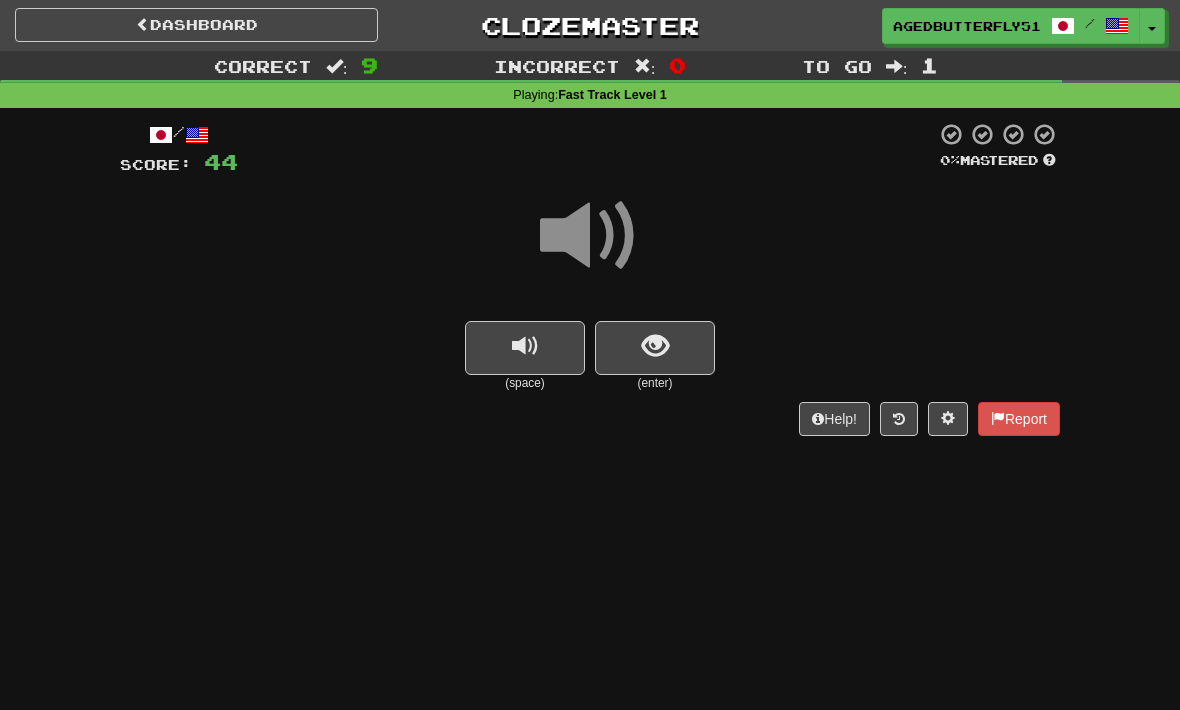 click at bounding box center [655, 348] 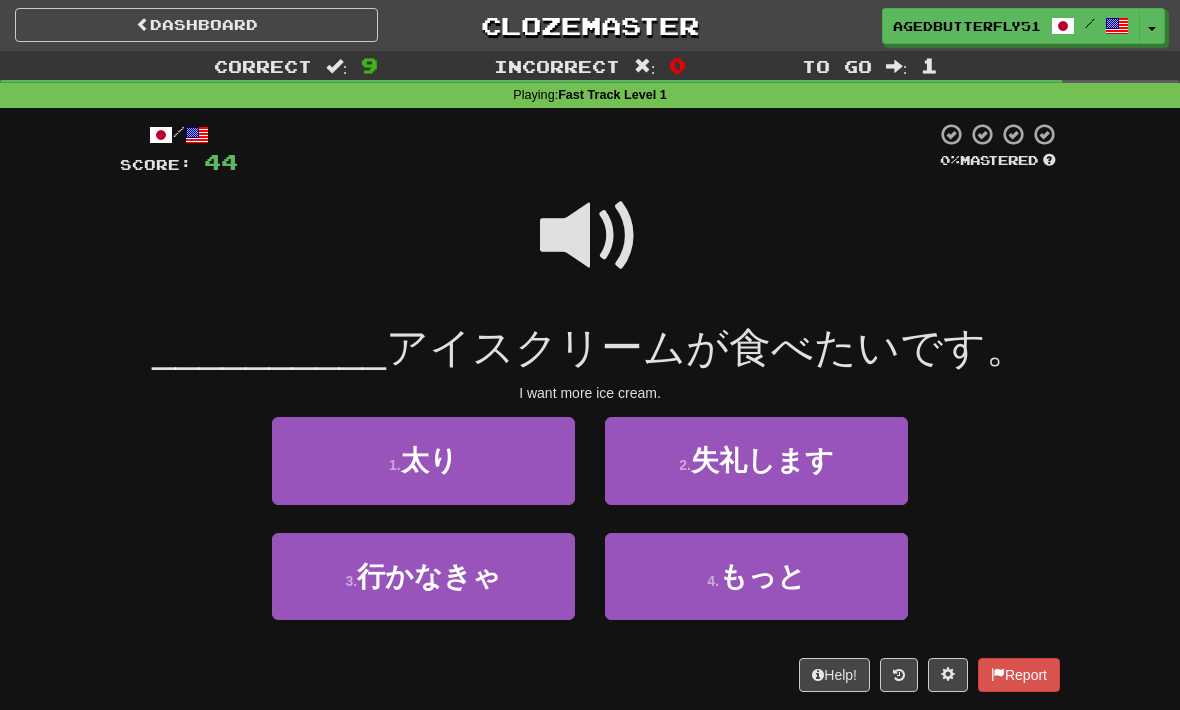 click on "もっと" at bounding box center (762, 576) 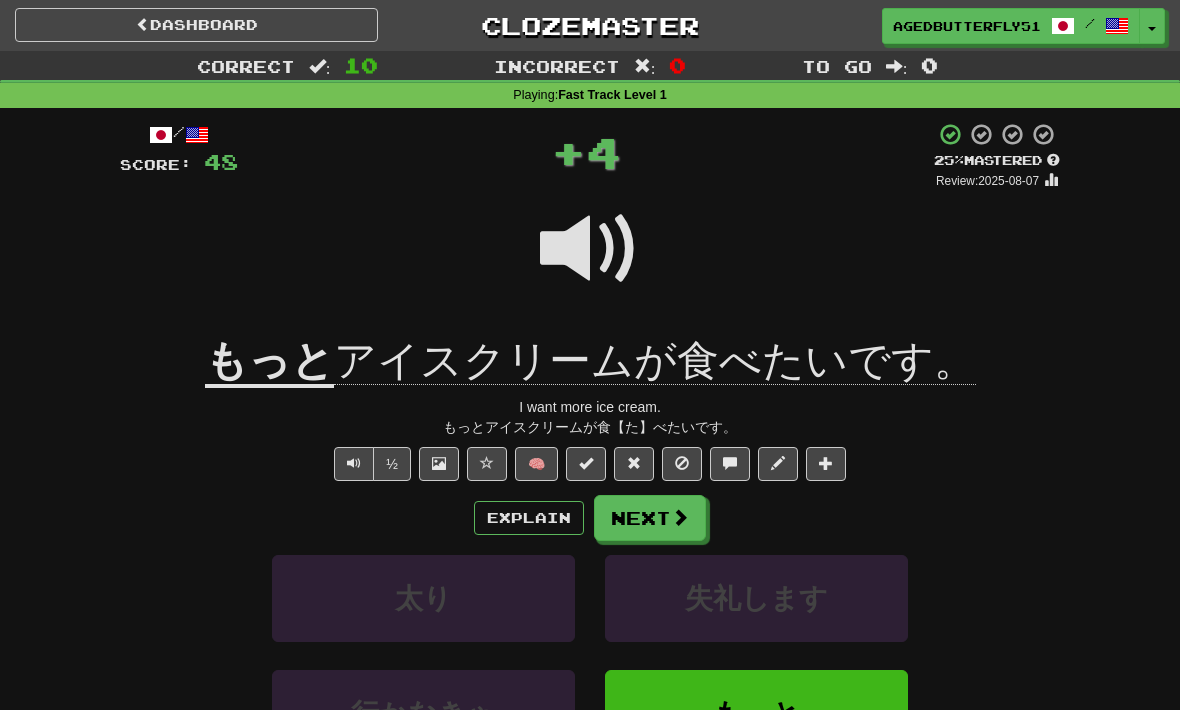 click on "Explain" at bounding box center (529, 518) 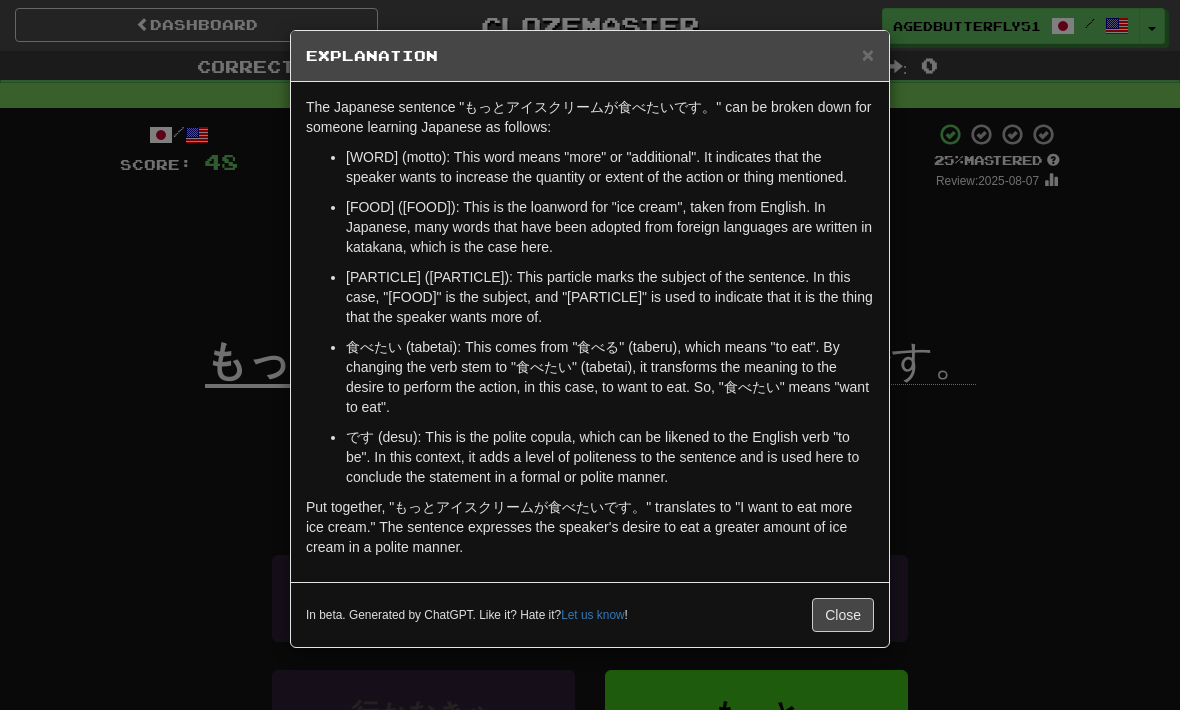 click on "× Explanation The Japanese sentence "もっとアイスクリームが食べたいです。" can be broken down for someone learning Japanese as follows:
もっと (motto): This word means "more" or "additional". It indicates that the speaker wants to increase the quantity or extent of the action or thing mentioned.
アイスクリーム (aisukurīmu): This is the loanword for "ice cream", taken from English. In Japanese, many words that have been adopted from foreign languages are written in katakana, which is the case here.
が (ga): This particle marks the subject of the sentence. In this case, "アイスクリーム" is the subject, and "が" is used to indicate that it is the thing that the speaker wants more of.
食べたい (tabetai): This comes from "食べる" (taberu), which means "to eat". By changing the verb stem to "食べたい" (tabetai), it transforms the meaning to the desire to perform the action, in this case, to want to eat. So, "食べたい" means "want to eat"." at bounding box center [590, 355] 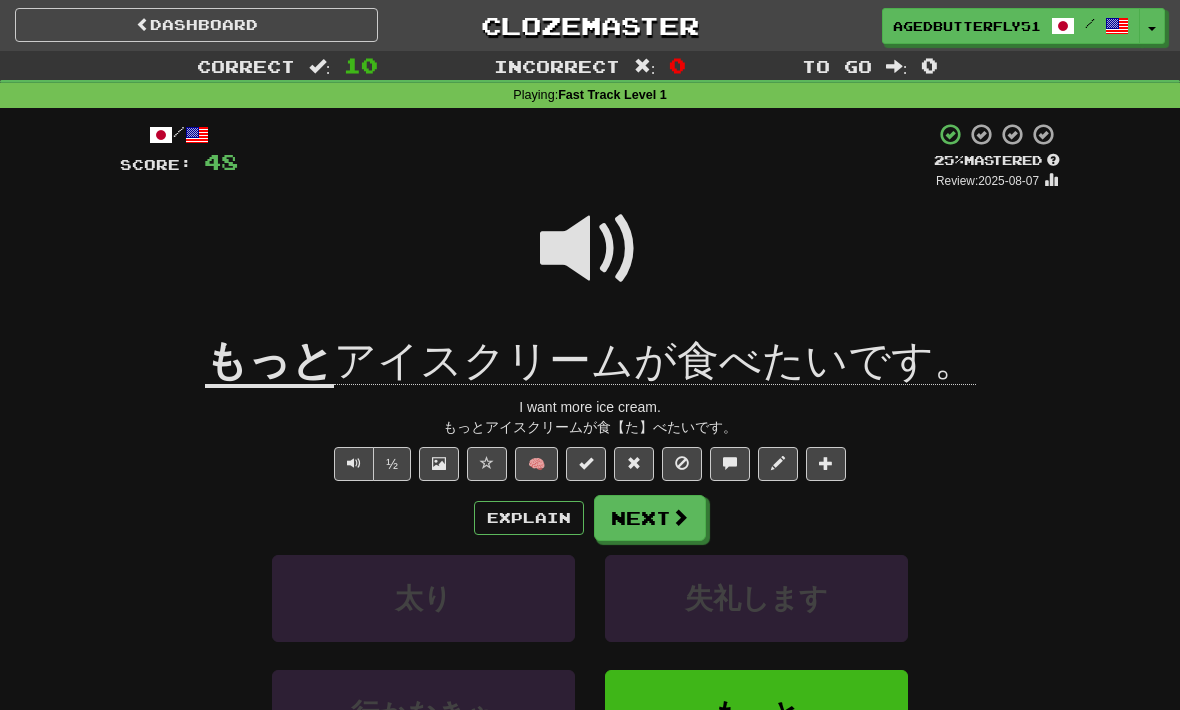 click on "Next" at bounding box center [650, 518] 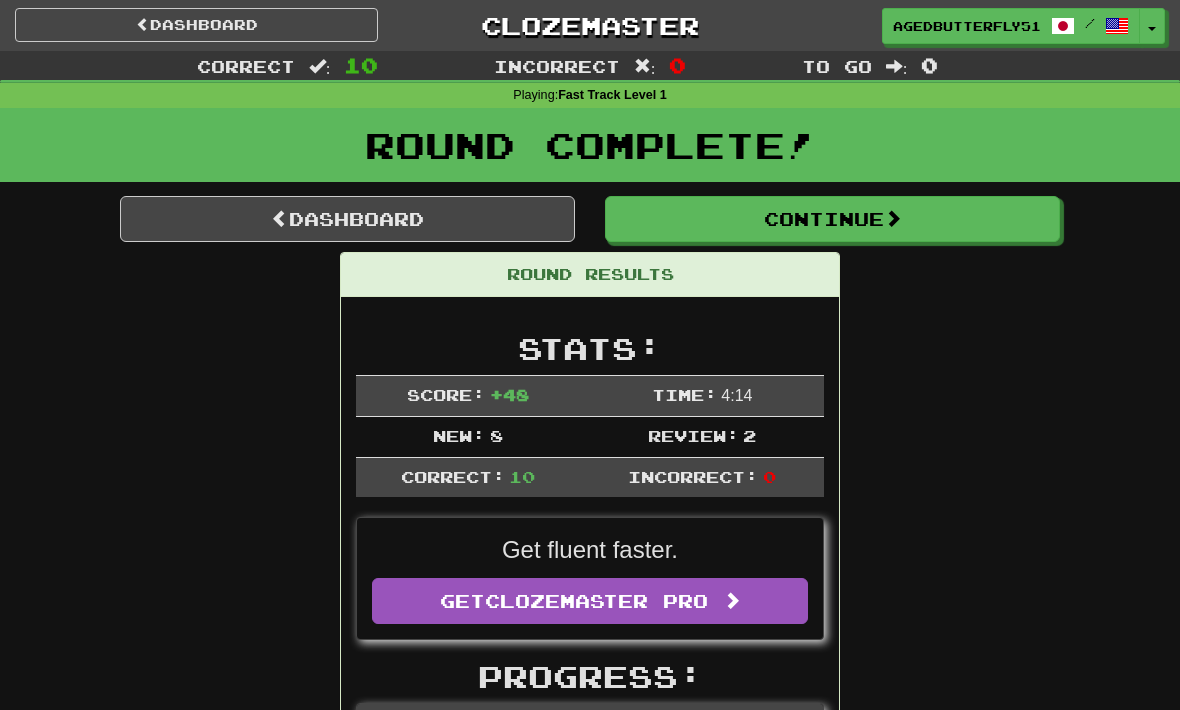 click on "Dashboard" at bounding box center (196, 25) 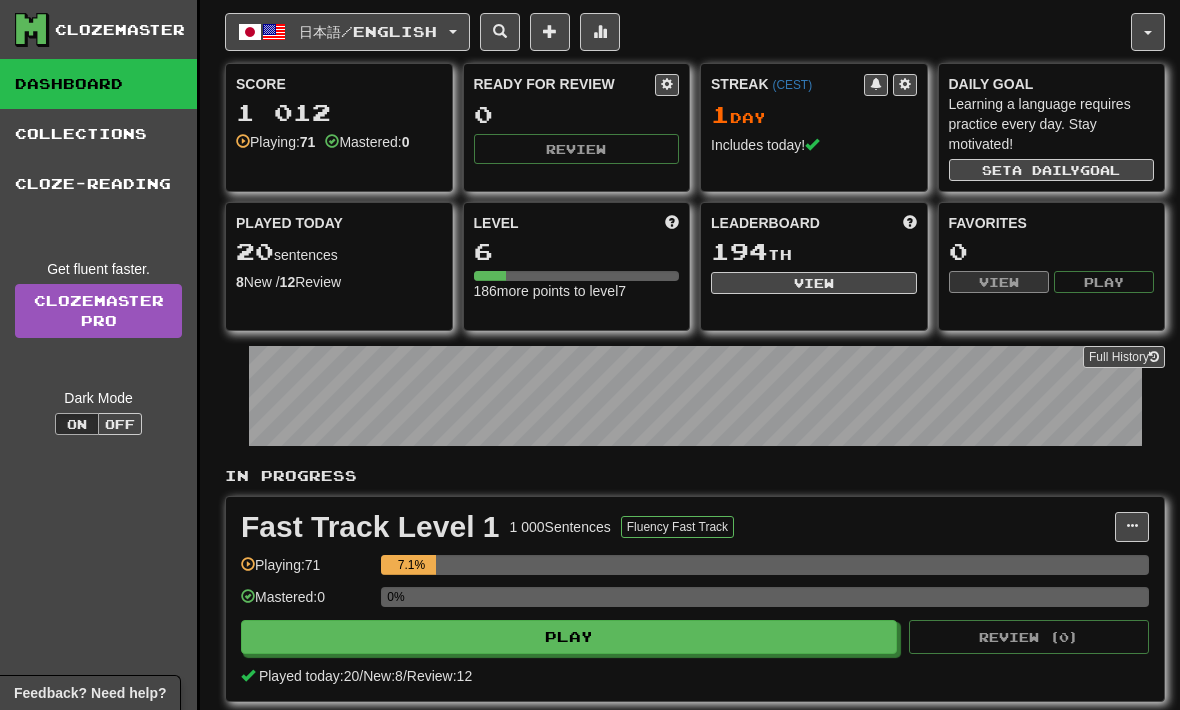 scroll, scrollTop: 0, scrollLeft: 0, axis: both 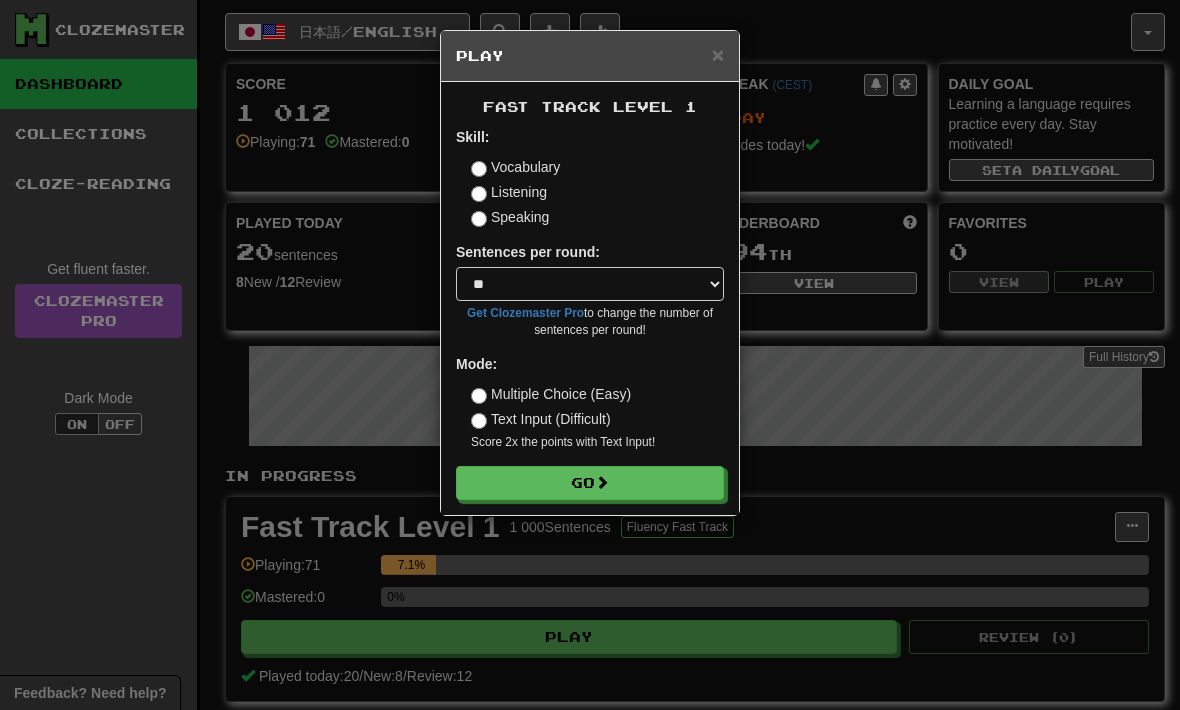 click on "Listening" at bounding box center [509, 192] 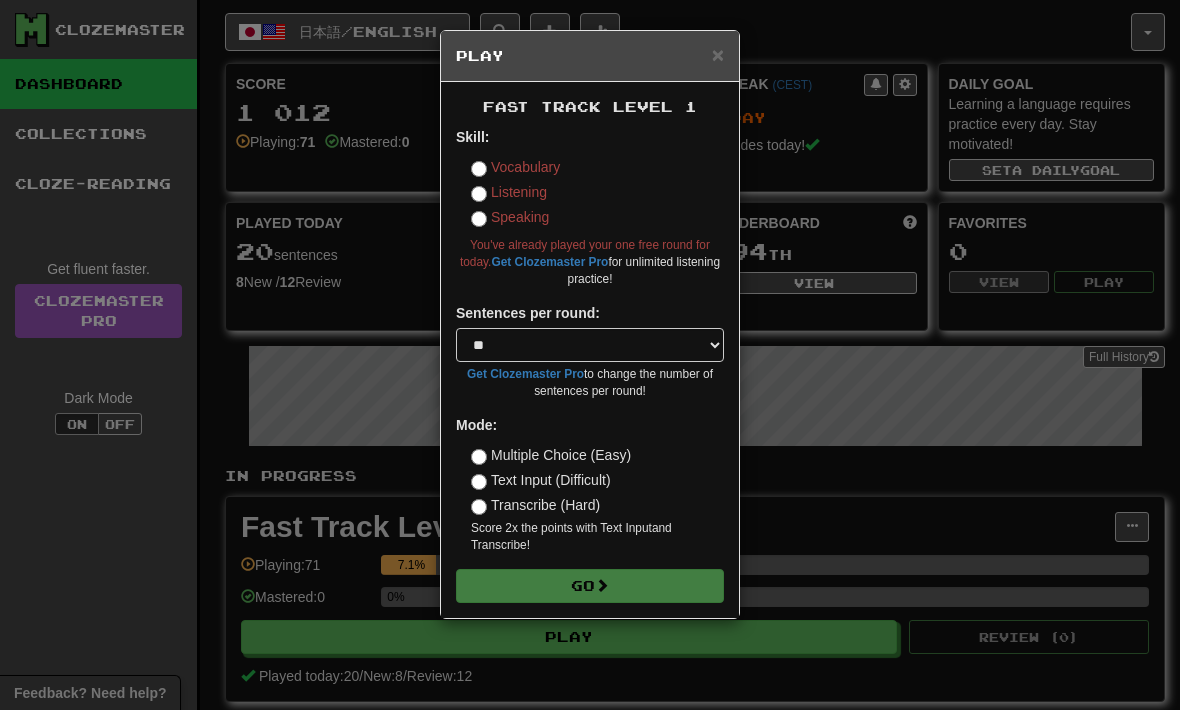 click on "Vocabulary" at bounding box center (515, 167) 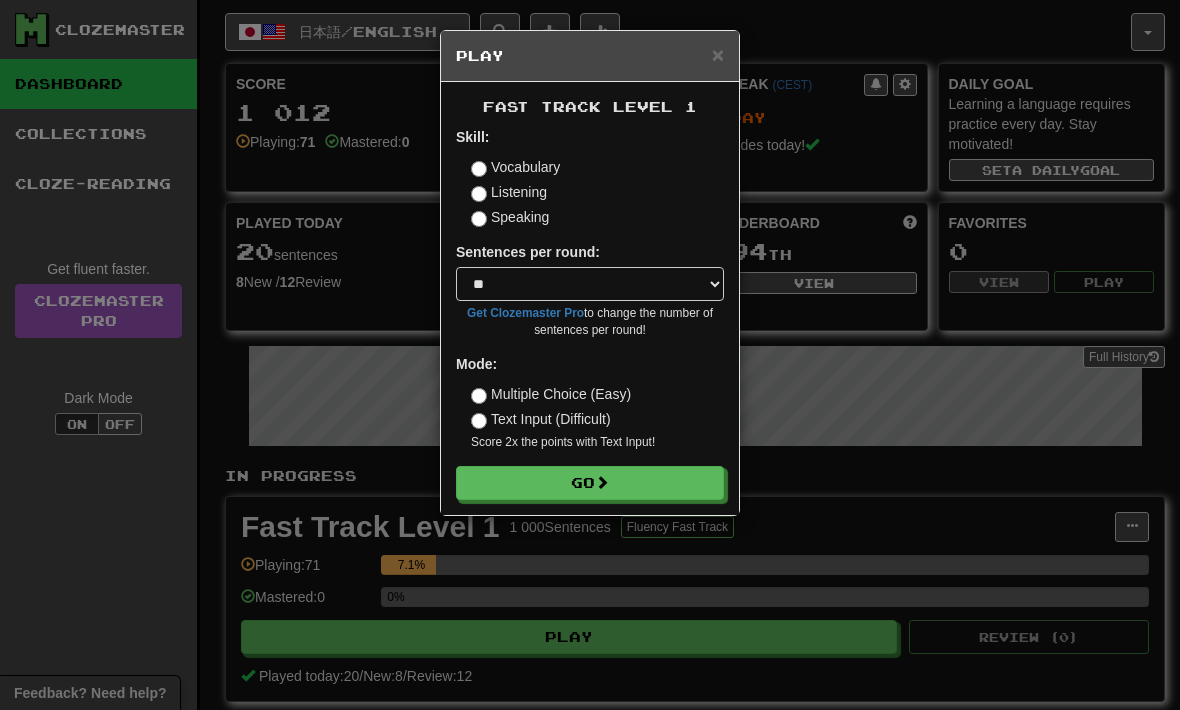 click on "Speaking" at bounding box center [510, 217] 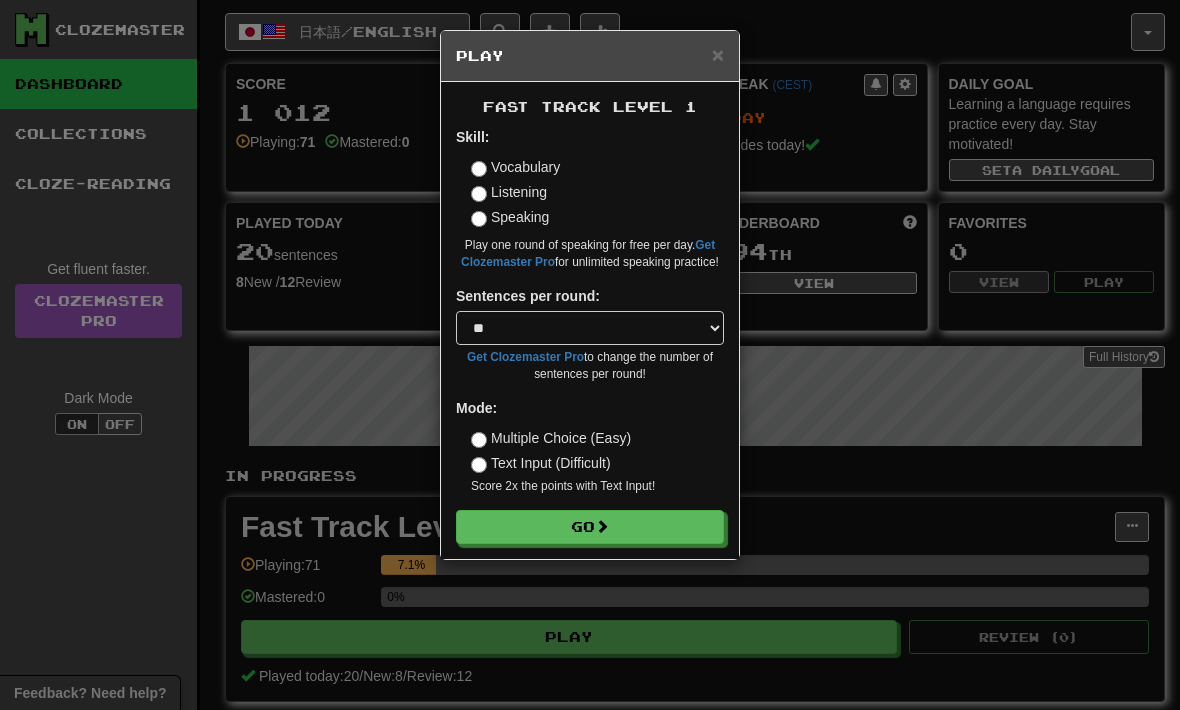 click on "Go" at bounding box center [590, 527] 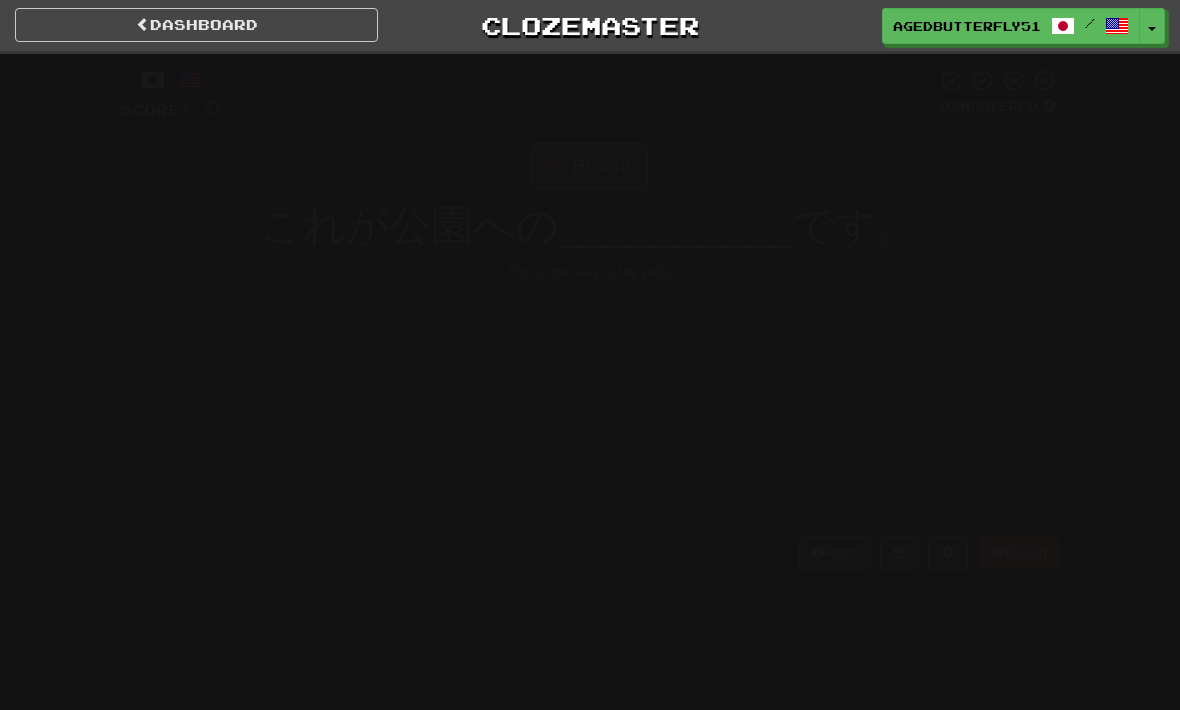 scroll, scrollTop: 0, scrollLeft: 0, axis: both 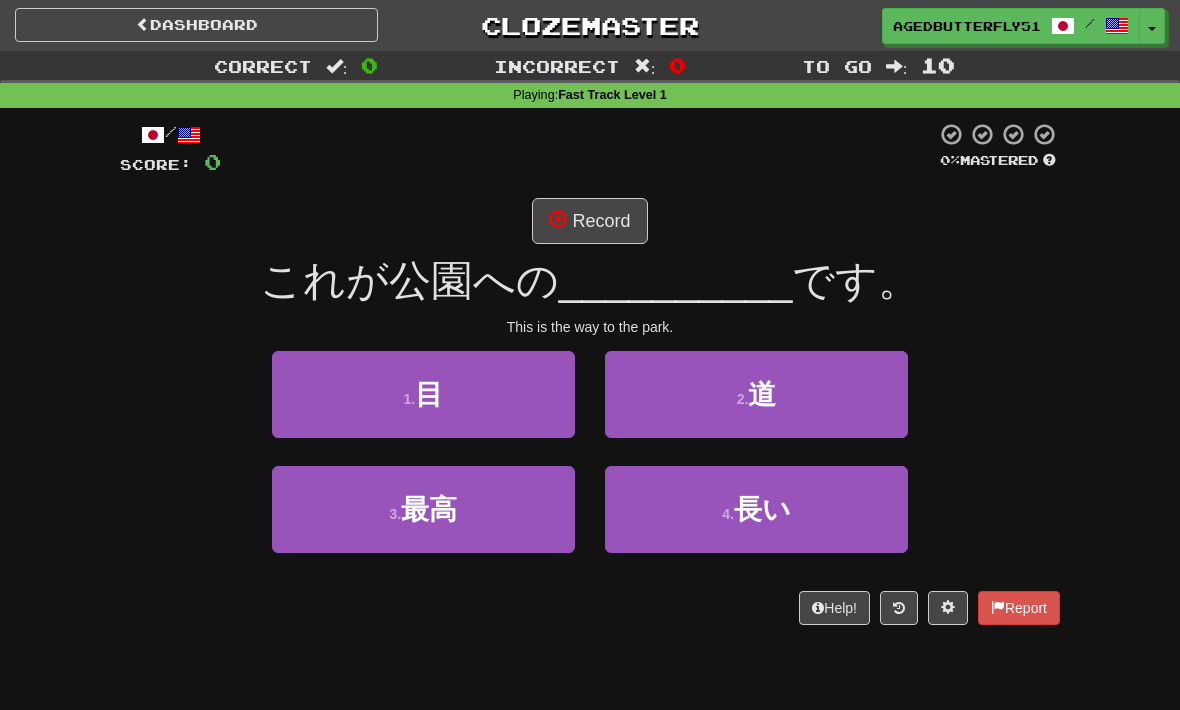click on "2 .  道" at bounding box center (756, 394) 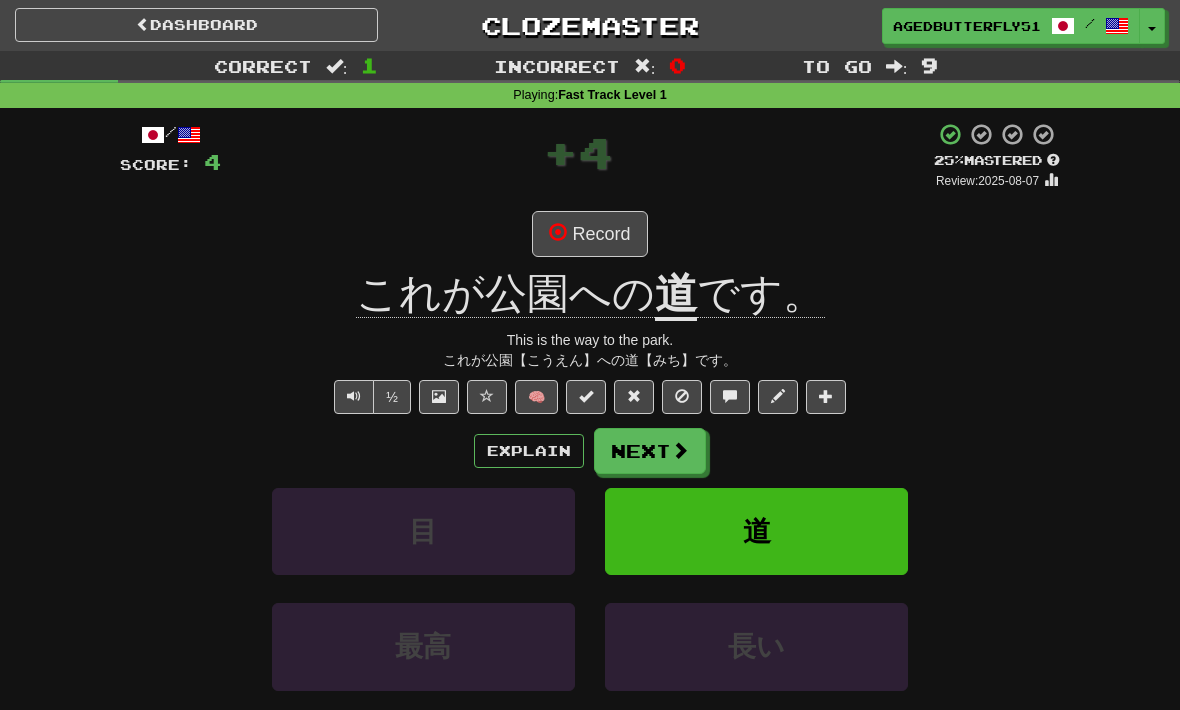click on "/  Score:   4 + 4 25 %  Mastered Review:  2025-08-07   Record これが公園への 道 です。 This is the way to the park. これが公園【こうえん】への道【みち】です。 ½ 🧠 Explain Next 目 道 最高 長い Learn more: 目 道 最高 長い  Help!  Report" at bounding box center [590, 457] 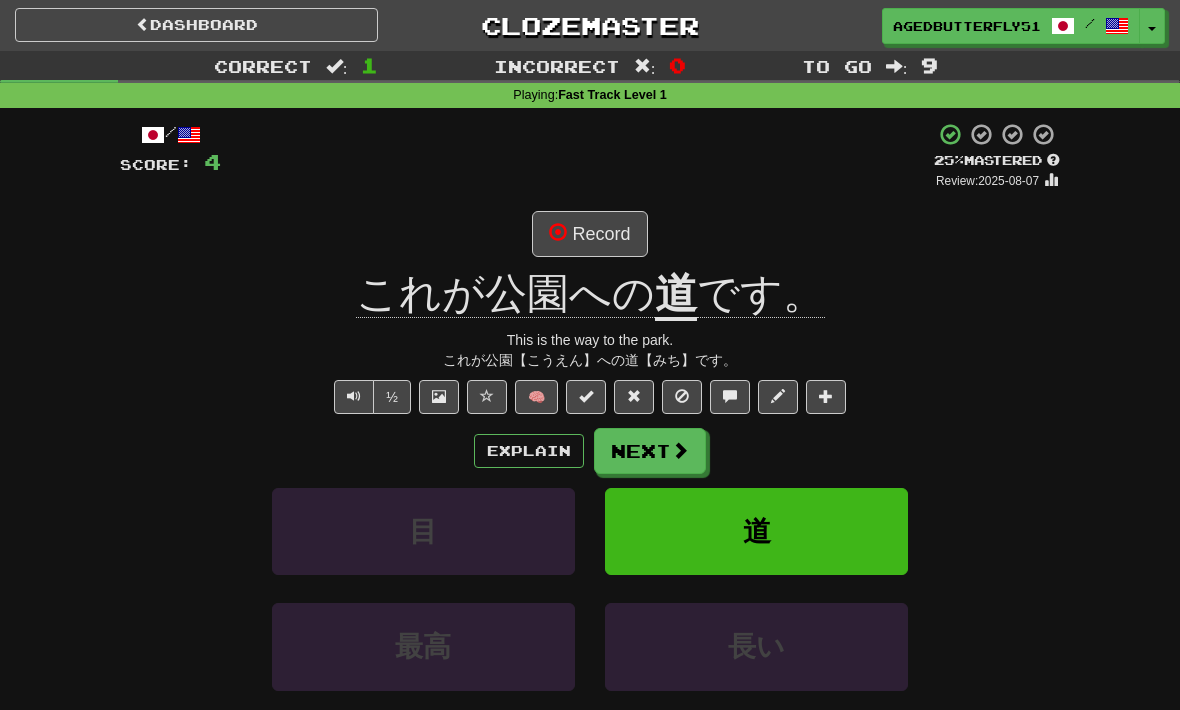 click on "Explain" at bounding box center [529, 451] 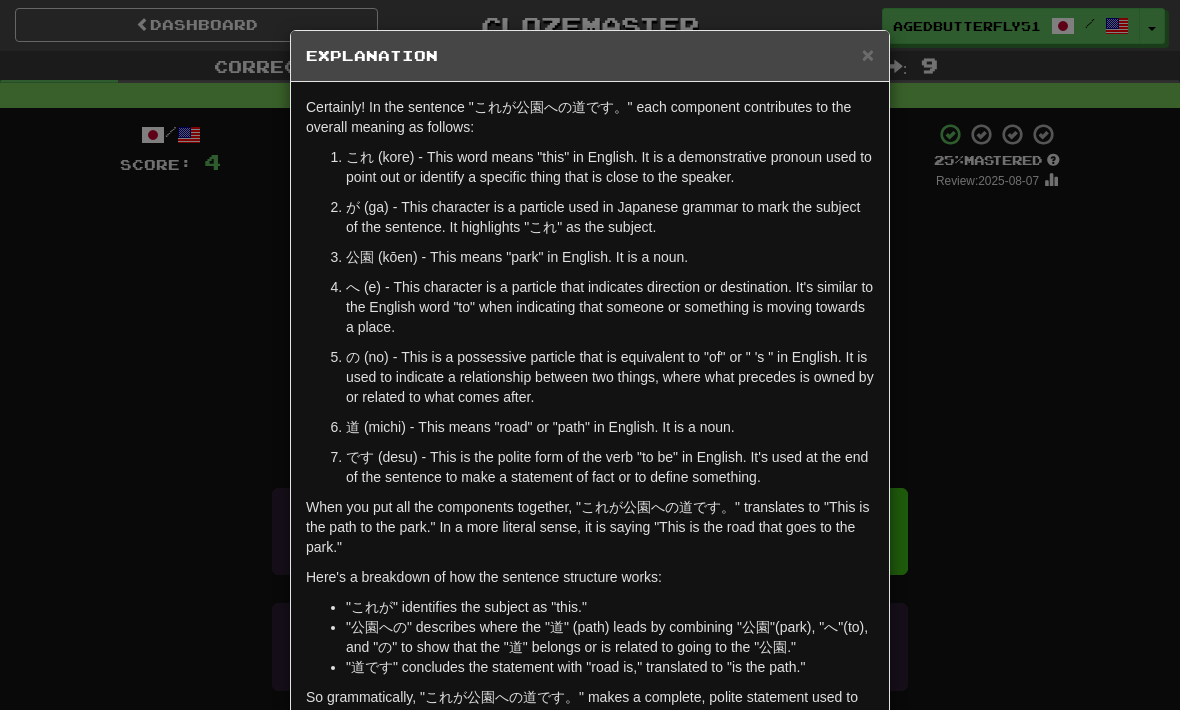 click on "× Explanation Certainly! In the sentence "これが公園への道です。" each component contributes to the overall meaning as follows:
これ (kore) - This word means "this" in English. It is a demonstrative pronoun used to point out or identify a specific thing that is close to the speaker.
が (ga) - This character is a particle used in Japanese grammar to mark the subject of the sentence. It highlights "これ" as the subject.
公園 (kōen) - This means "park" in English. It is a noun.
へ (e) - This character is a particle that indicates direction or destination. It's similar to the English word "to" when indicating that someone or something is moving towards a place.
の (no) - This is a possessive particle that is equivalent to "of" or " 's " in English. It is used to indicate a relationship between two things, where what precedes is owned by or related to what comes after.
道 (michi) - This means "road" or "path" in English. It is a noun." at bounding box center (590, 355) 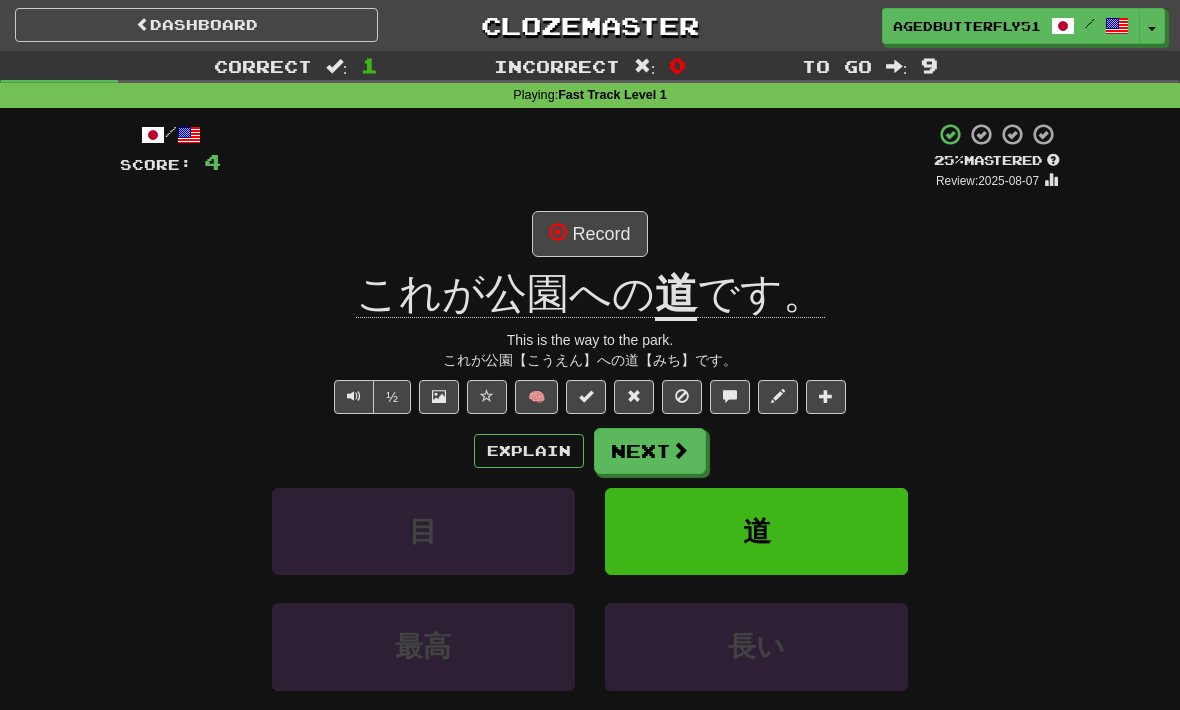 click on "Next" at bounding box center (650, 451) 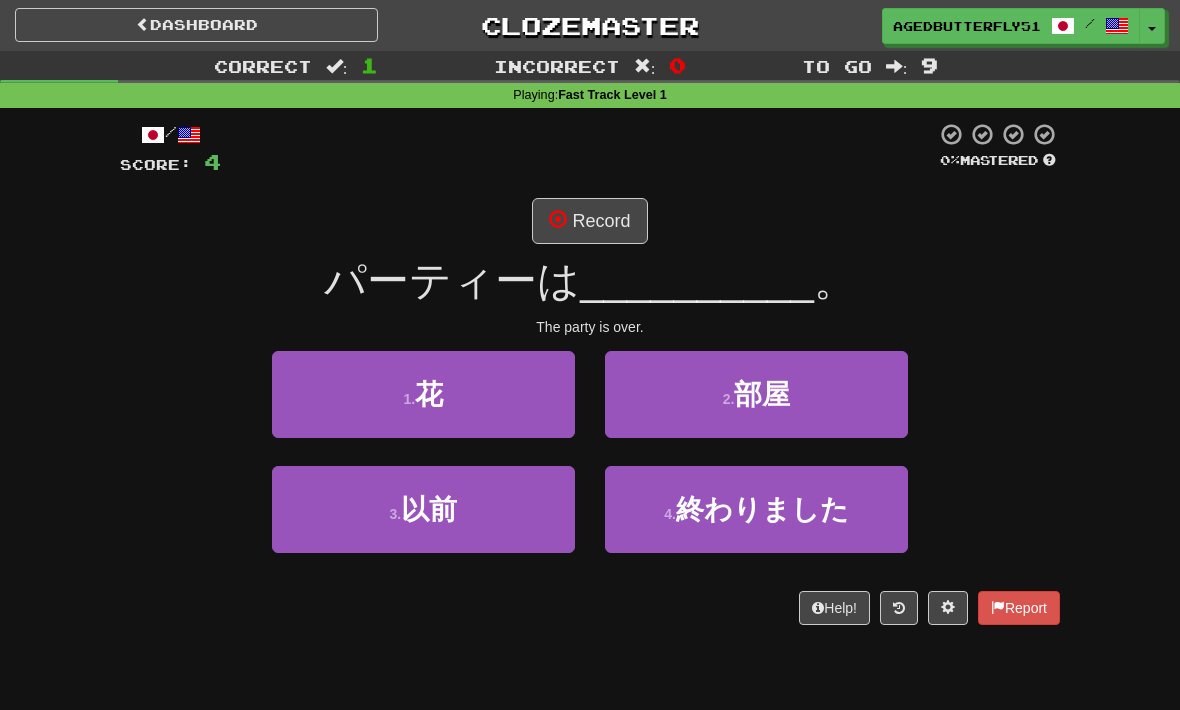 click on "2 .  部屋" at bounding box center [756, 394] 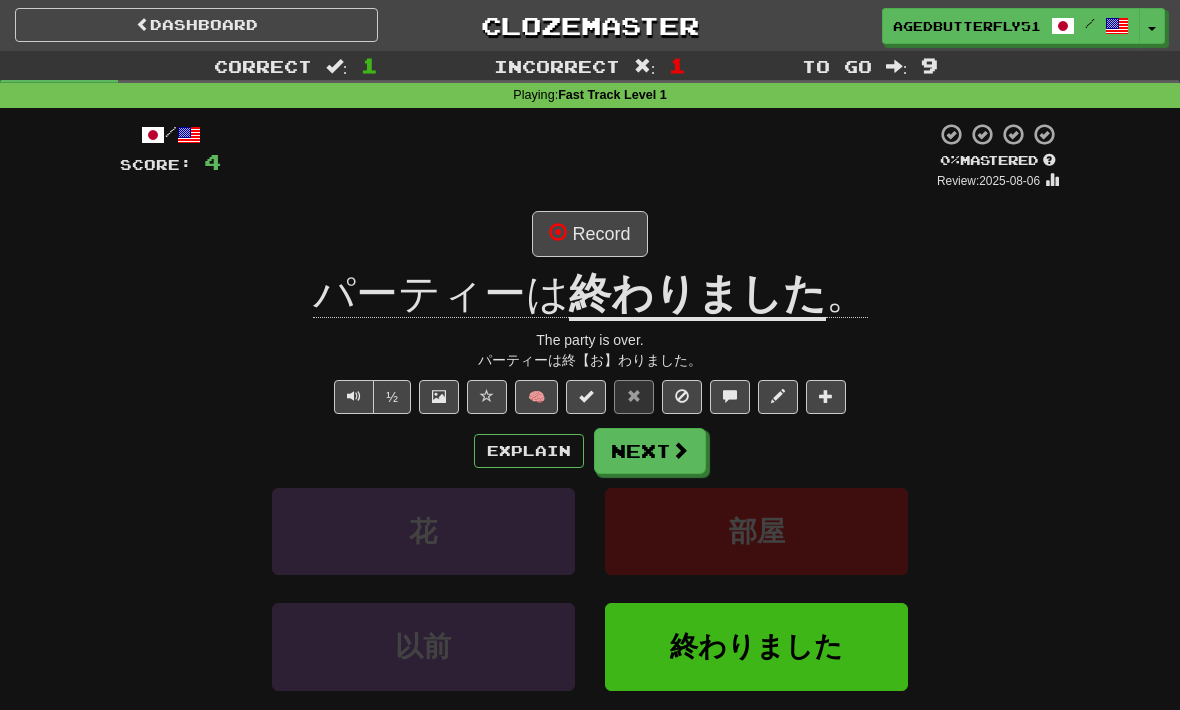 click on "Explain" at bounding box center (529, 451) 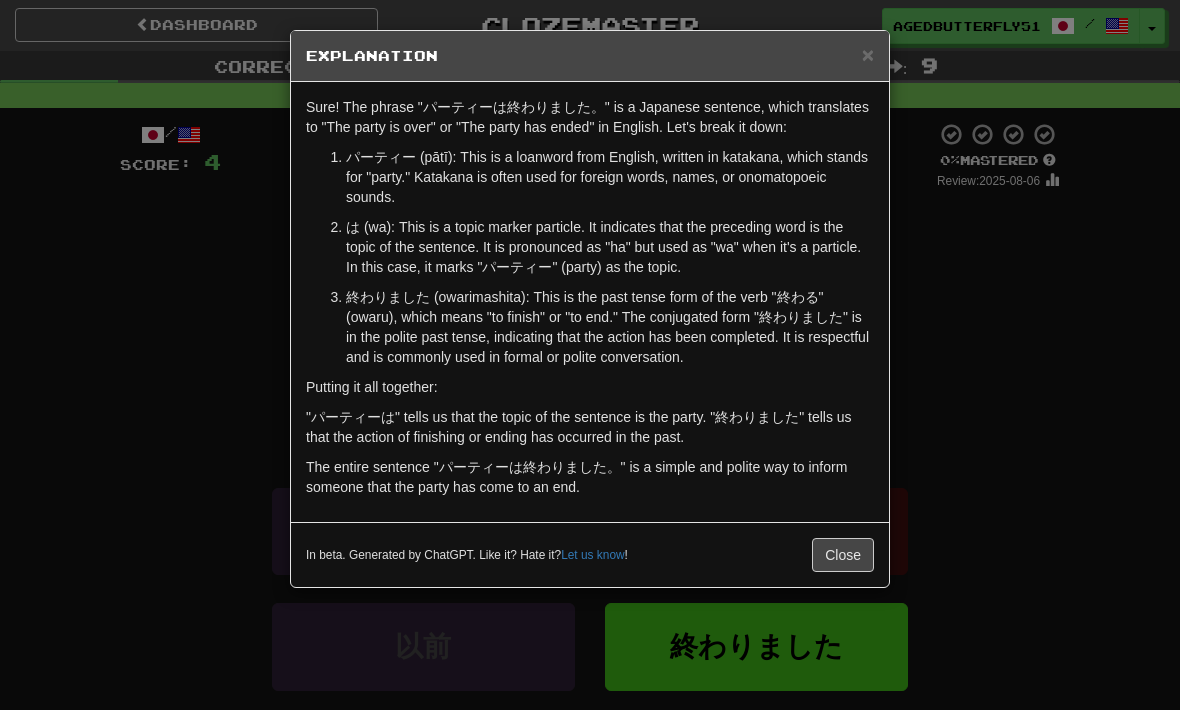 click on "Close" at bounding box center (843, 555) 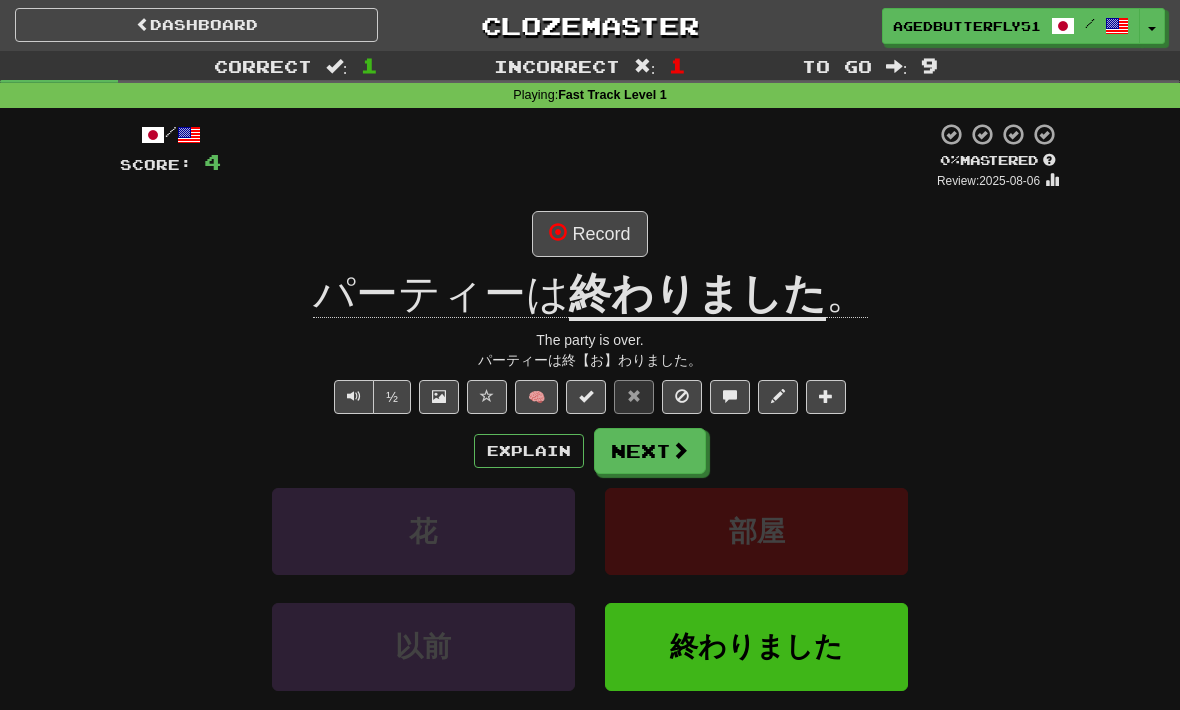 click on "Next" at bounding box center [650, 451] 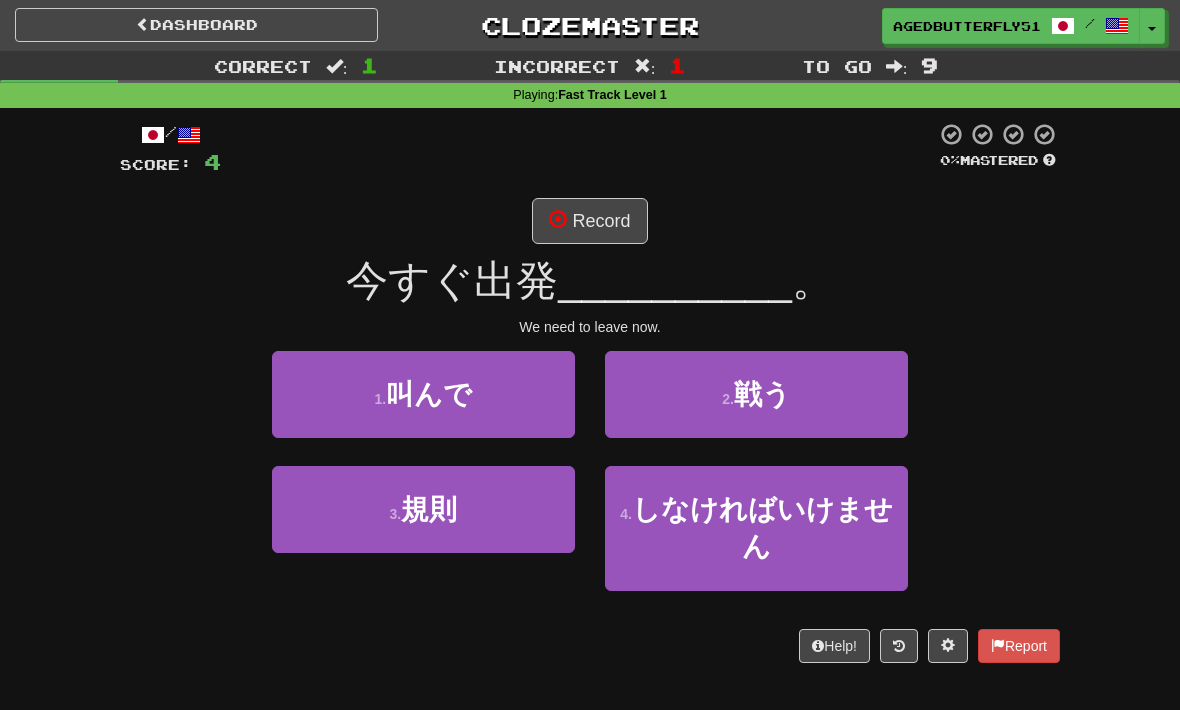 click on "規則" at bounding box center [429, 509] 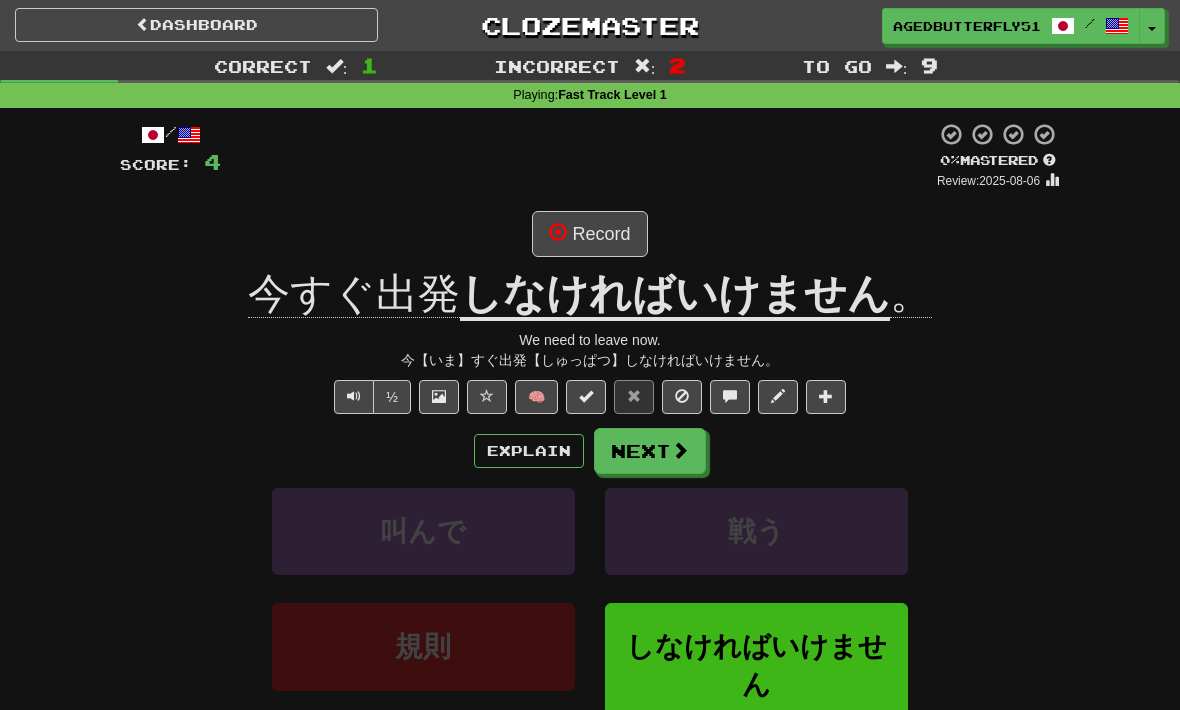 click on "Explain" at bounding box center (529, 451) 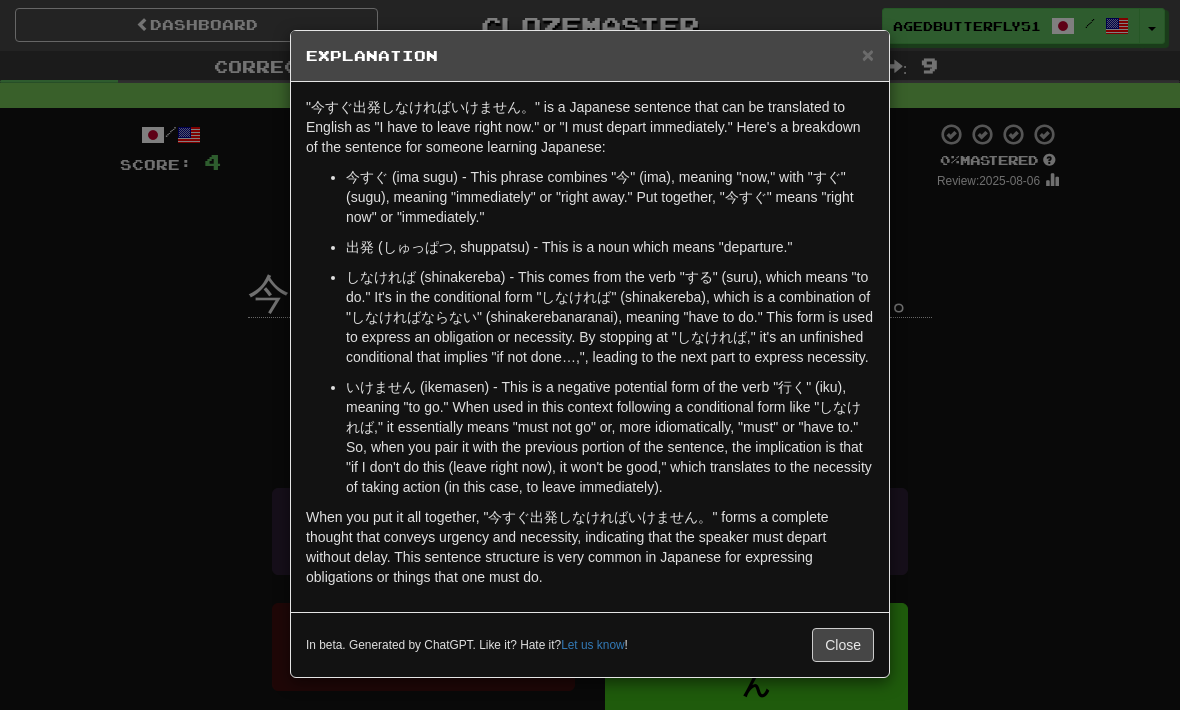 click on ""今すぐ出発しなければいけません。" is a Japanese sentence that can be translated to English as "I have to leave right now." or "I must depart immediately." Here's a breakdown of the sentence for someone learning Japanese:
今すぐ (ima sugu) - This phrase combines "今" (ima), meaning "now," with "すぐ" (sugu), meaning "immediately" or "right away." Put together, "今すぐ" means "right now" or "immediately."
出発 (しゅっぱつ, shuppatsu) - This is a noun which means "departure."
しなければ (shinakereba) - This comes from the verb "する" (suru), which means "to do." It's in the conditional form "しなければ" (shinakereba), which is a combination of "しなければならない" (shinakerebanaranai), meaning "have to do." This form is used to express an obligation or necessity. By stopping at "しなければ," it's an unfinished conditional that implies "if not done…,", leading to the next part to express necessity.
! Close" at bounding box center (590, 355) 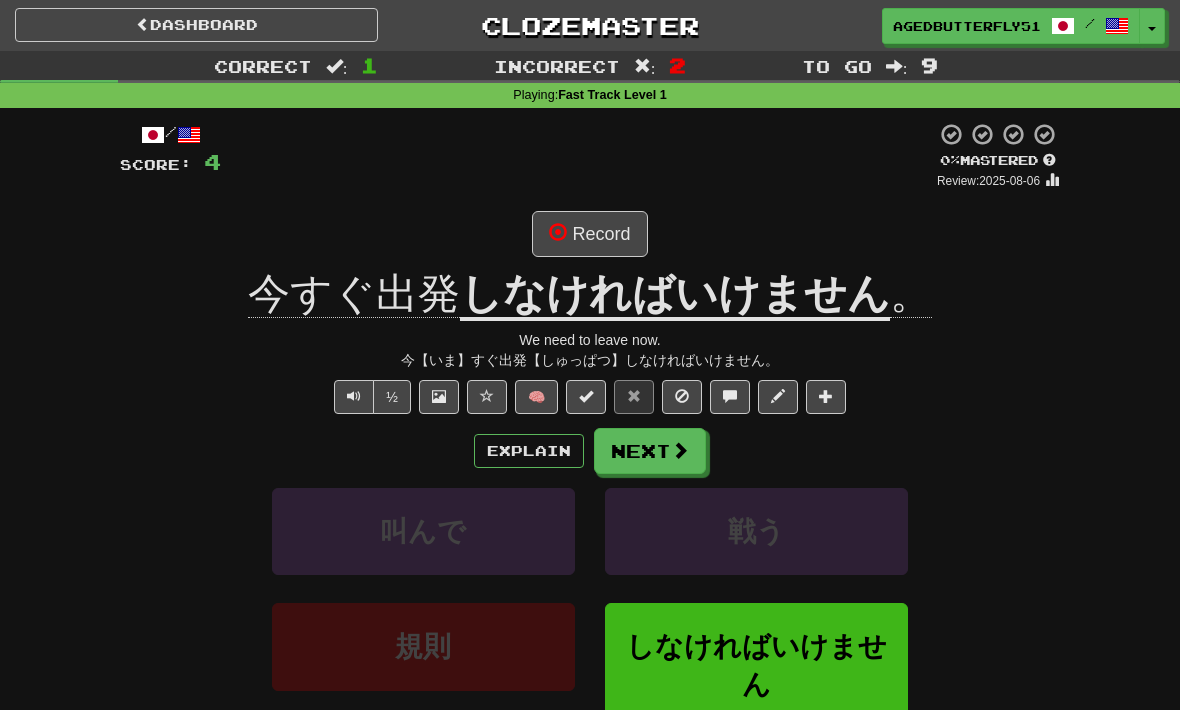 click at bounding box center (680, 450) 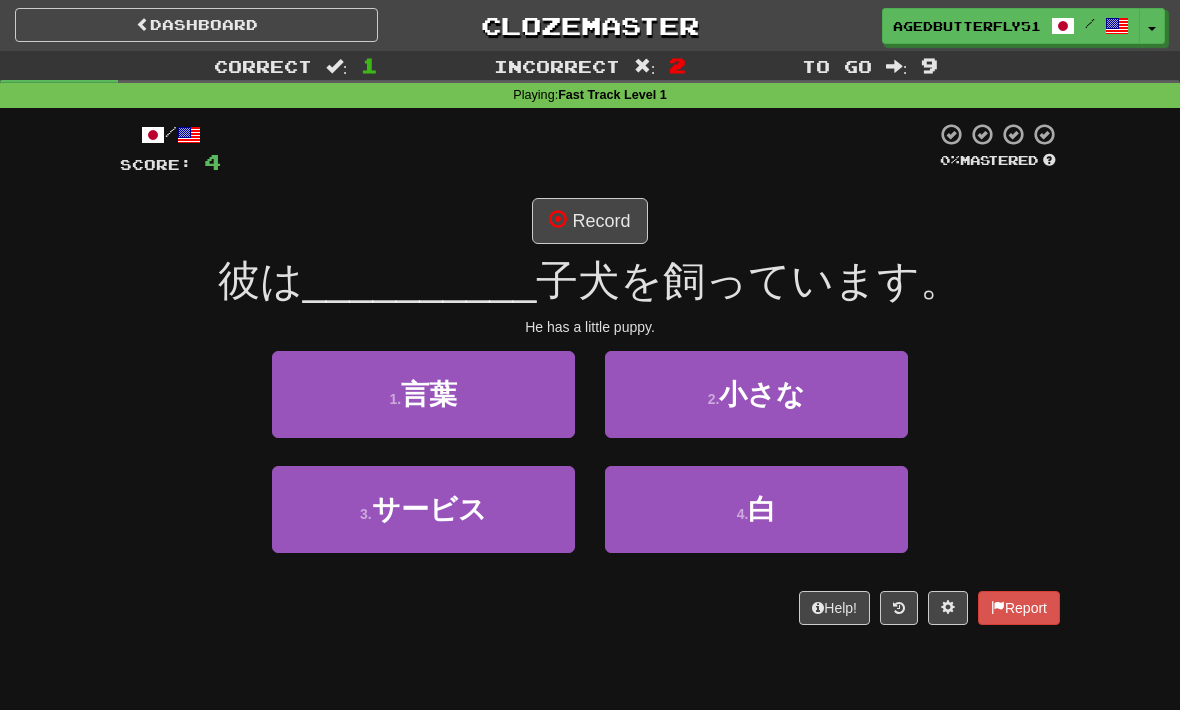 click on "2 .  小さな" at bounding box center (756, 394) 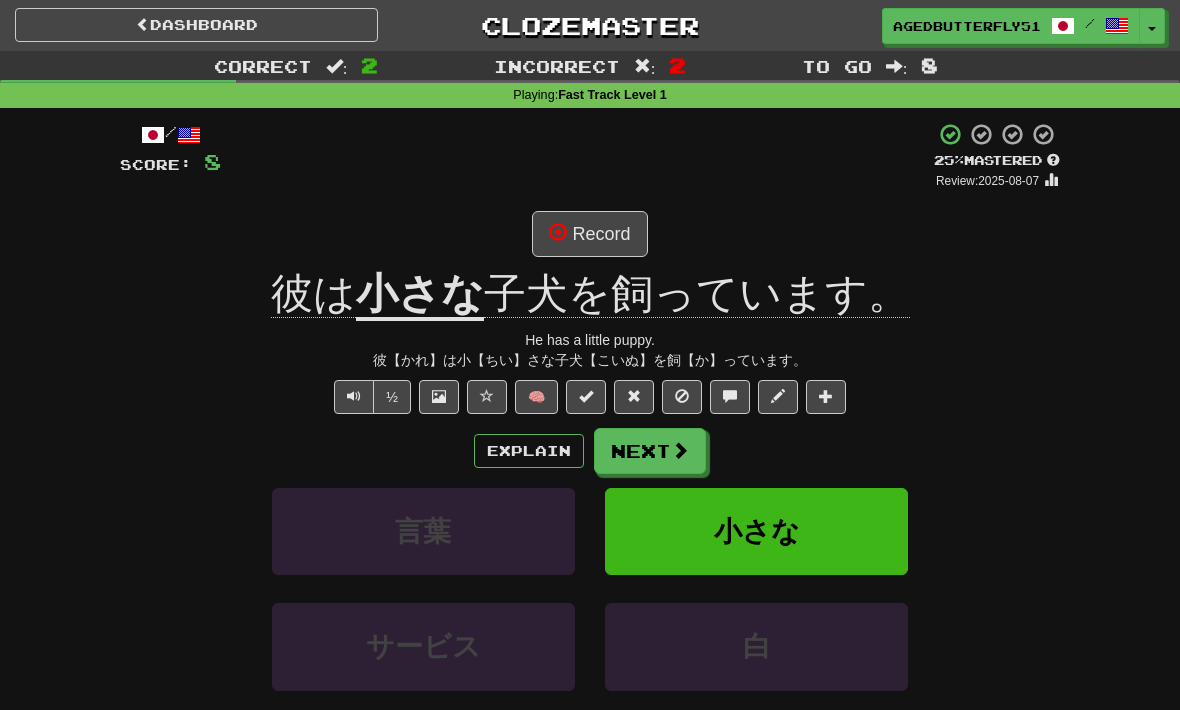 click on "Explain" at bounding box center [529, 451] 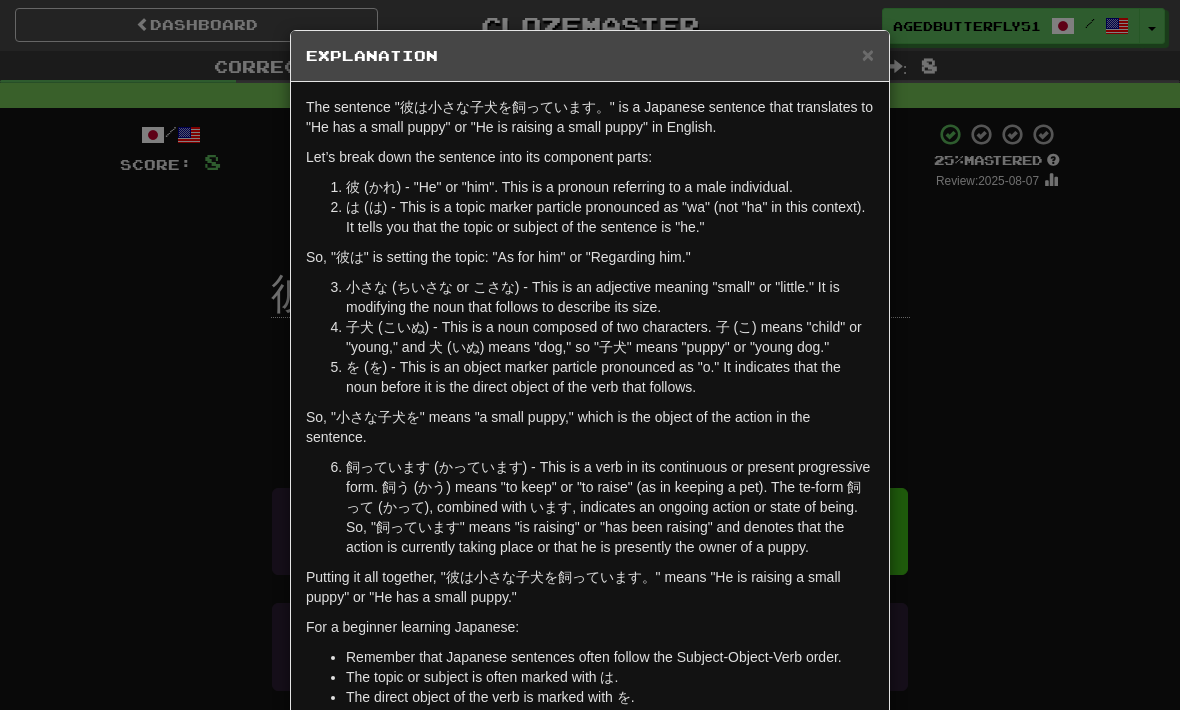click on "The sentence "彼は小さな子犬を飼っています。" is a Japanese sentence that translates to "He has a small puppy" or "He is raising a small puppy" in English.
Let’s break down the sentence into its component parts:
彼 (かれ) - "He" or "him". This is a pronoun referring to a male individual.
は (は) - This is a topic marker particle pronounced as "wa" (not "ha" in this context). It tells you that the topic or subject of the sentence is "he."
So, "彼は" is setting the topic: "As for him" or "Regarding him."
小さな (ちいさな or こさな) - This is an adjective meaning "small" or "little." It is modifying the noun that follows to describe its size.
子犬 (こいぬ) - This is a noun composed of two characters. 子 (こ) means "child" or "young," and 犬 (いぬ) means "dog," so "子犬" means "puppy" or "young dog."
So, "小さな子犬を" means "a small puppy," which is the object of the action in the sentence.
! Close" at bounding box center (590, 355) 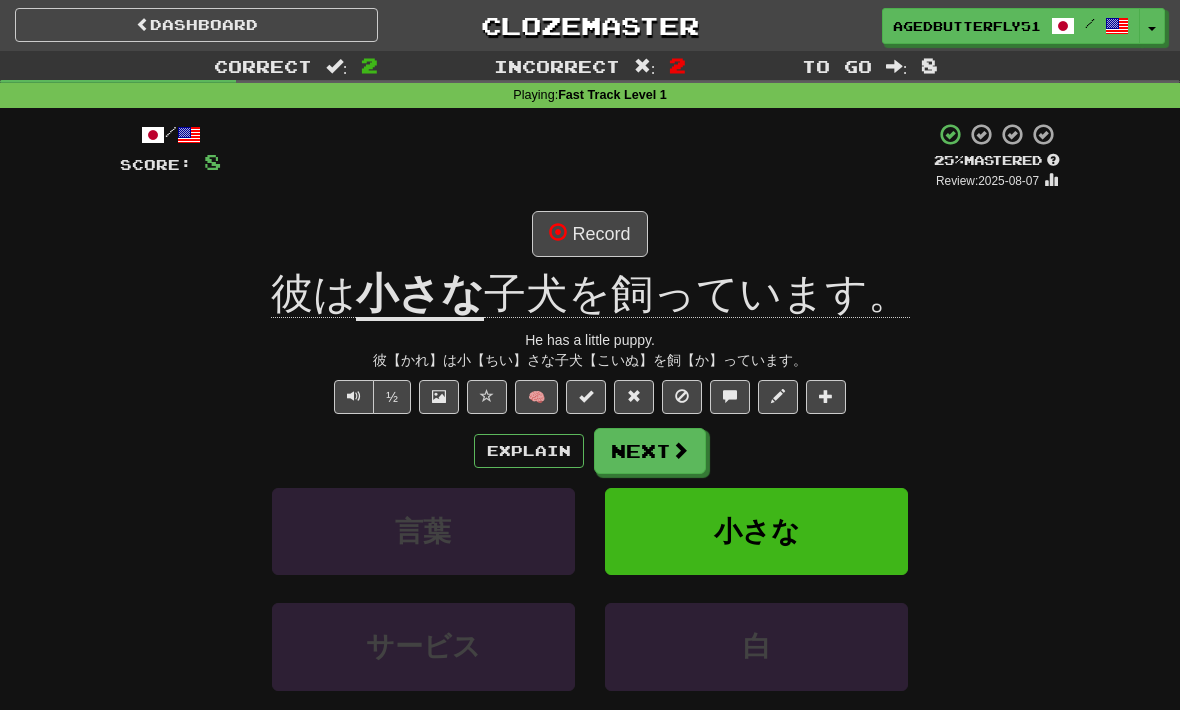 click on "Next" at bounding box center [650, 451] 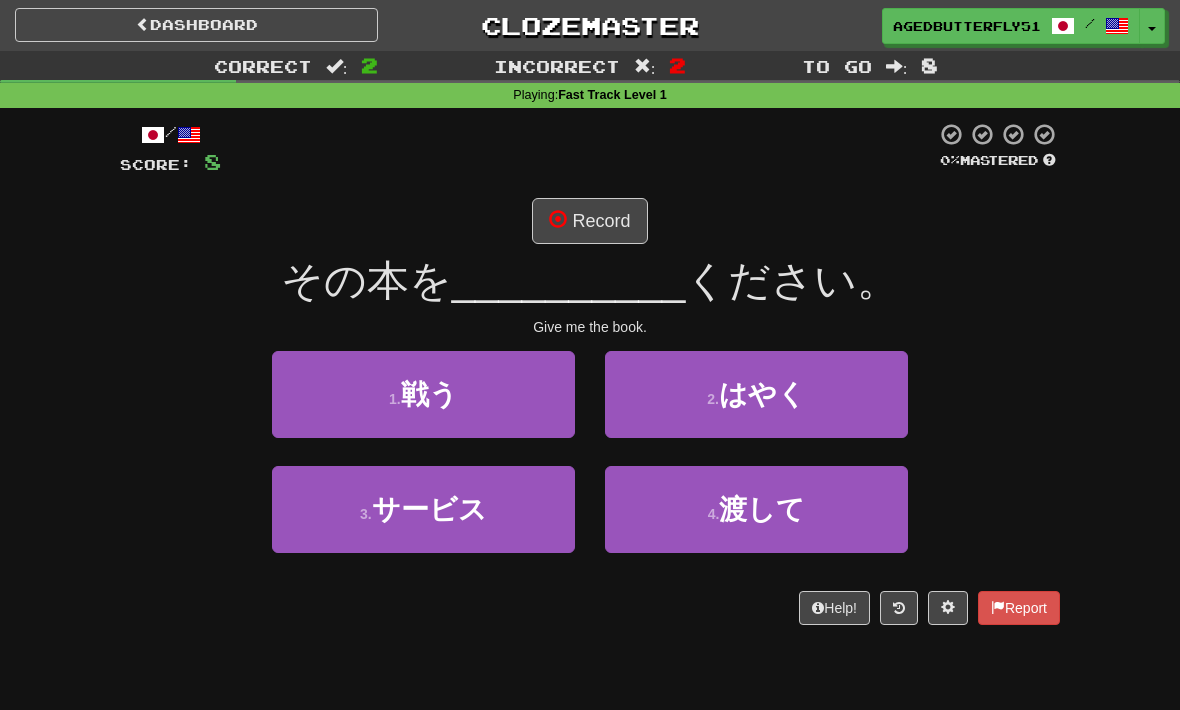 click on "4 .  渡して" at bounding box center (756, 509) 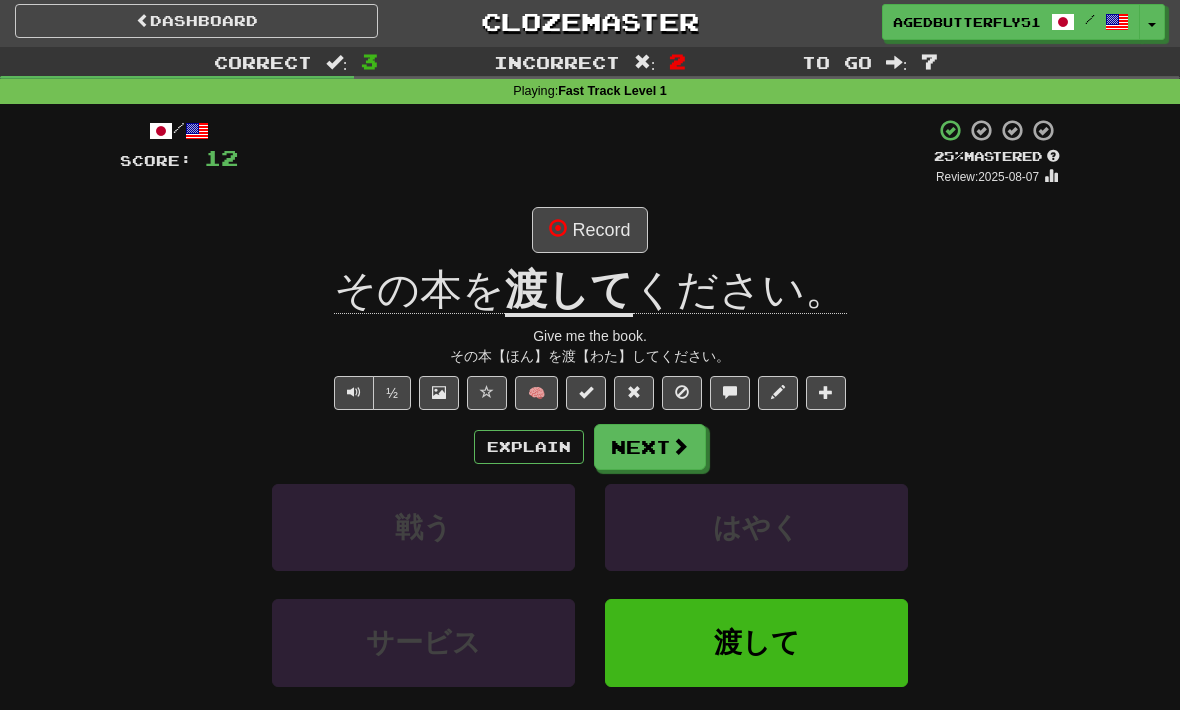 click on "Explain" at bounding box center (529, 448) 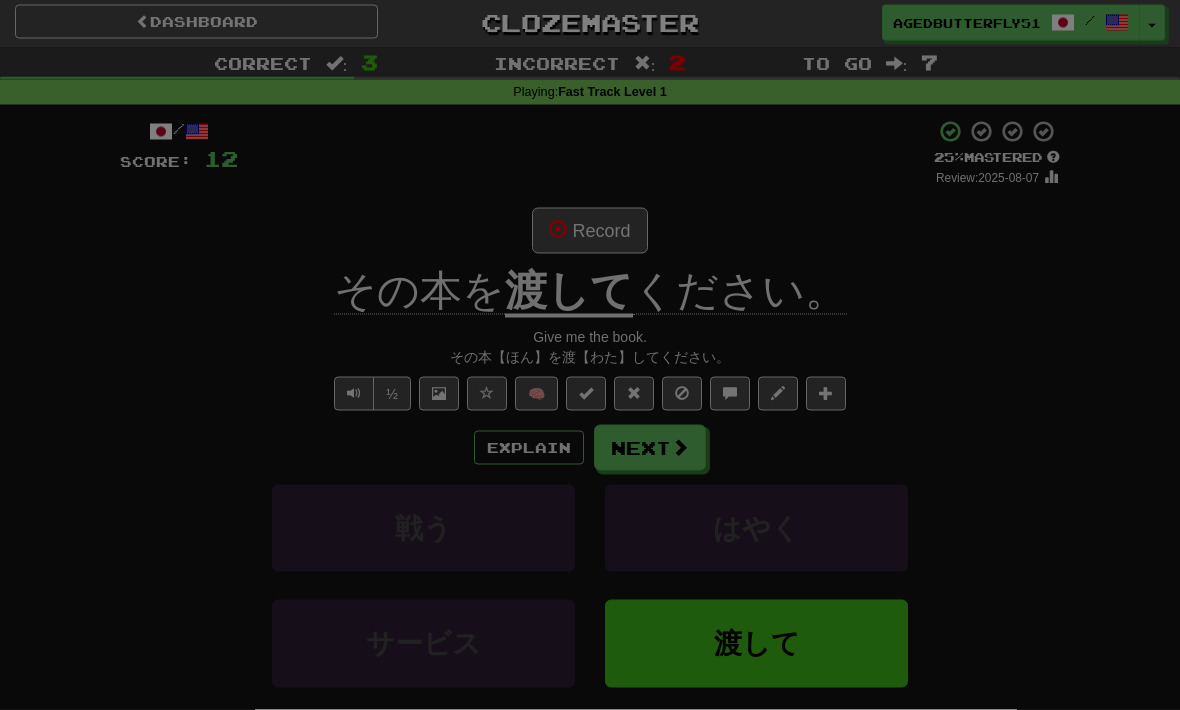 scroll, scrollTop: 4, scrollLeft: 0, axis: vertical 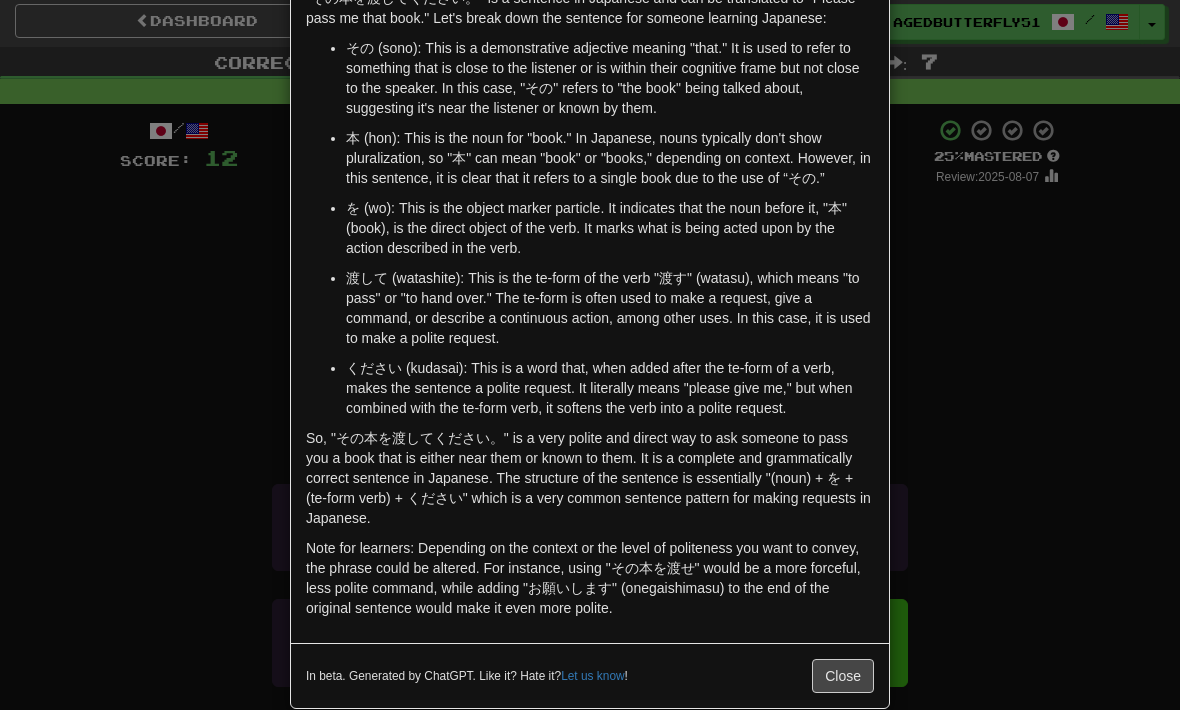 click on "Close" at bounding box center (843, 676) 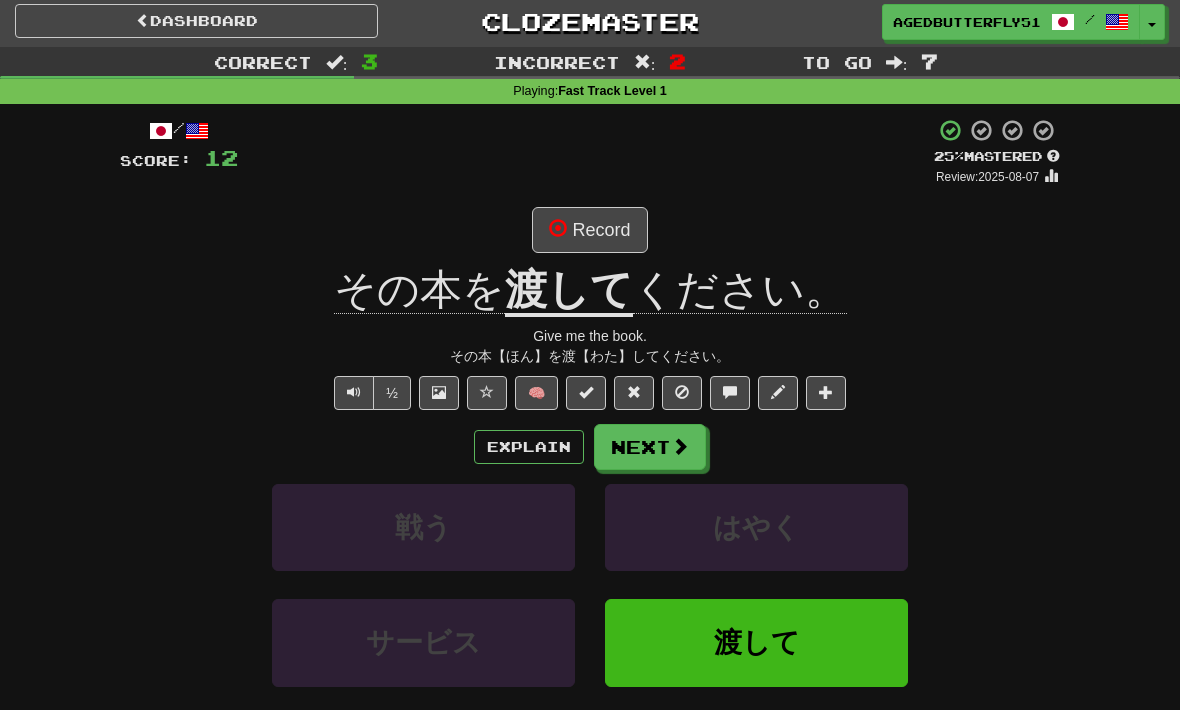 click on "Explain" at bounding box center (529, 447) 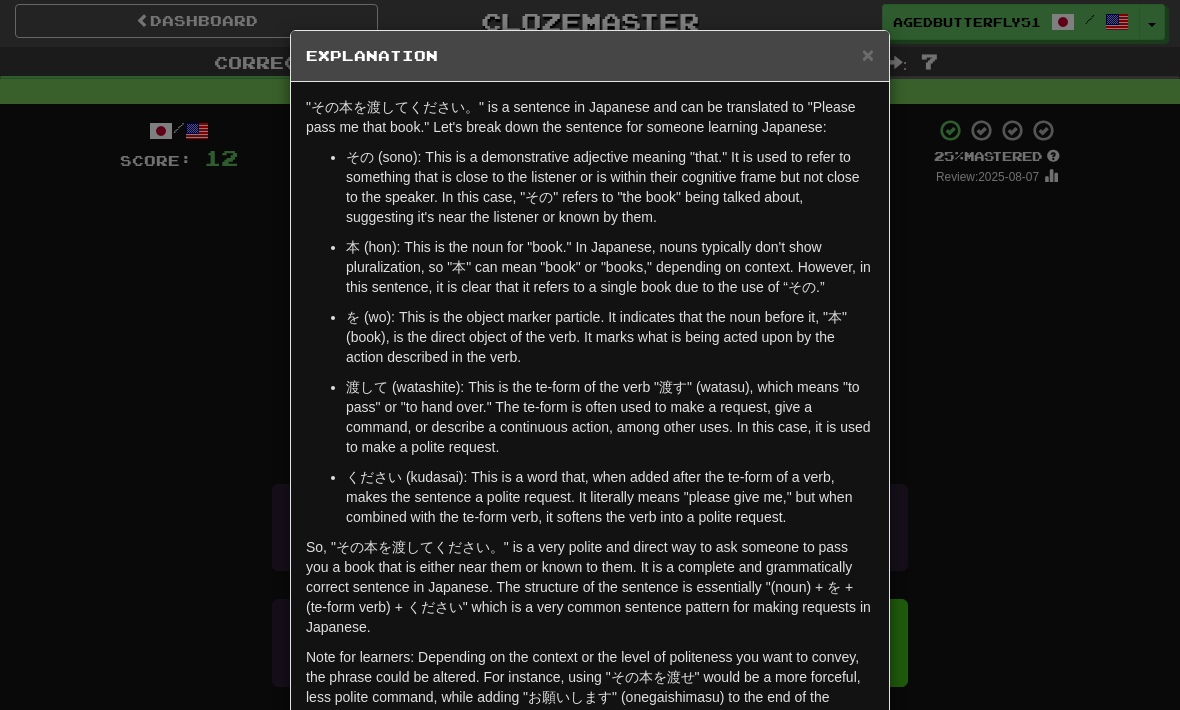click on ""その本を渡してください。" is a sentence in Japanese and can be translated to "Please pass me that book." Let's break down the sentence for someone learning Japanese:
その (sono): This is a demonstrative adjective meaning "that." It is used to refer to something that is close to the listener or is within their cognitive frame but not close to the speaker. In this case, "その" refers to "the book" being talked about, suggesting it's near the listener or known by them.
本 (hon): This is the noun for "book." In Japanese, nouns typically don't show pluralization, so "本" can mean "book" or "books," depending on context. However, in this sentence, it is clear that it refers to a single book due to the use of “その.”
を (wo): This is the object marker particle. It indicates that the noun before it, "本" (book), is the direct object of the verb. It marks what is being acted upon by the action described in the verb.
Let us know ! Close" at bounding box center [590, 355] 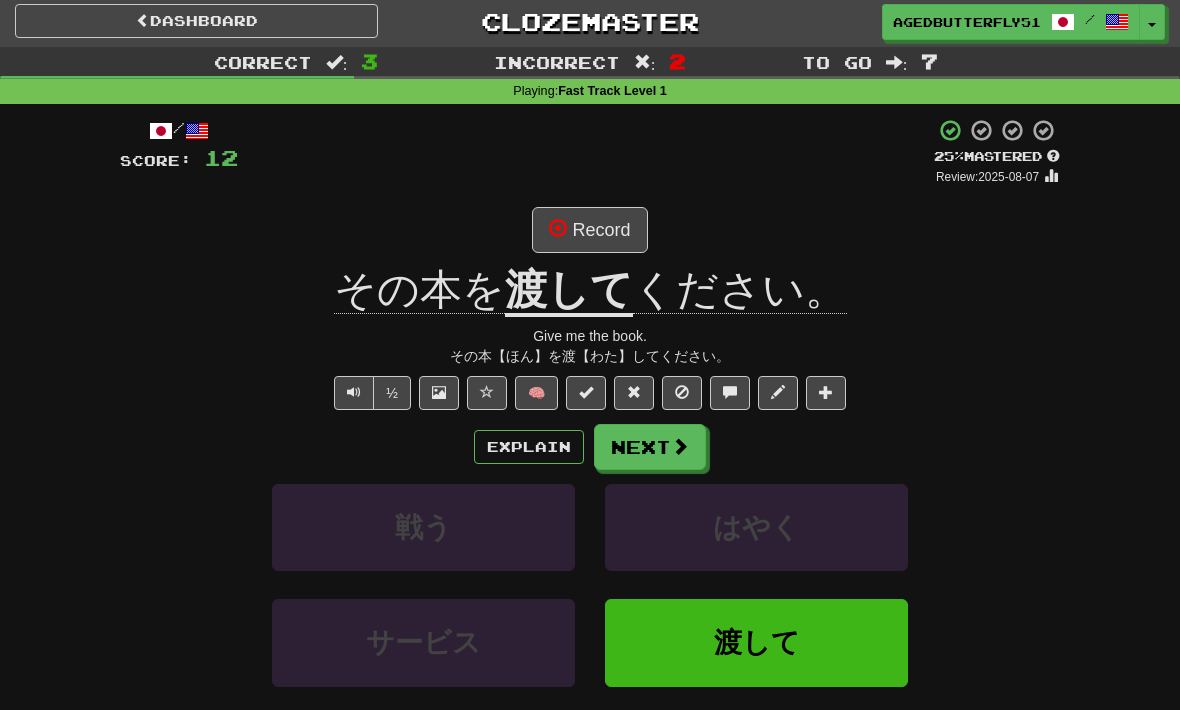 click on "Next" at bounding box center (650, 447) 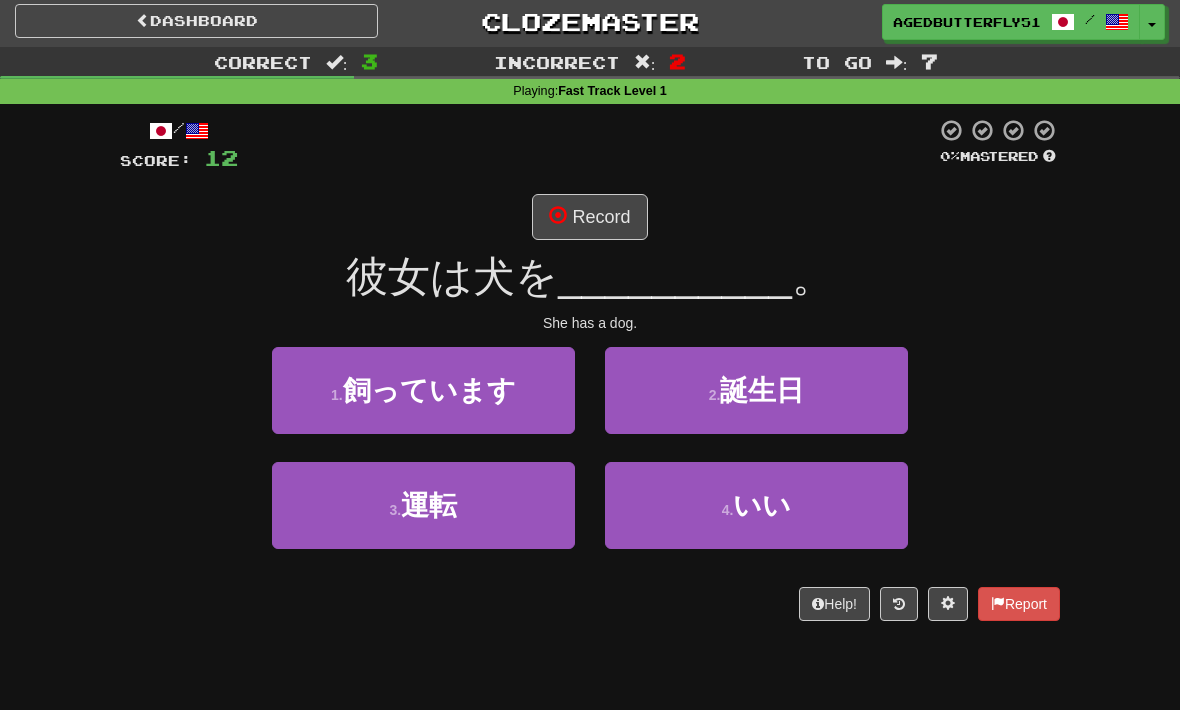 click on "1 .  飼っています" at bounding box center [423, 390] 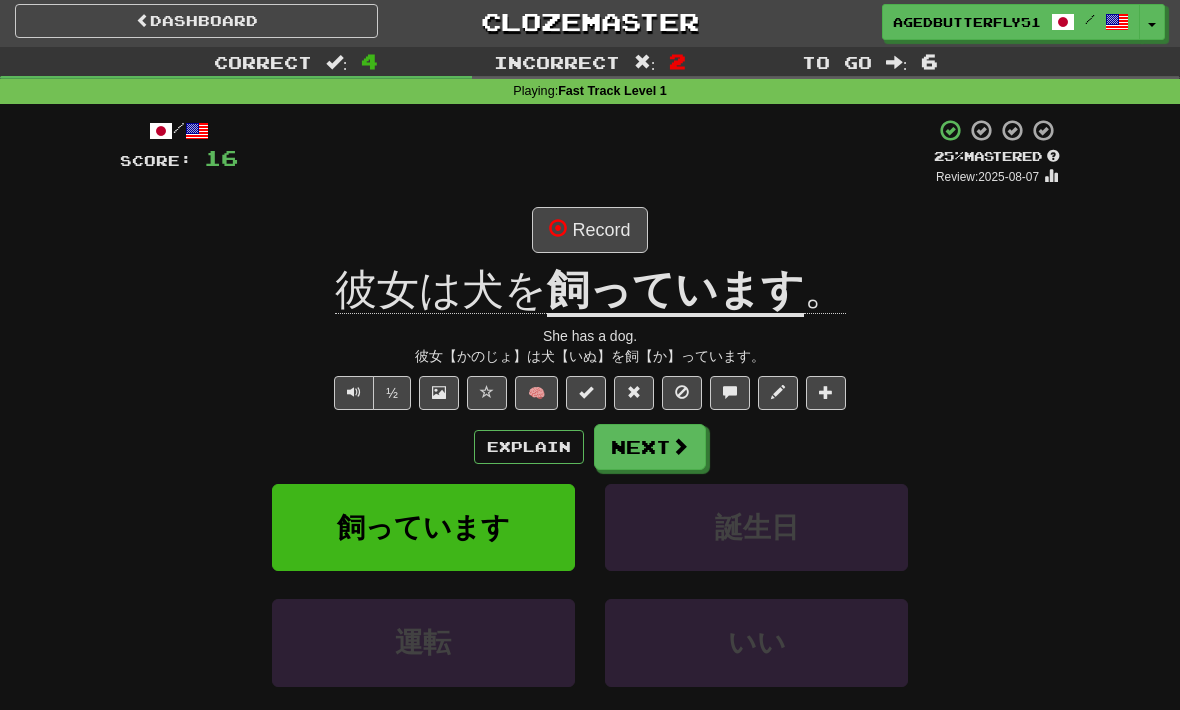 click on "Next" at bounding box center (650, 447) 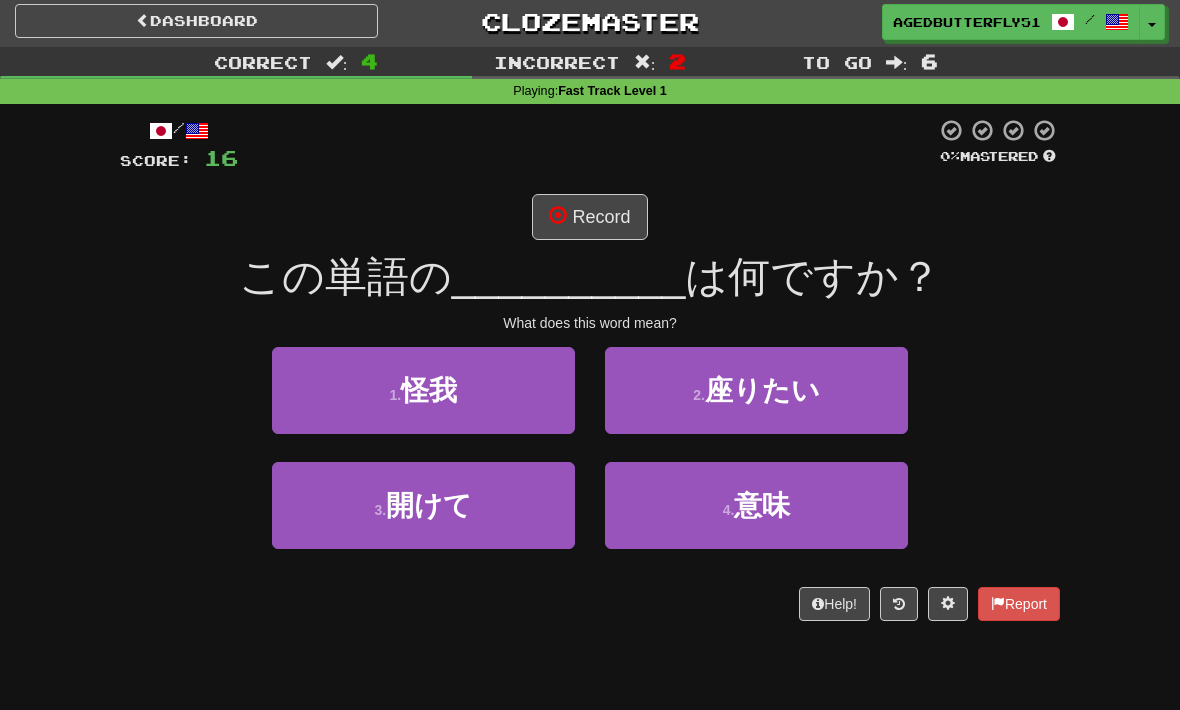 click on "4 .  意味" at bounding box center (756, 505) 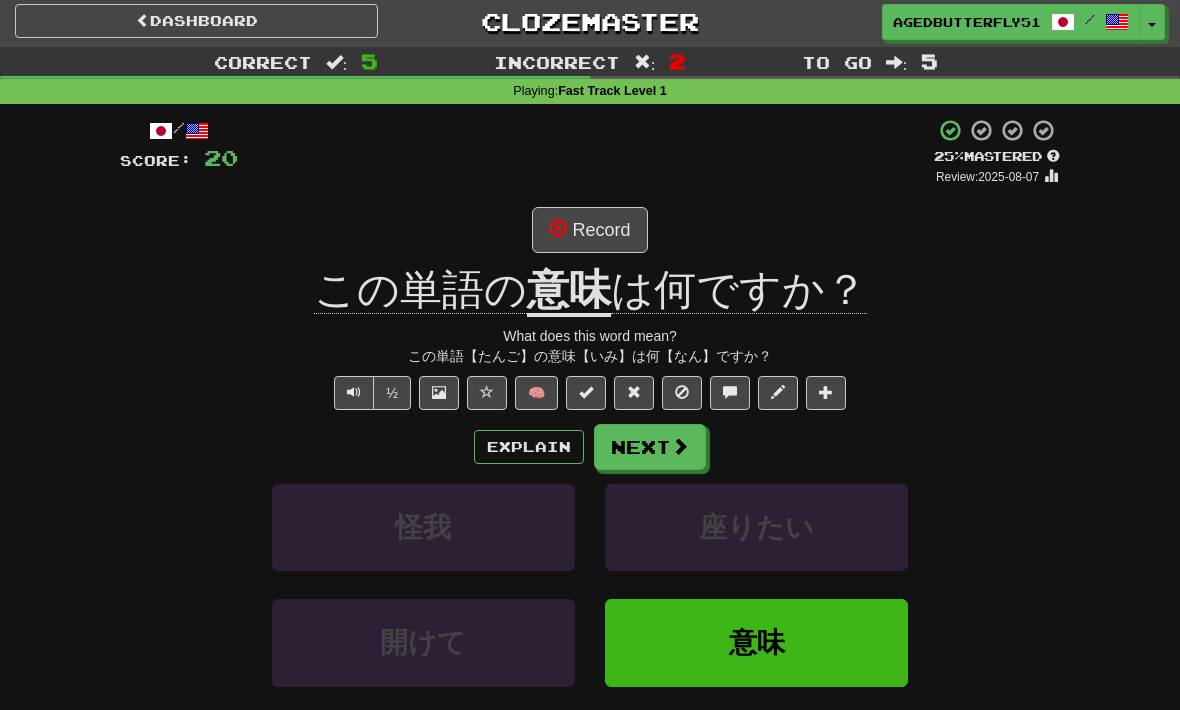 click on "Explain" at bounding box center (529, 447) 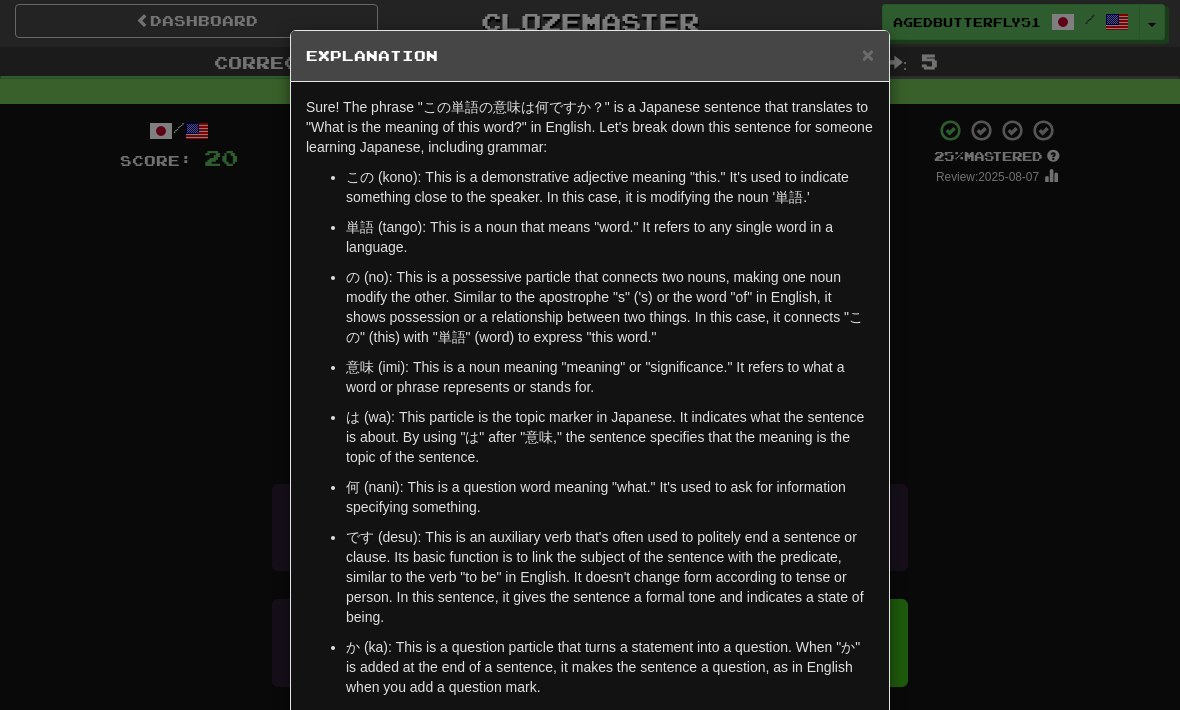 click on "The phrase "この単語の意味は何ですか？" is a Japanese sentence that translates to "What is the meaning of this word?" in English. Let's break down this sentence for someone learning Japanese, including grammar:
この (kono): This is a demonstrative adjective meaning "this." It's used to indicate something close to the speaker. In this case, it is modifying the noun '単語.'
単語 (tango): This is a noun that means "word." It refers to any single word in a language.
の (no): This is a possessive particle that connects two nouns, making one noun modify the other. Similar to the apostrophe "s" ('s) or the word "of" in English, it shows possession or a relationship between two things. In this case, it connects "この" (this) with "単語" (word) to express "this word."
意味 (imi): This is a noun meaning "meaning" or "significance." It refers to what a word or phrase represents or stands for.
この単語 (this word)" at bounding box center (590, 355) 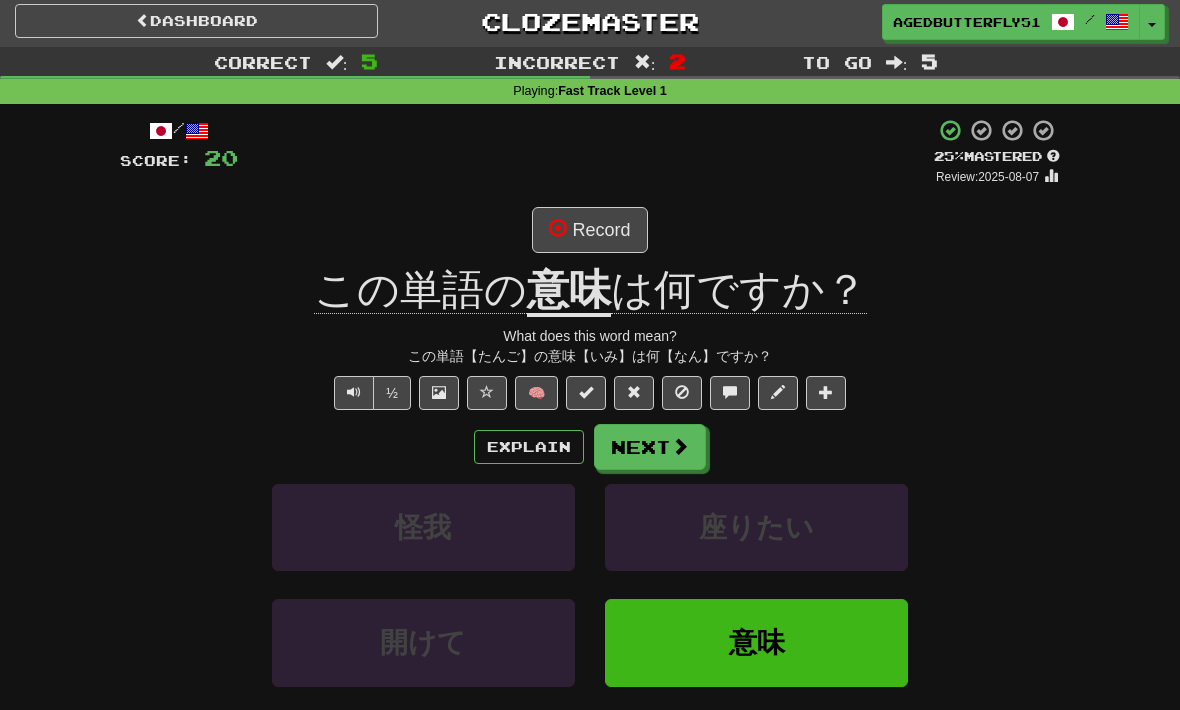 click on "Next" at bounding box center [650, 447] 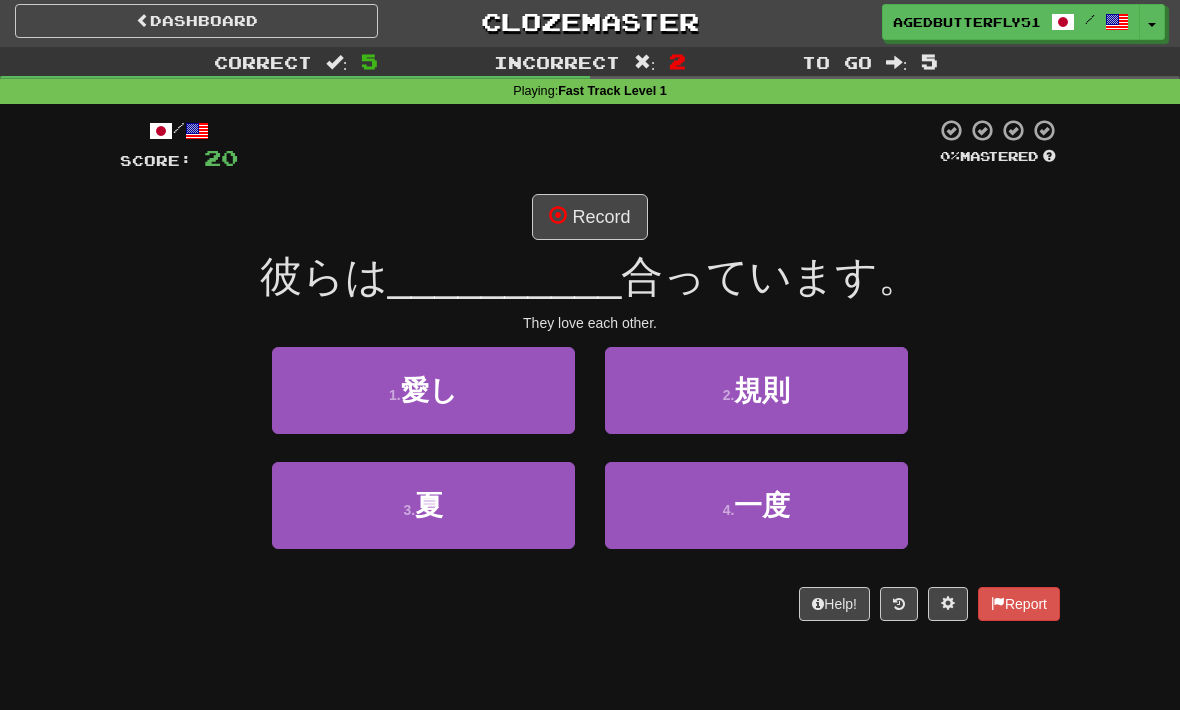 click on "愛し" at bounding box center (429, 390) 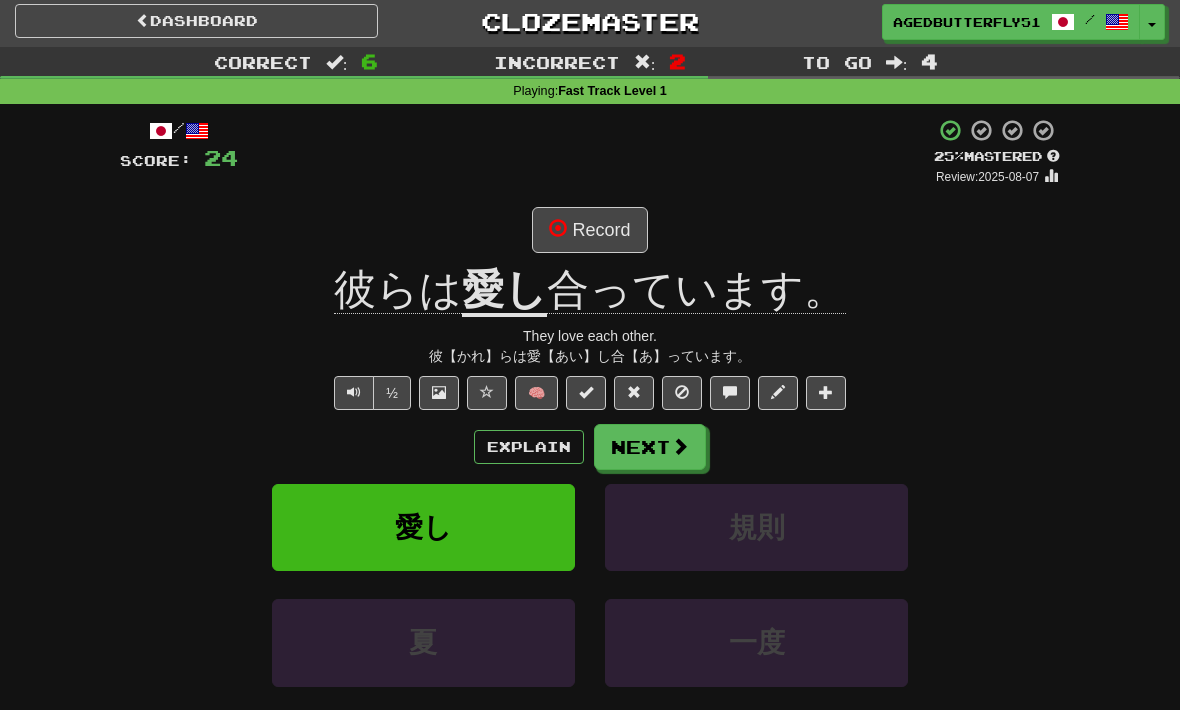 click on "Explain" at bounding box center (529, 447) 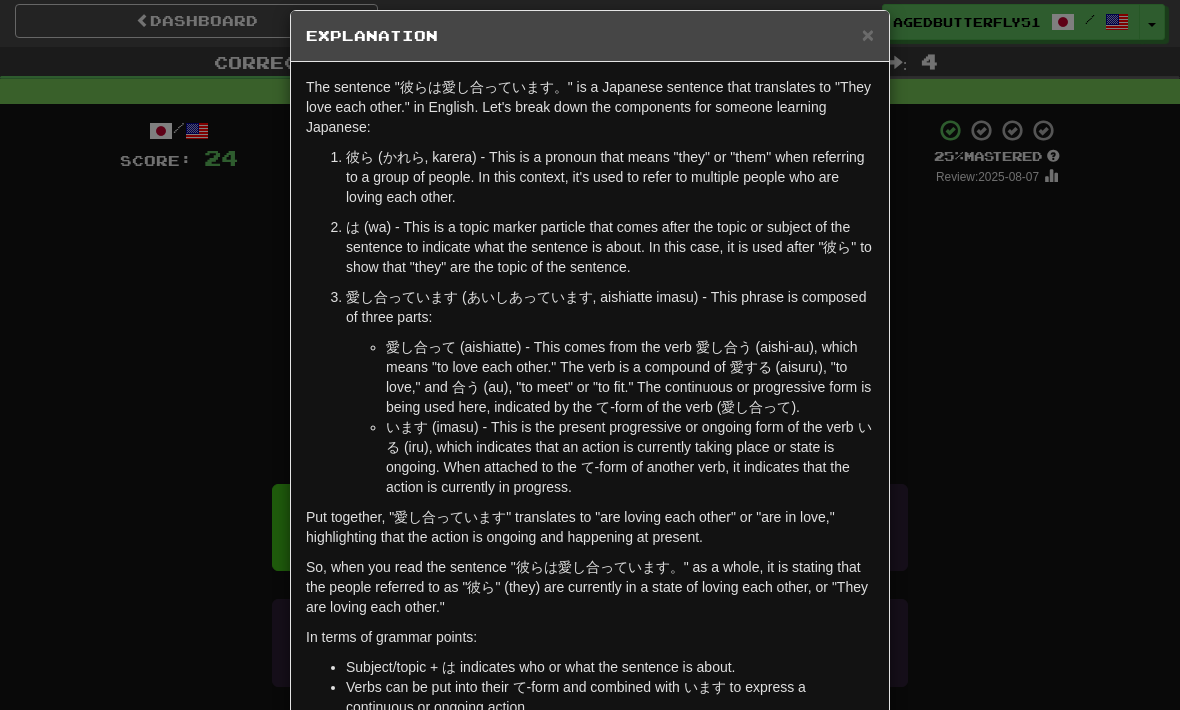 scroll, scrollTop: 18, scrollLeft: 0, axis: vertical 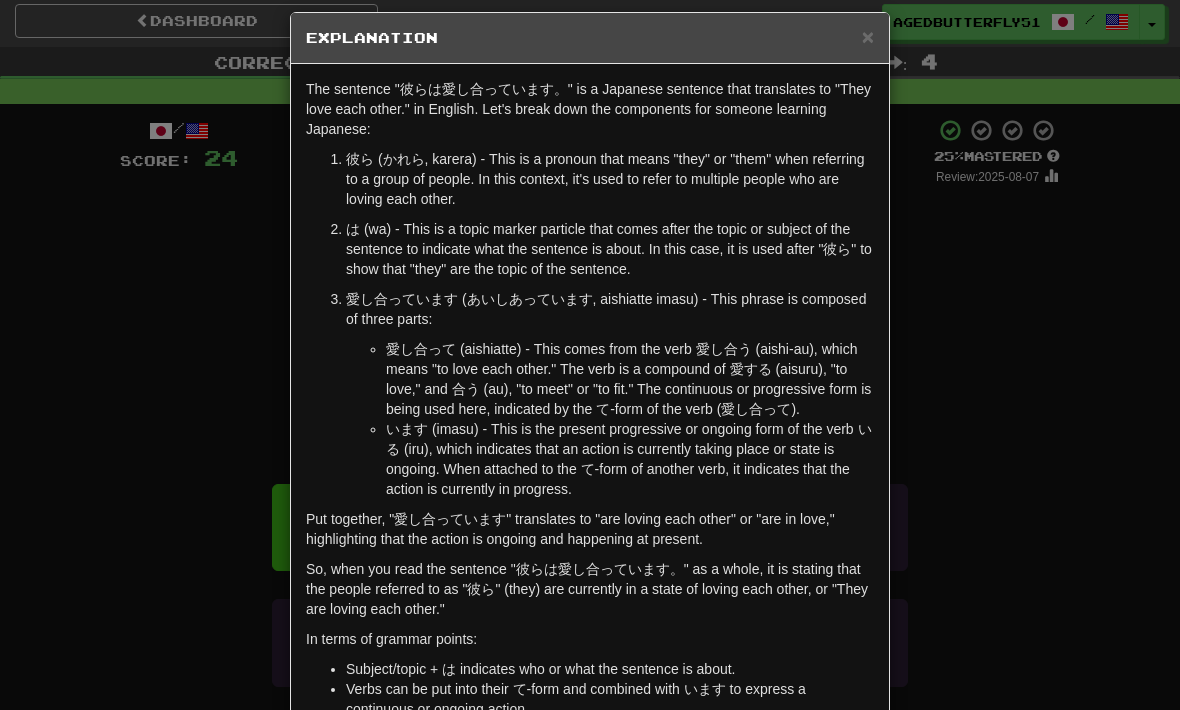click on ""彼らは愛し合っています。" is a Japanese sentence that translates to "They love each other." in English. Let's break down the components for someone learning Japanese:
彼ら (かれら, karera) - This is a pronoun that means "they" or "them" when referring to a group of people. In this context, it's used to refer to multiple people who are loving each other.
は (wa) - This is a topic marker particle that comes after the topic or subject of the sentence to indicate what the sentence is about. In this case, it is used after "彼ら" to show that "they" are the topic of the sentence.
愛し合っています (あいしあっています, aishiatte imasu) - This phrase is composed of three parts:
Put together, "愛し合っています" translates to "are loving each other" or "are in love," highlighting that the action is ongoing and happening at present.
In terms of grammar points:
Let us know ! Close" at bounding box center (590, 355) 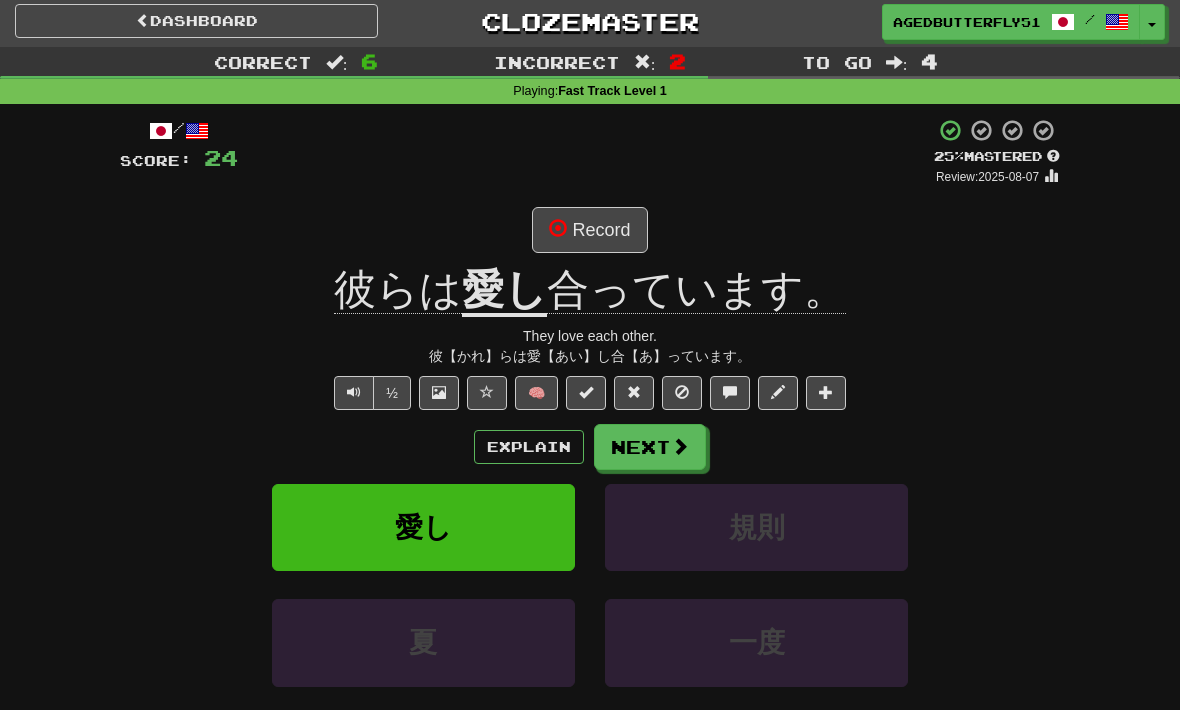 click on "Next" at bounding box center [650, 447] 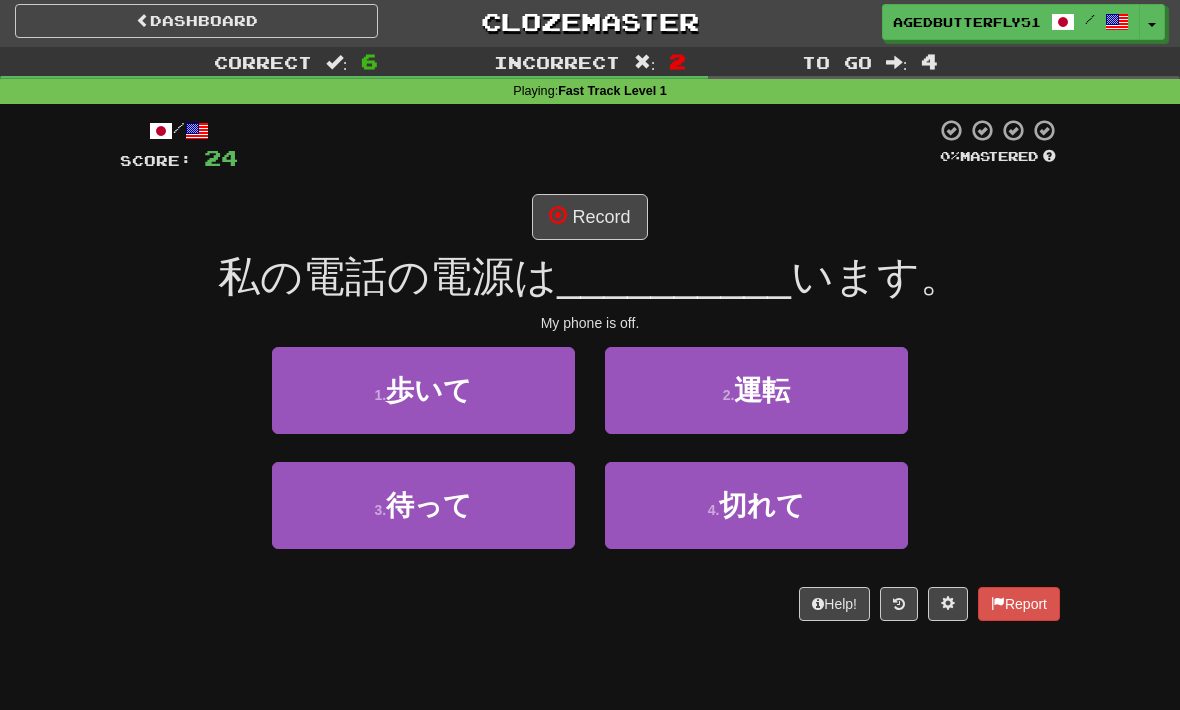 click on "1 .  歩いて" at bounding box center [423, 390] 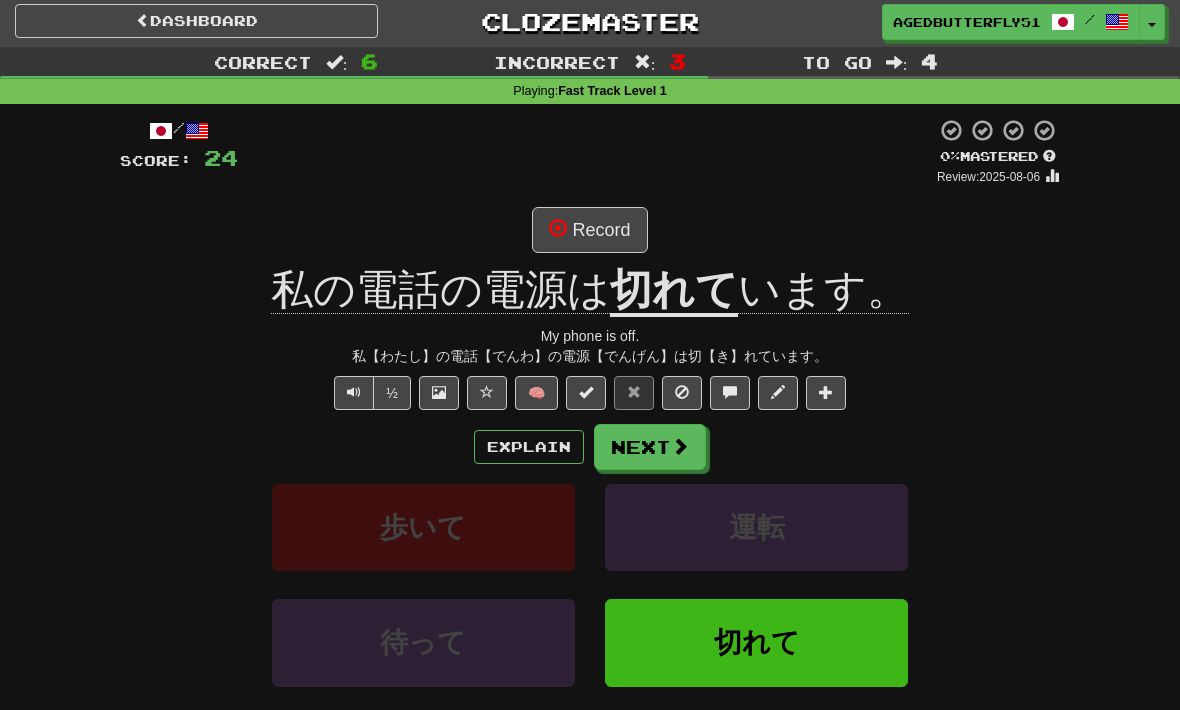 click on "Explain" at bounding box center (529, 447) 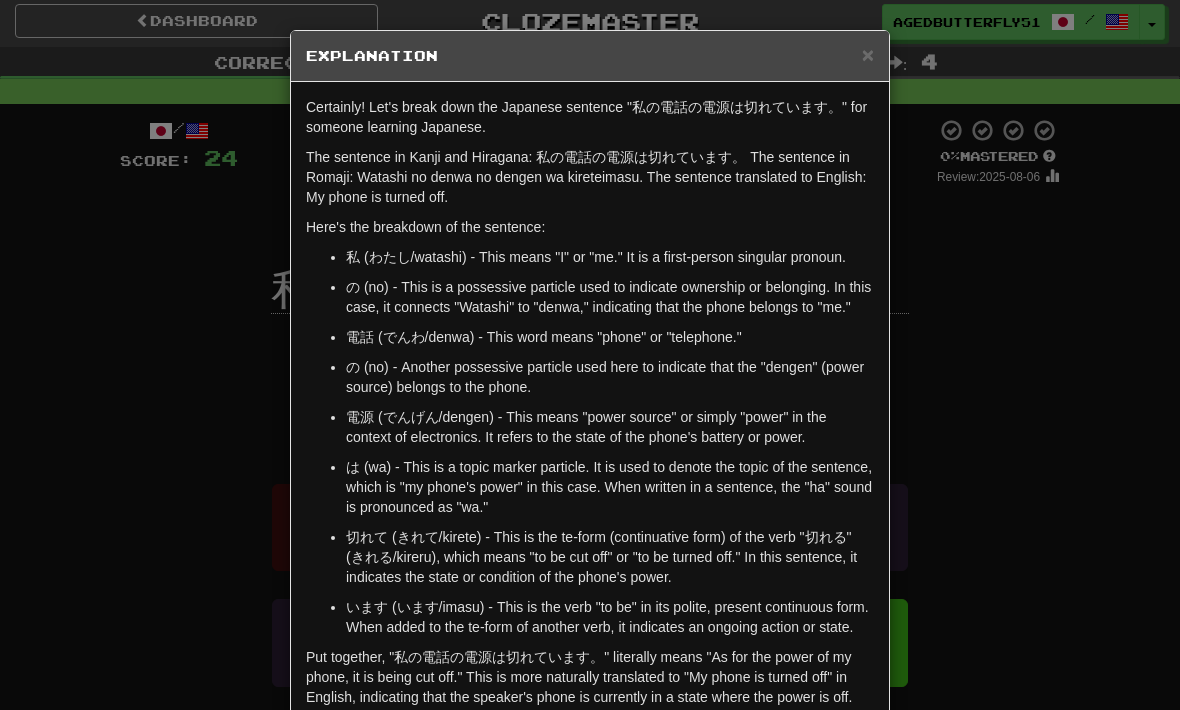 click on "私の電話の電源は切れています。
Watashi no denwa no dengen wa kireteimasu.
My phone is turned off.
私 (わたし/watashi) - This means "I" or "me." It is a first-person singular pronoun.
の (no) - This is a possessive particle used to indicate ownership or belonging. In this case, it connects "Watashi" to "denwa," indicating that the phone belongs to "me."
電話 (でんわ/denwa) - This word means "phone" or "telephone."
の (no) - Another possessive particle used here to indicate that the "dengen" (power source) belongs to the phone.
In beta. Generated by ChatGPT. Like it? Hate it?  Let us know ! Close" at bounding box center (590, 355) 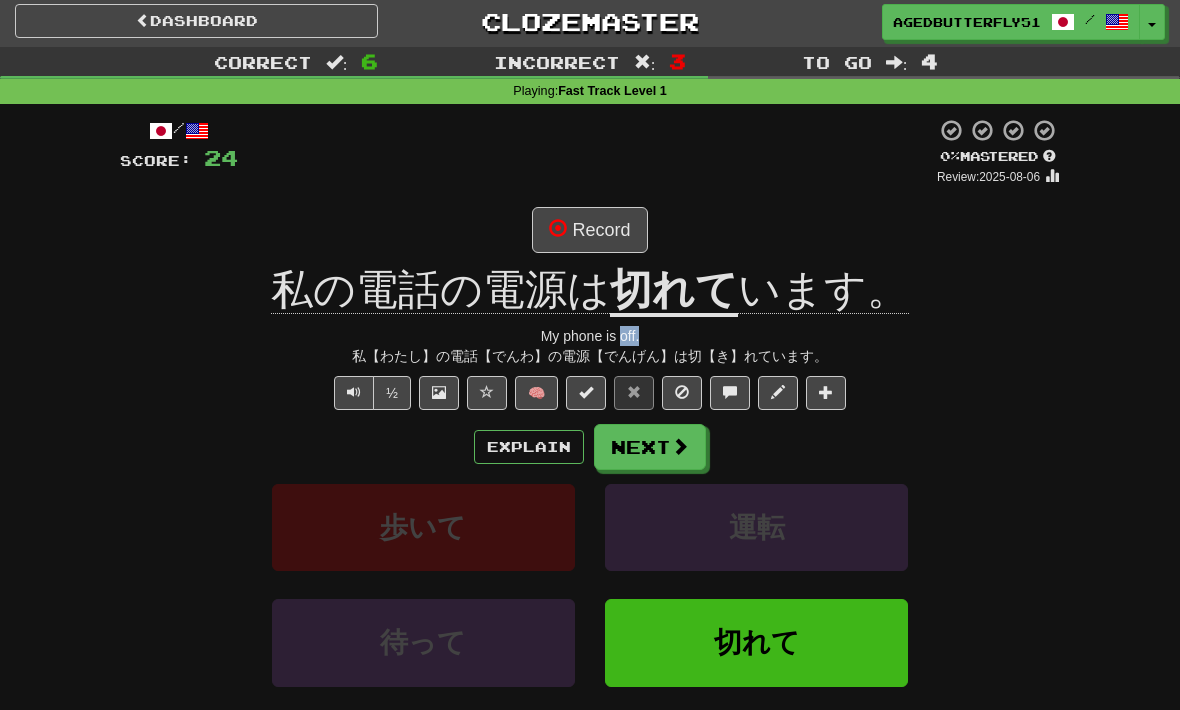 click on "½ 🧠" at bounding box center (590, 393) 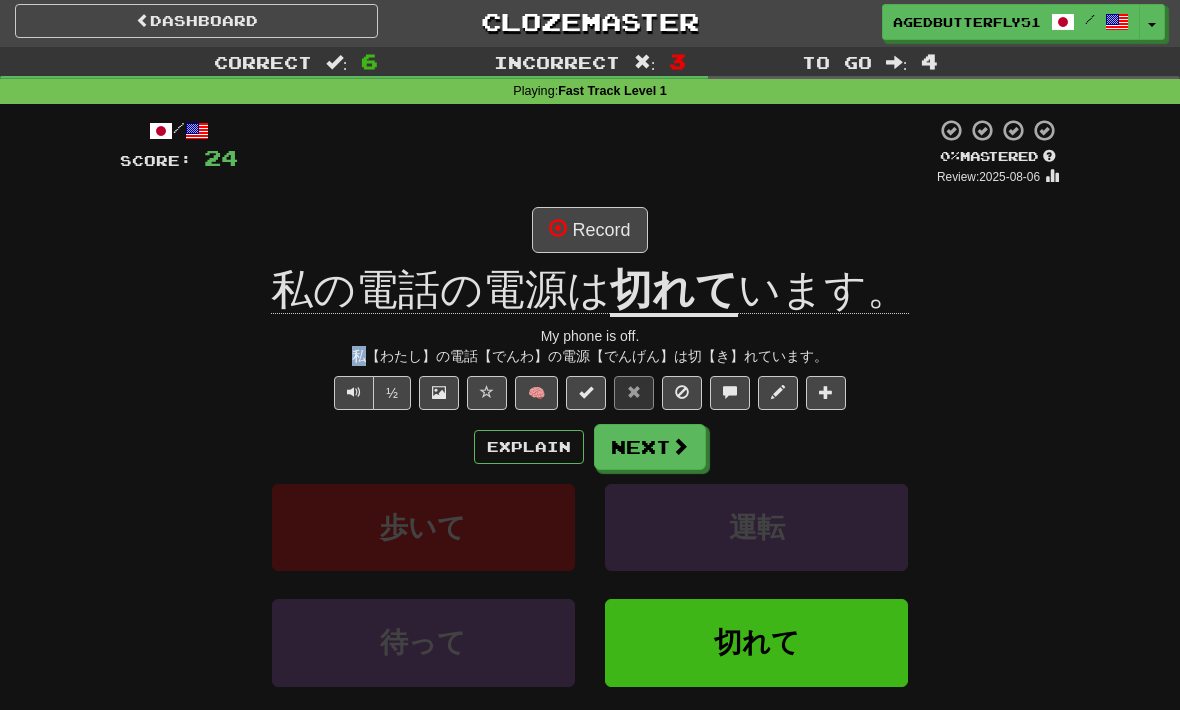 click on "½ 🧠" at bounding box center (590, 393) 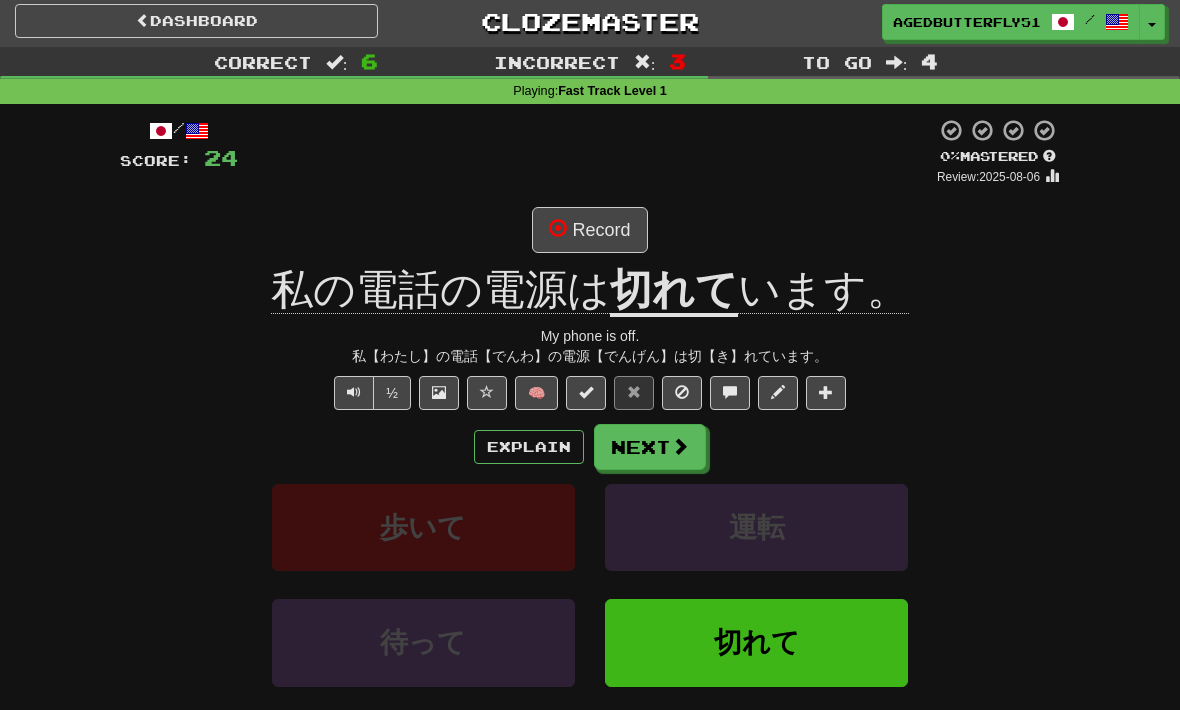 click on "Next" at bounding box center [650, 447] 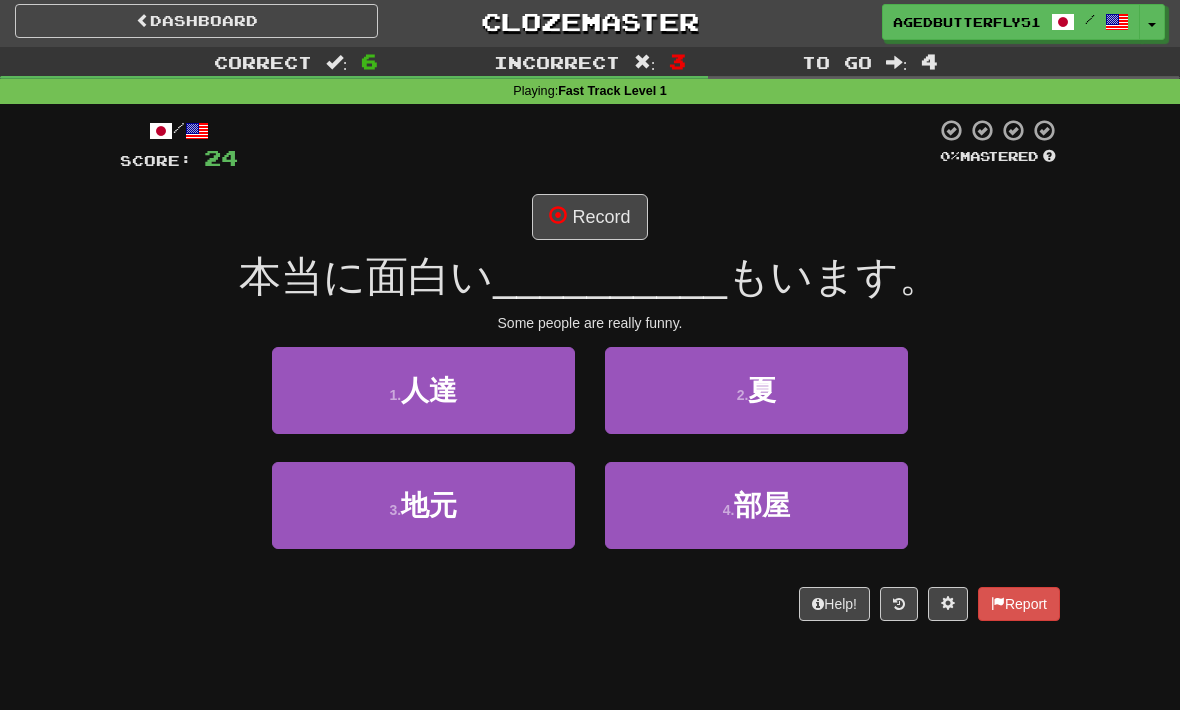 click on "1 .  人達" at bounding box center [423, 390] 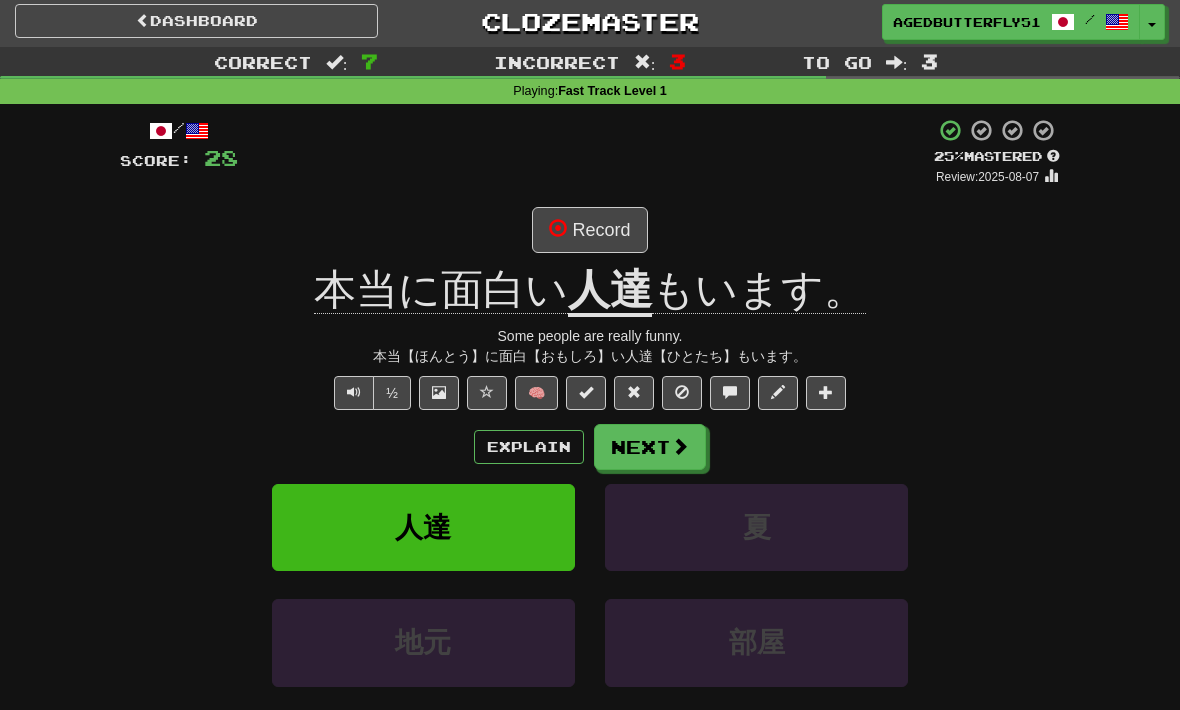 click on "Explain" at bounding box center [529, 447] 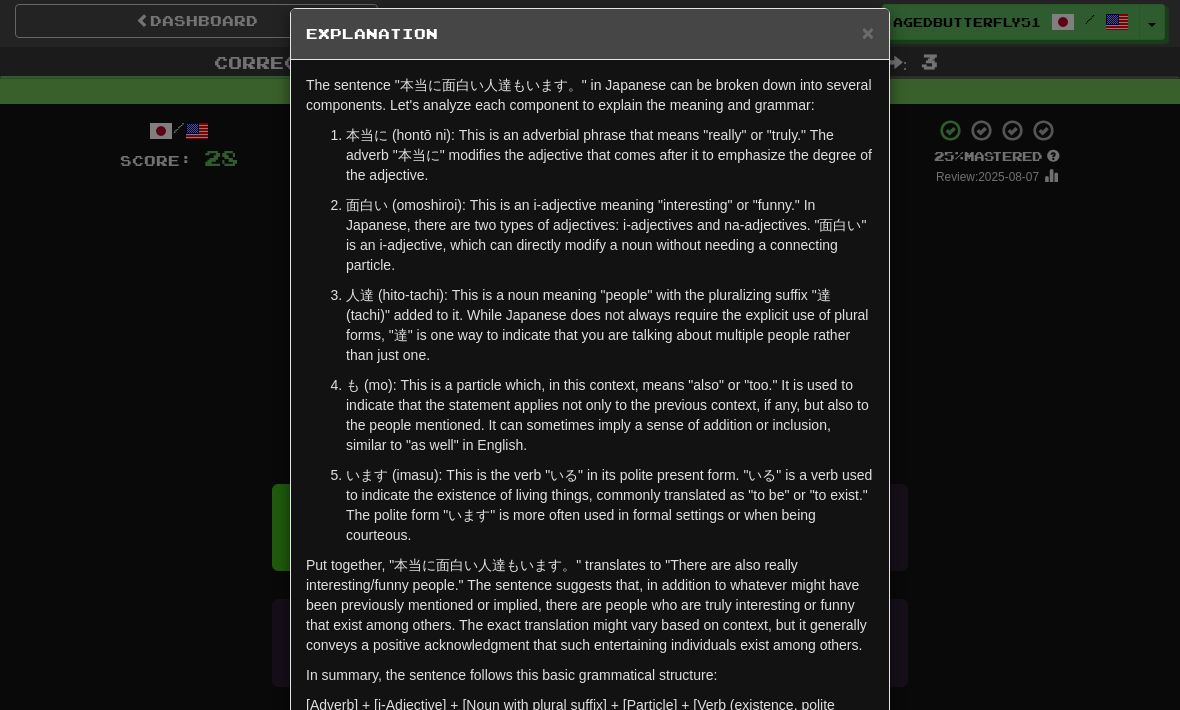 scroll, scrollTop: 25, scrollLeft: 0, axis: vertical 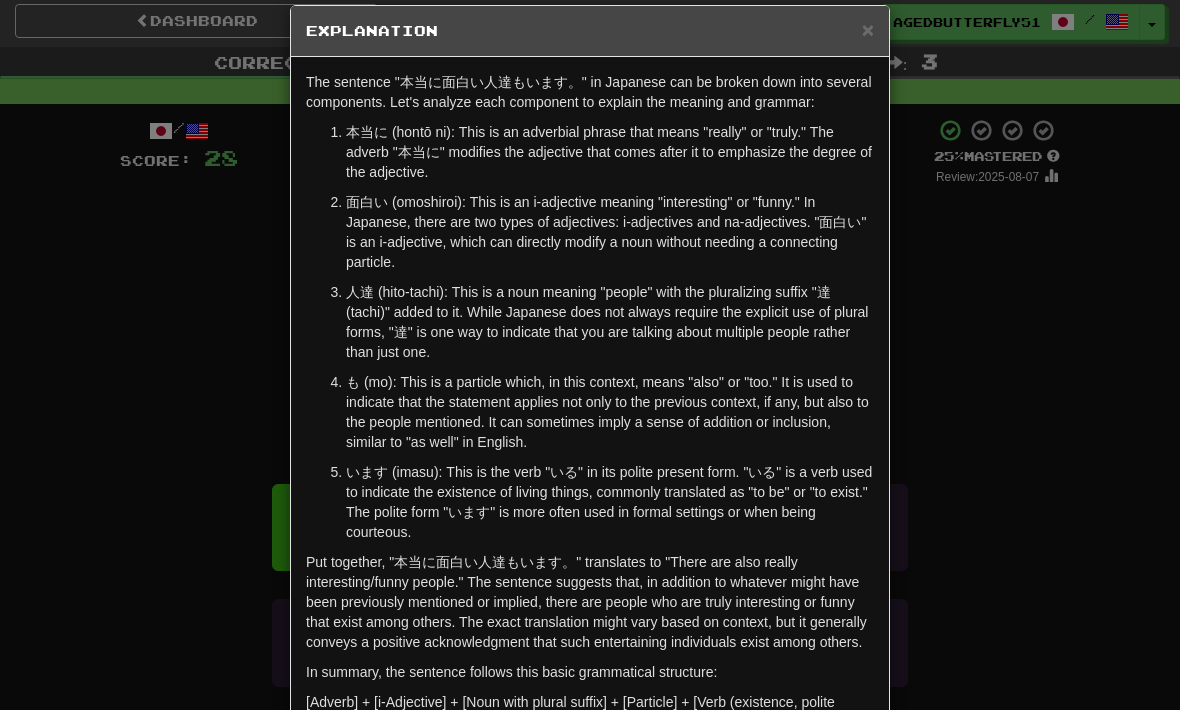 click on "× Explanation The sentence "本当に面白い人達もいます。" in Japanese can be broken down into several components. Let's analyze each component to explain the meaning and grammar:
本当に (hontō ni): This is an adverbial phrase that means "really" or "truly." The adverb "本当に" modifies the adjective that comes after it to emphasize the degree of the adjective.
面白い (omoshiroi): This is an i-adjective meaning "interesting" or "funny." In Japanese, there are two types of adjectives: i-adjectives and na-adjectives. "面白い" is an i-adjective, which can directly modify a noun without needing a connecting particle.
人達 (hito-tachi): This is a noun meaning "people" with the pluralizing suffix "達 (tachi)" added to it. While Japanese does not always require the explicit use of plural forms, "達" is one way to indicate that you are talking about multiple people rather than just one.
In summary, the sentence follows this basic grammatical structure:" at bounding box center (590, 355) 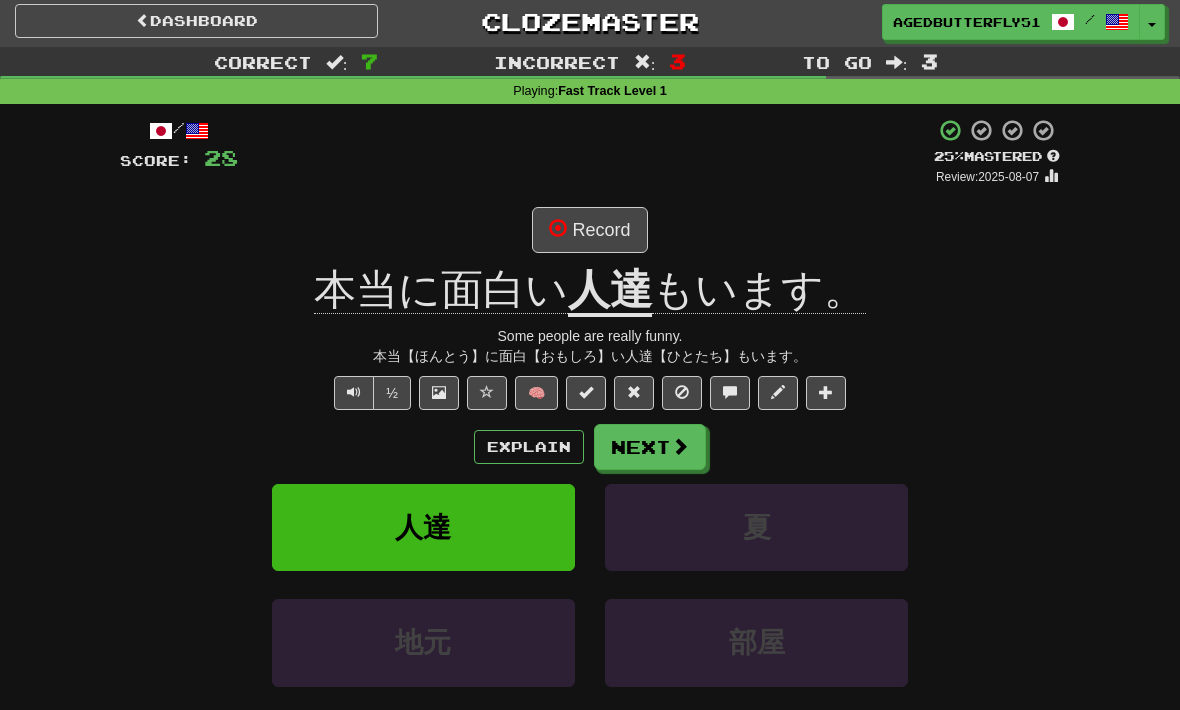 click on "夏" at bounding box center (756, 527) 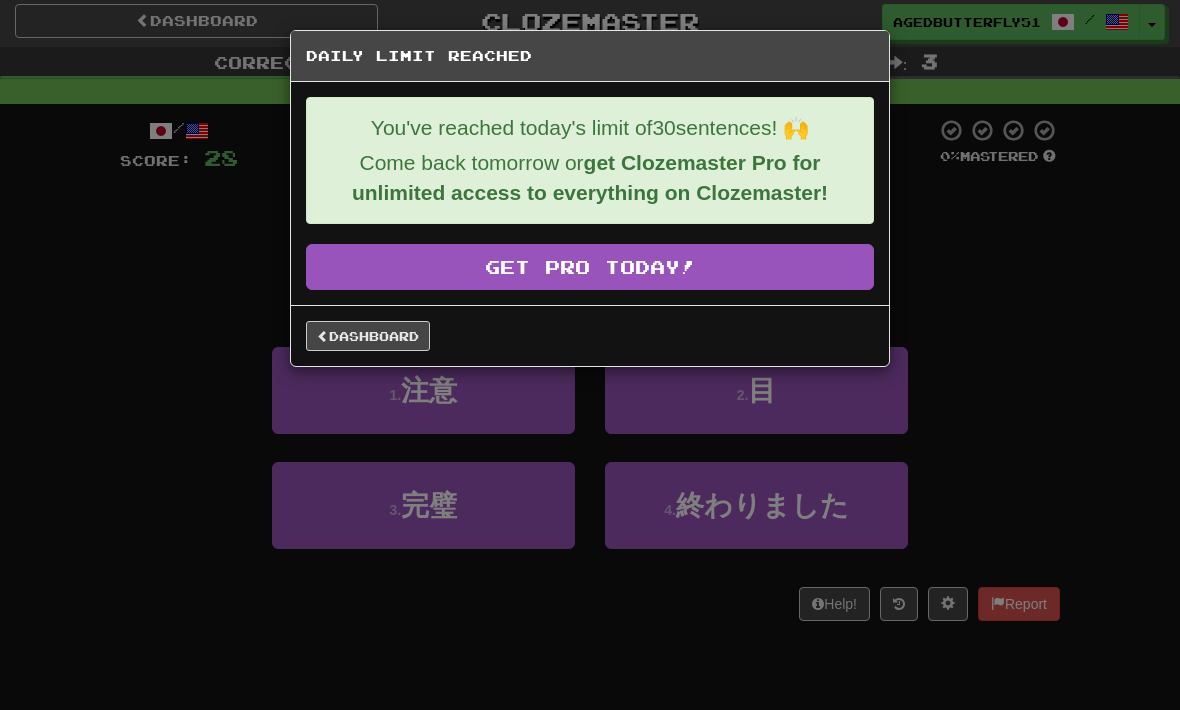click on "Daily Limit Reached You've reached today's limit of  30  sentences! 🙌  Come back tomorrow or  get Clozemaster Pro for unlimited access to everything on Clozemaster! Get Pro Today! Dashboard" at bounding box center [590, 355] 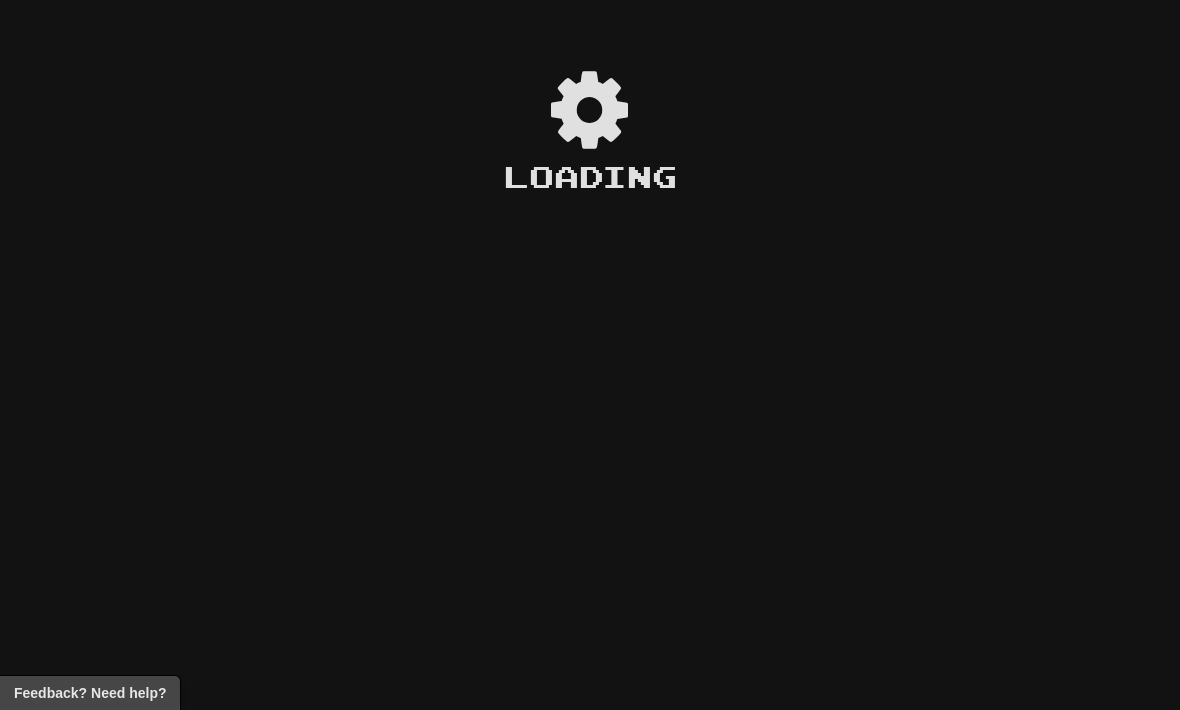 scroll, scrollTop: 0, scrollLeft: 0, axis: both 